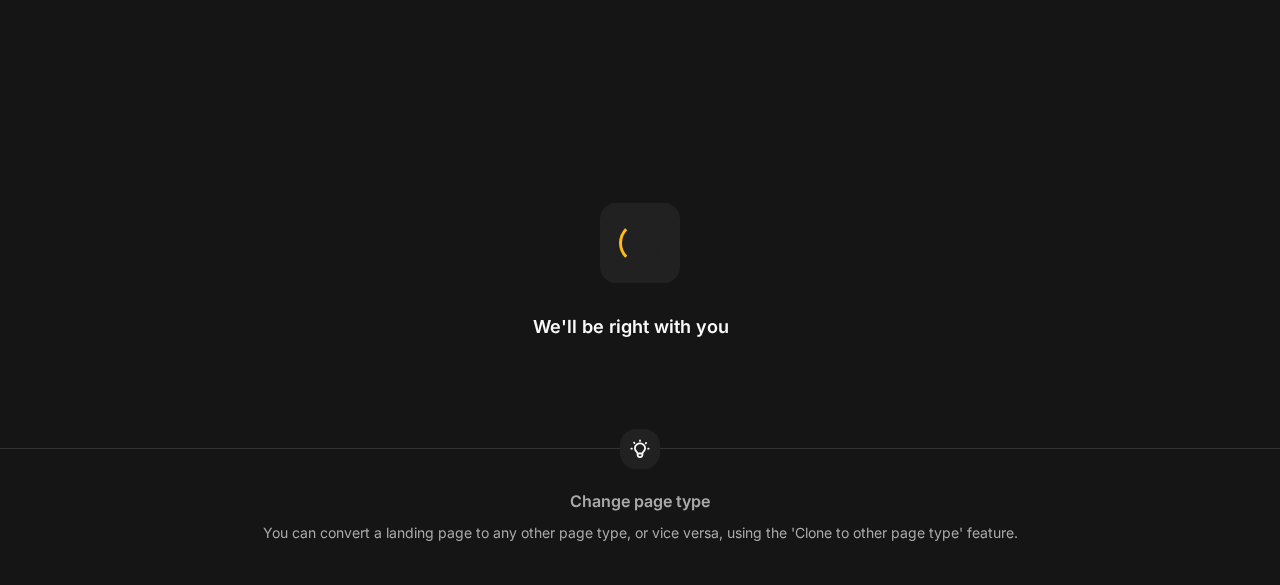 scroll, scrollTop: 0, scrollLeft: 0, axis: both 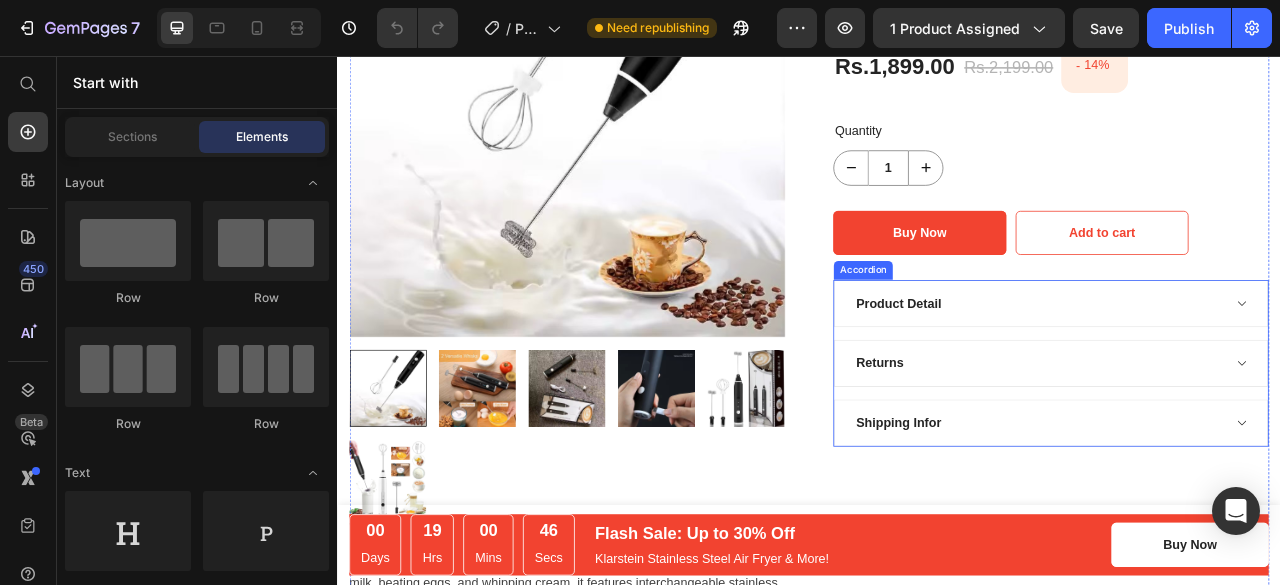 click on "Product Detail" at bounding box center (1051, 371) 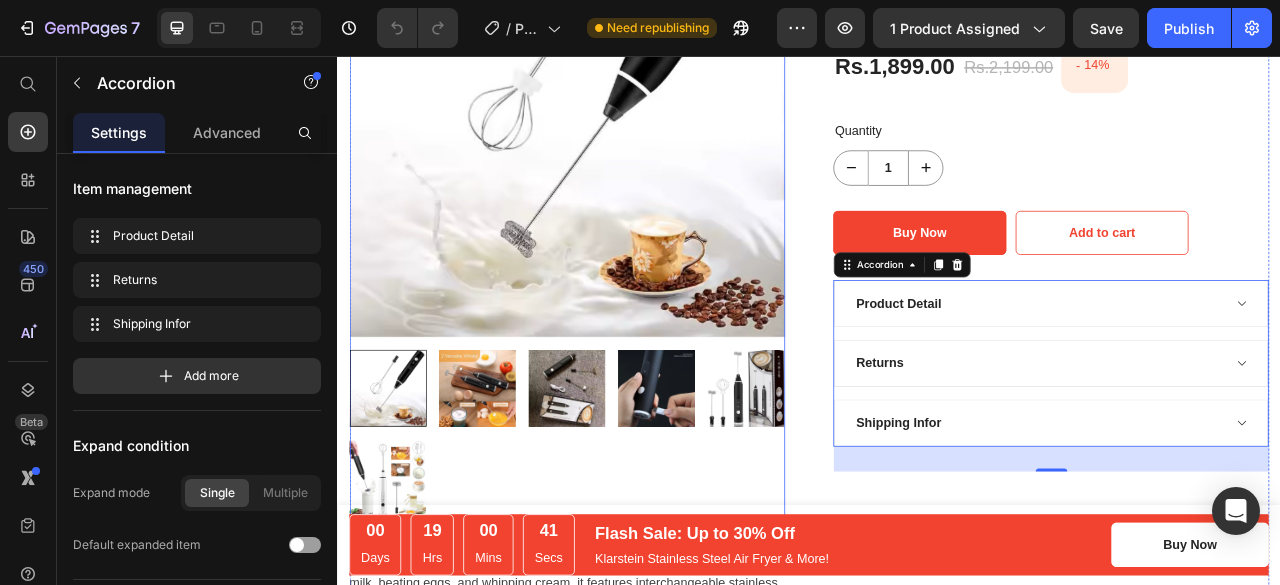 click at bounding box center [629, 536] 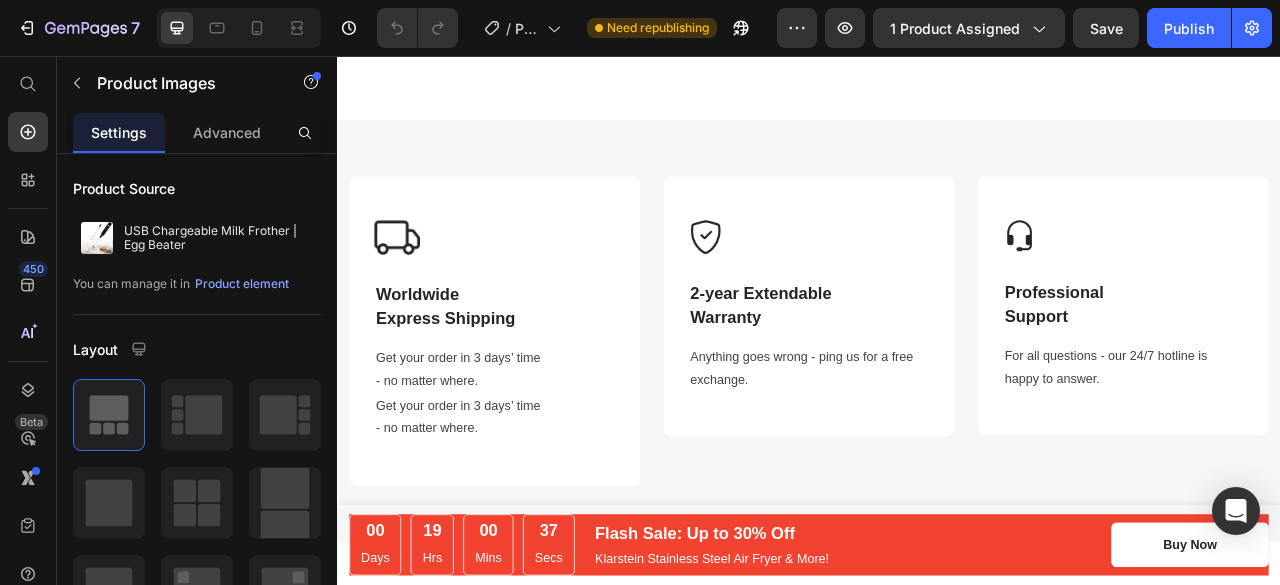 scroll, scrollTop: 1104, scrollLeft: 0, axis: vertical 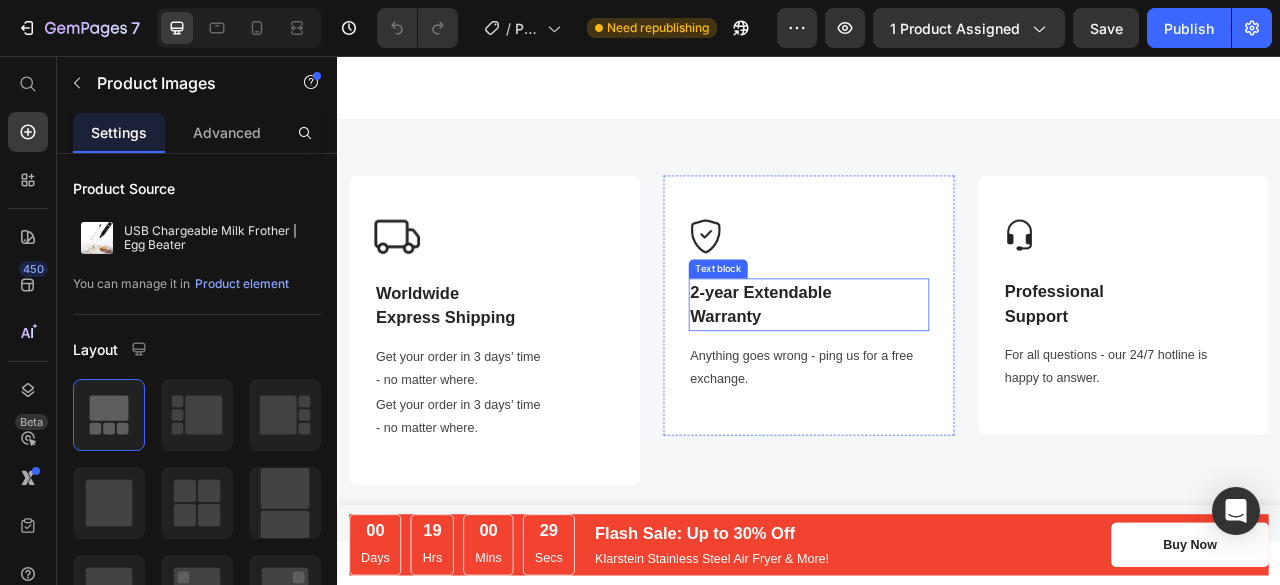 click on "2-year Extendable" at bounding box center (937, 357) 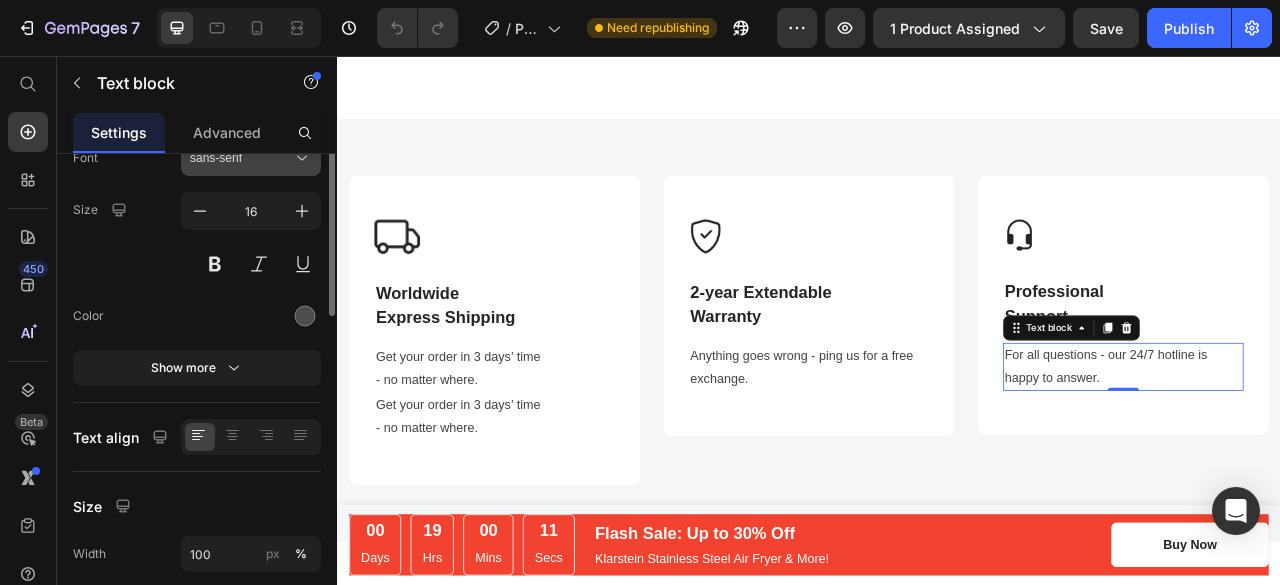 scroll, scrollTop: 14, scrollLeft: 0, axis: vertical 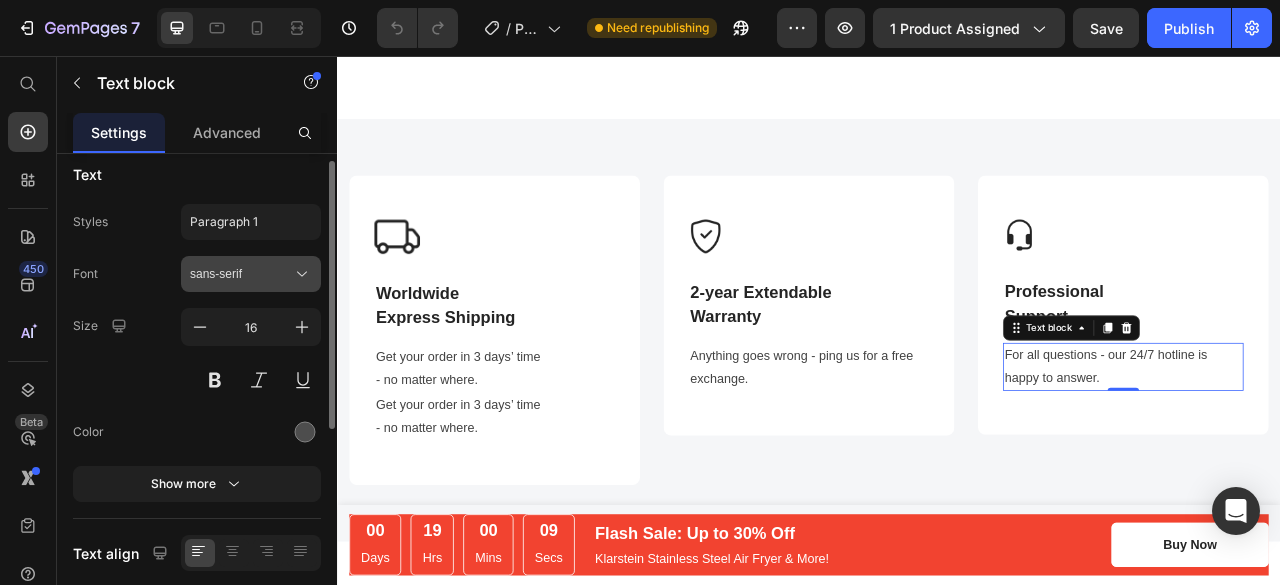 click on "sans-serif" at bounding box center (251, 274) 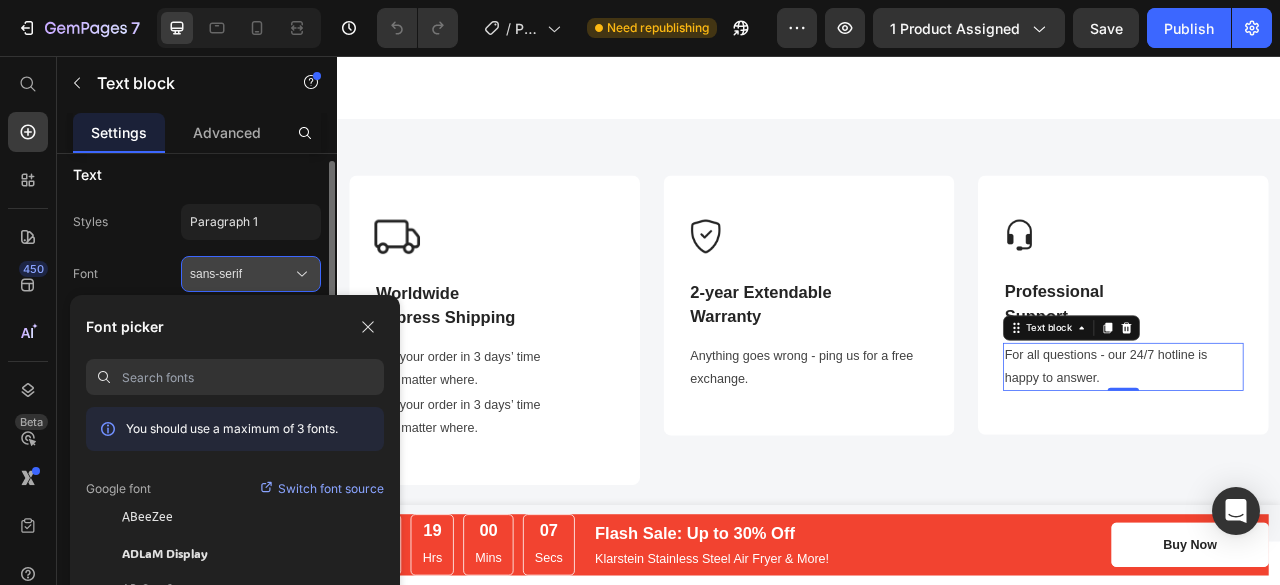 click on "sans-serif" at bounding box center [251, 274] 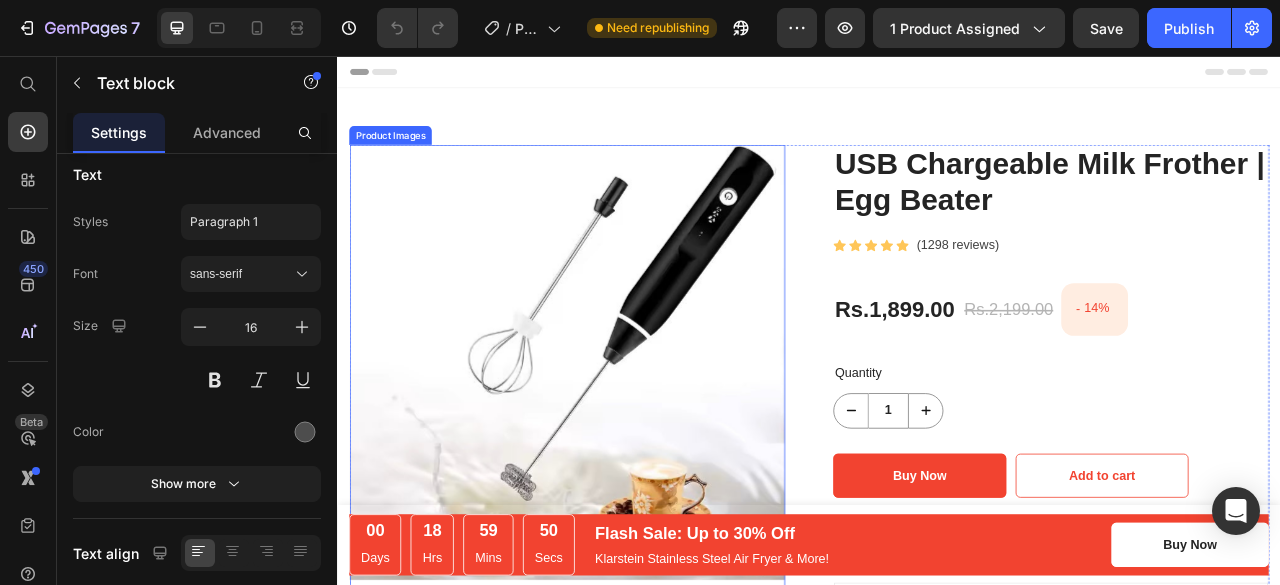 scroll, scrollTop: 298, scrollLeft: 0, axis: vertical 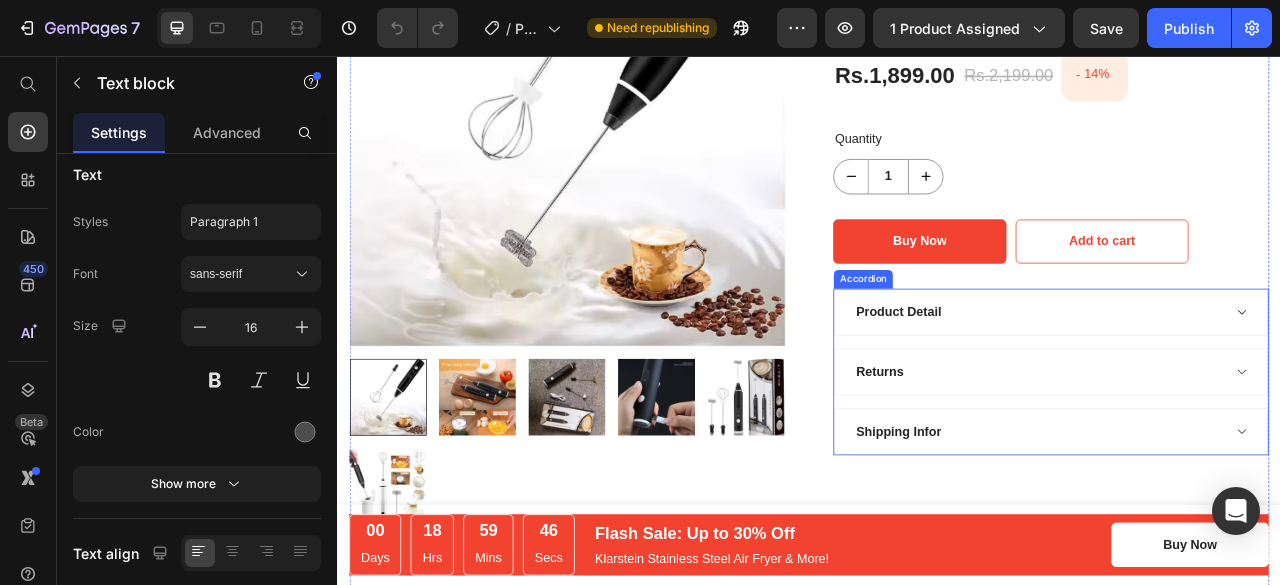 click on "Product Detail" at bounding box center (1245, 382) 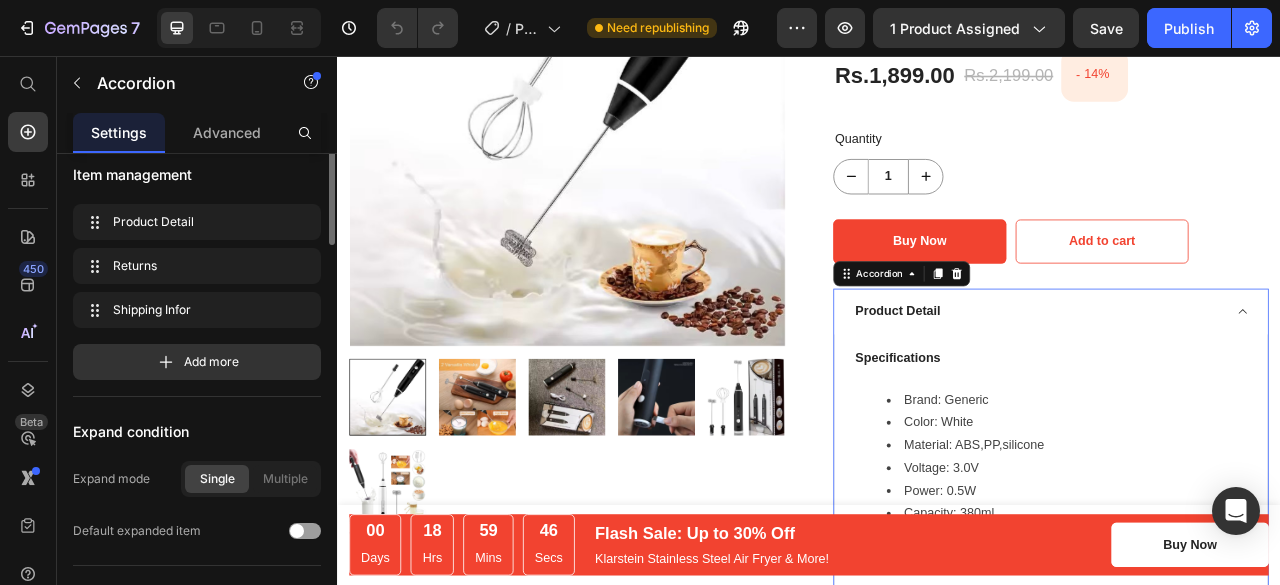 scroll, scrollTop: 0, scrollLeft: 0, axis: both 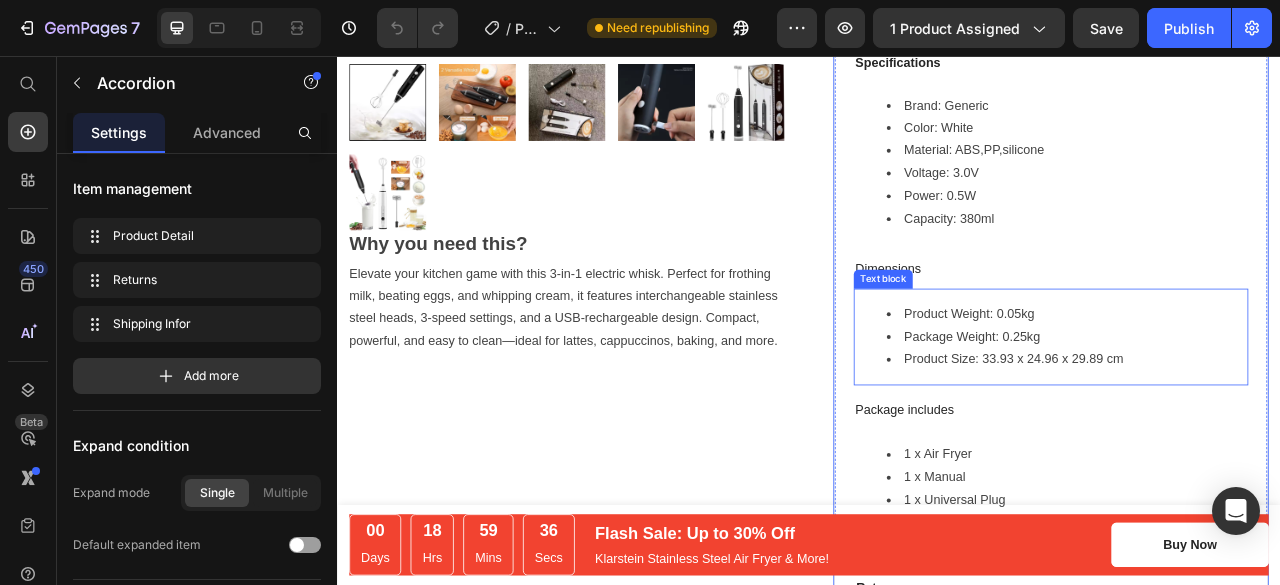 click on "Product Size: 33.93 x 24.96 x 29.89 cm" at bounding box center (1265, 442) 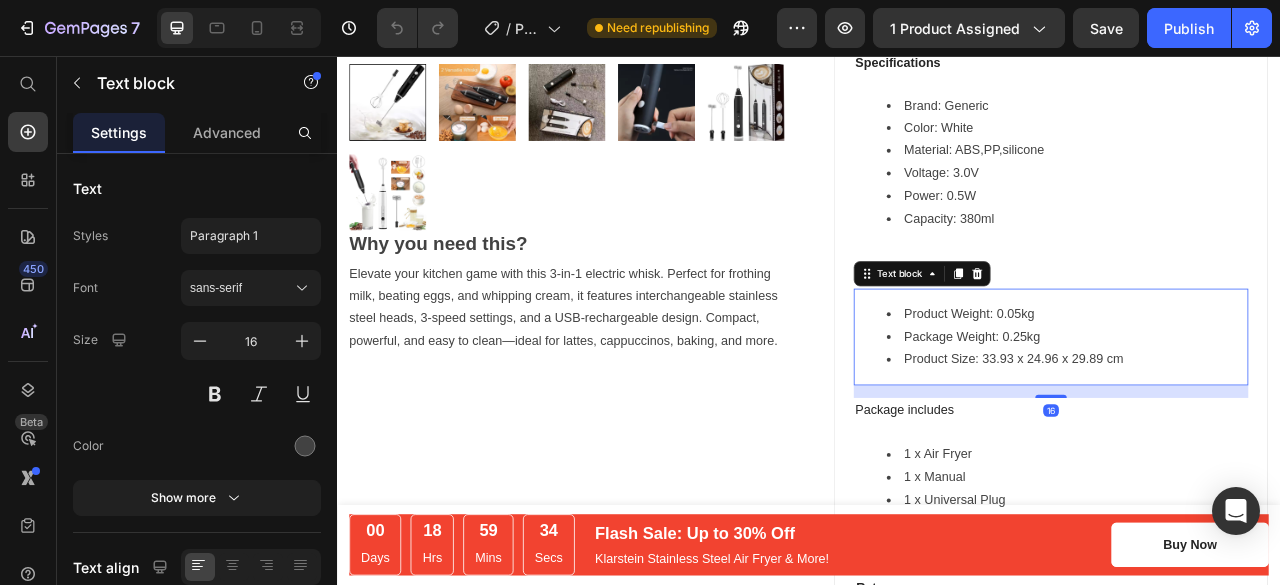 click on "Product Size: 33.93 x 24.96 x 29.89 cm" at bounding box center [1265, 442] 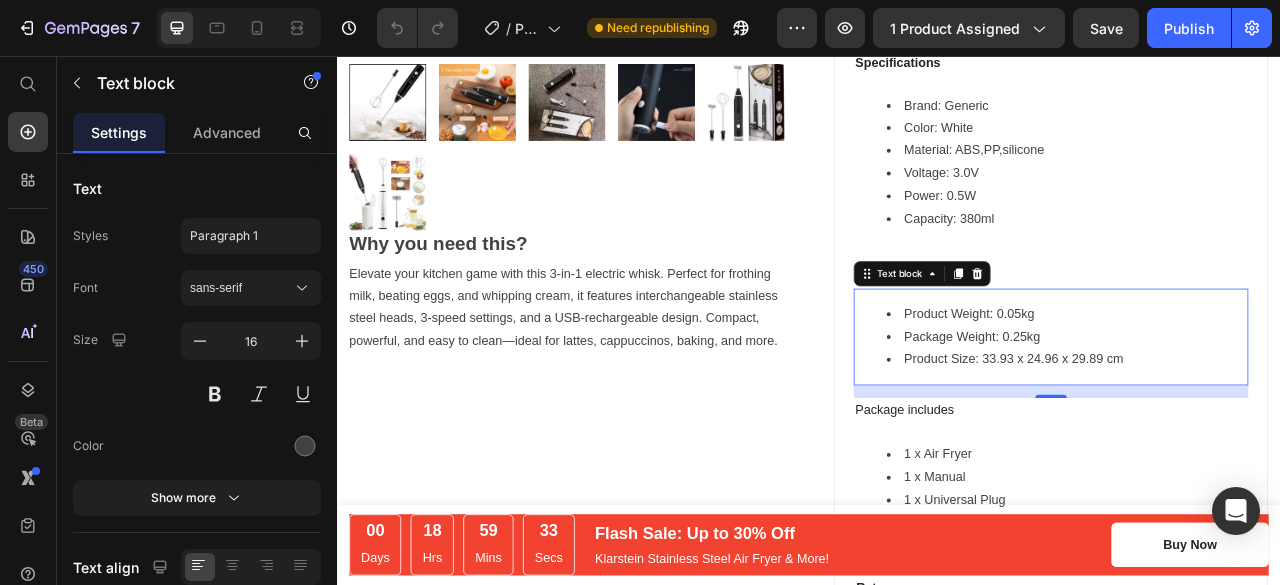 click on "Product Size: 33.93 x 24.96 x 29.89 cm" at bounding box center (1265, 442) 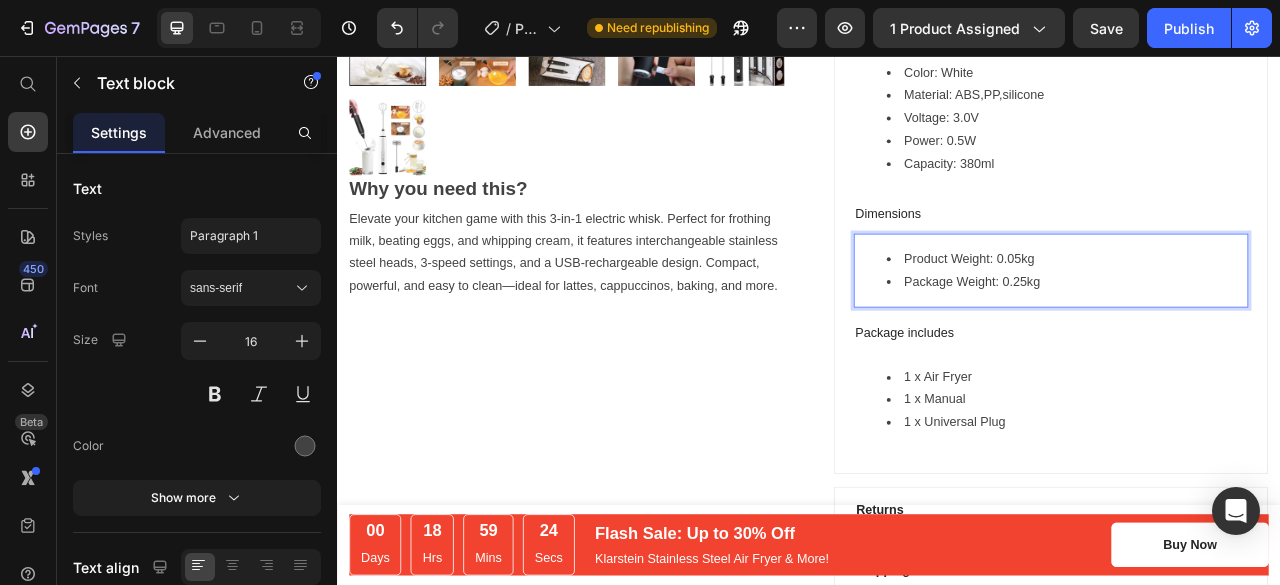 scroll, scrollTop: 779, scrollLeft: 0, axis: vertical 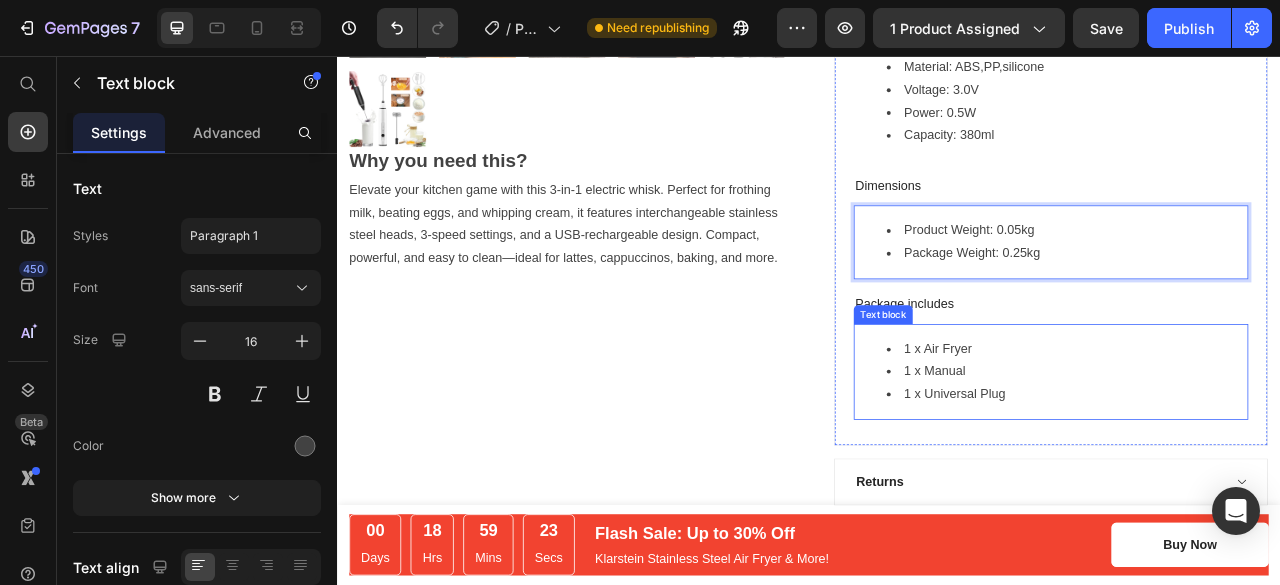 click on "1 x Manual" at bounding box center [1265, 457] 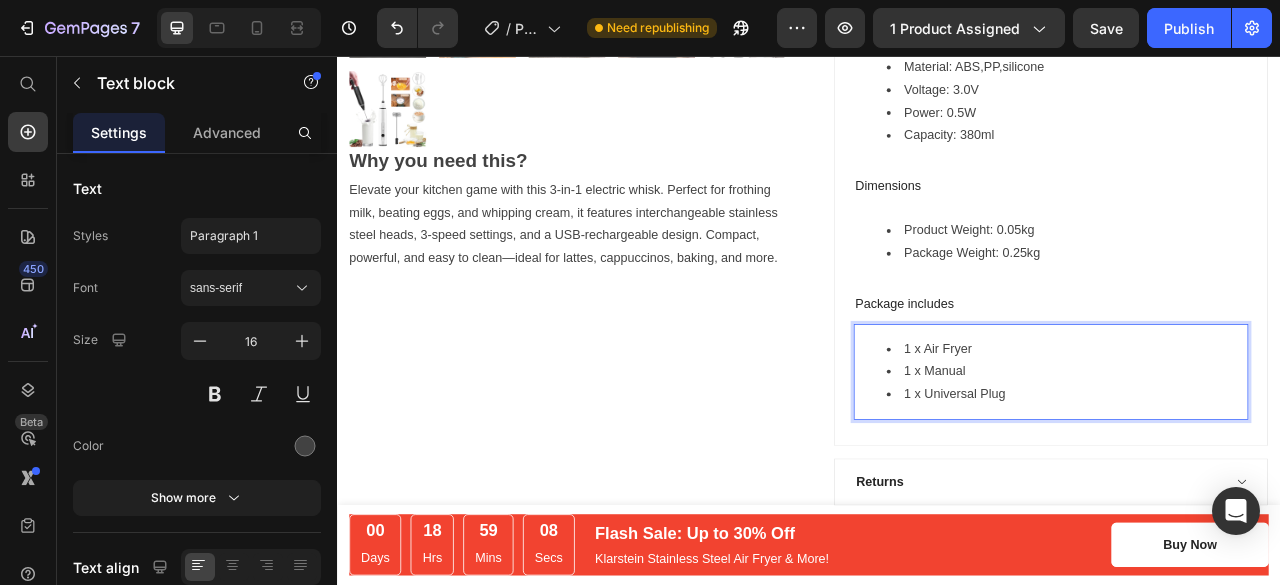 click on "1 x Manual" at bounding box center (1265, 457) 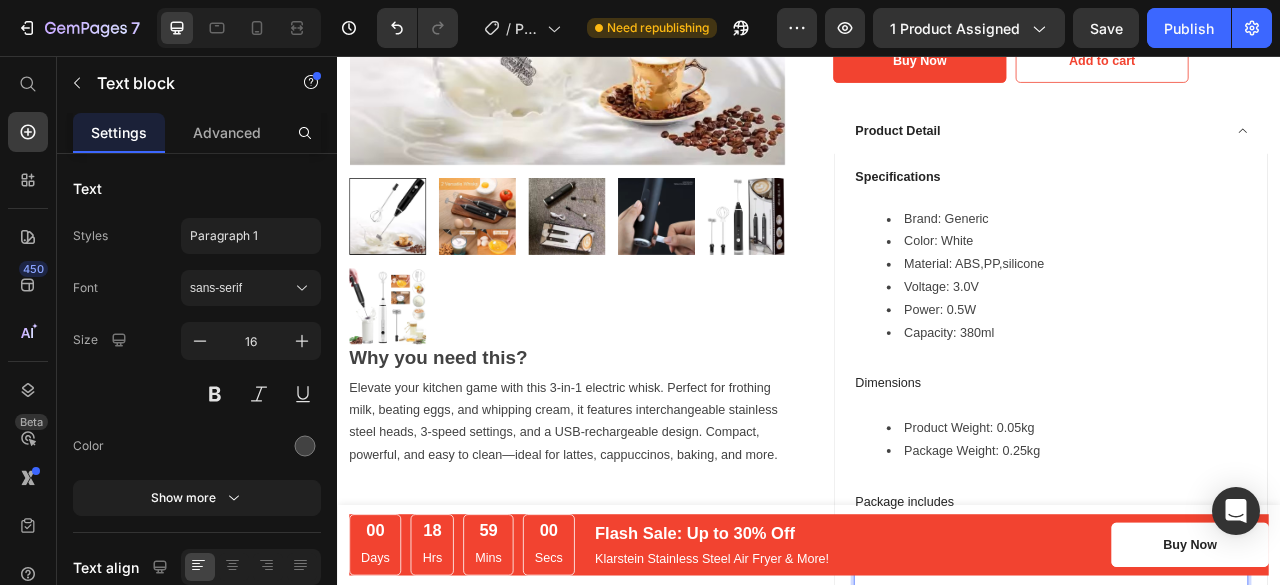 scroll, scrollTop: 735, scrollLeft: 0, axis: vertical 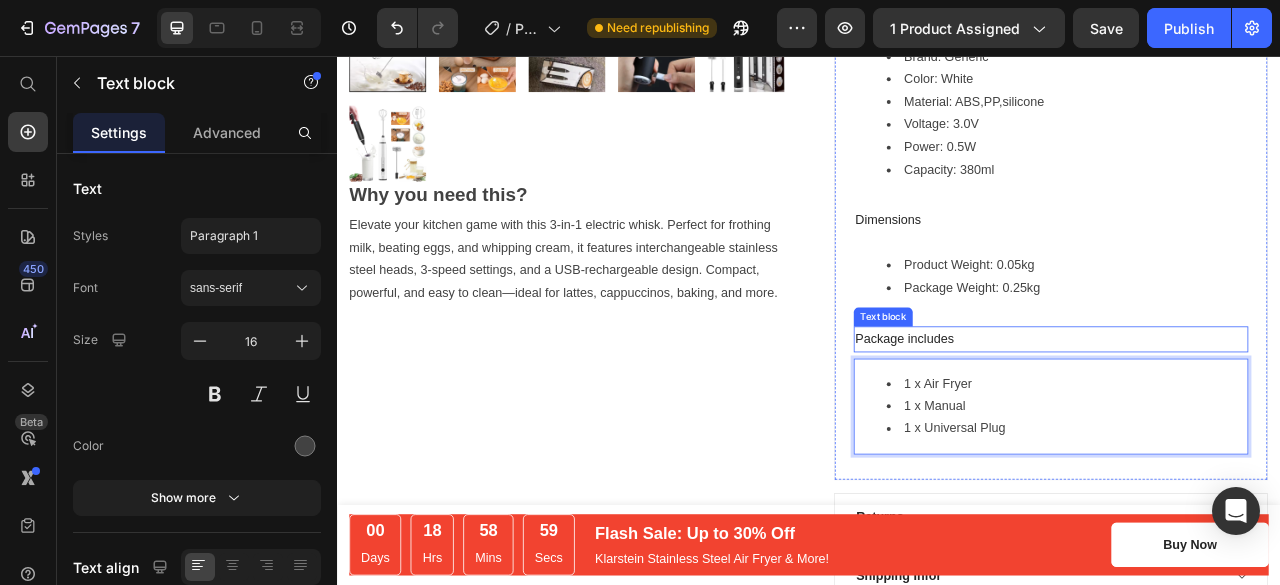click on "Package includes" at bounding box center [1245, 416] 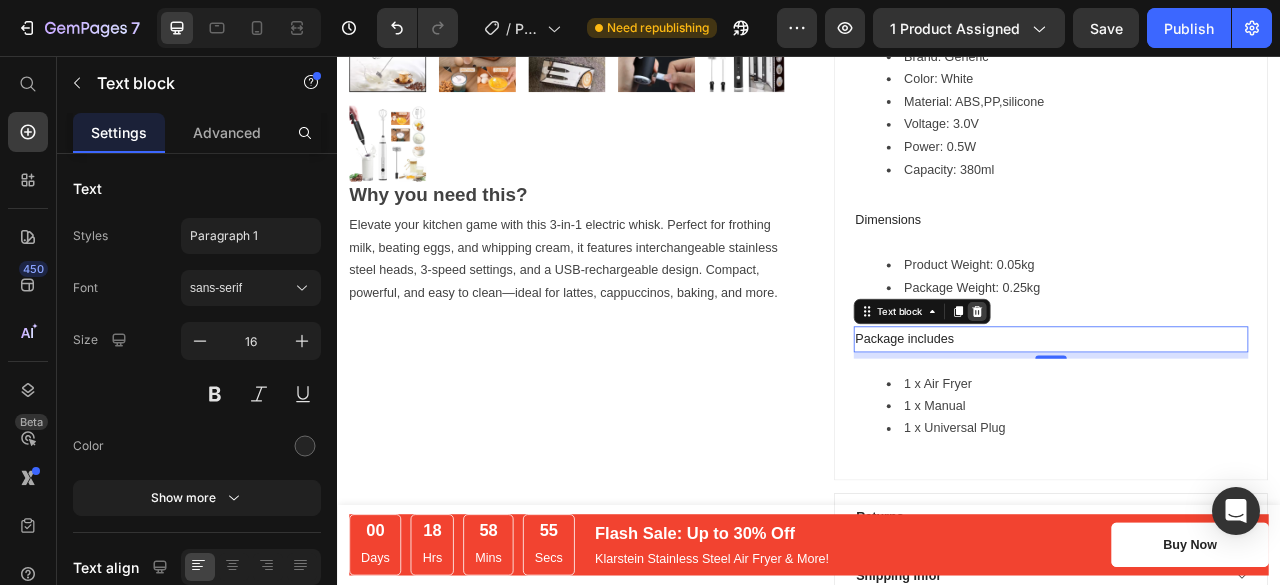 click at bounding box center [1151, 381] 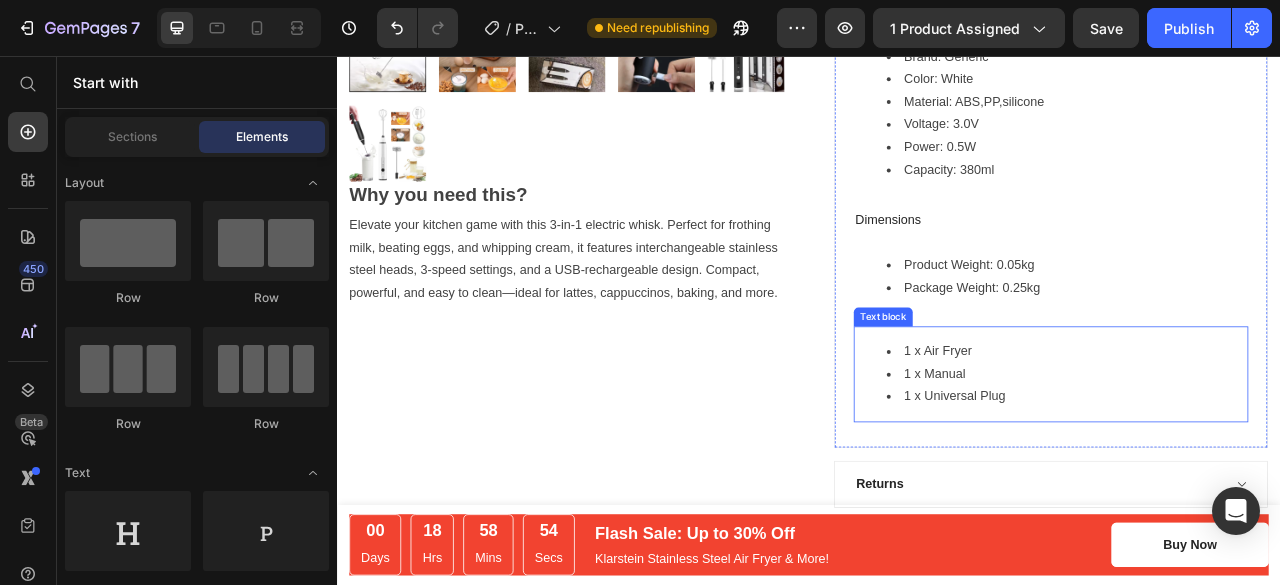 click on "1 x Manual" at bounding box center (1265, 461) 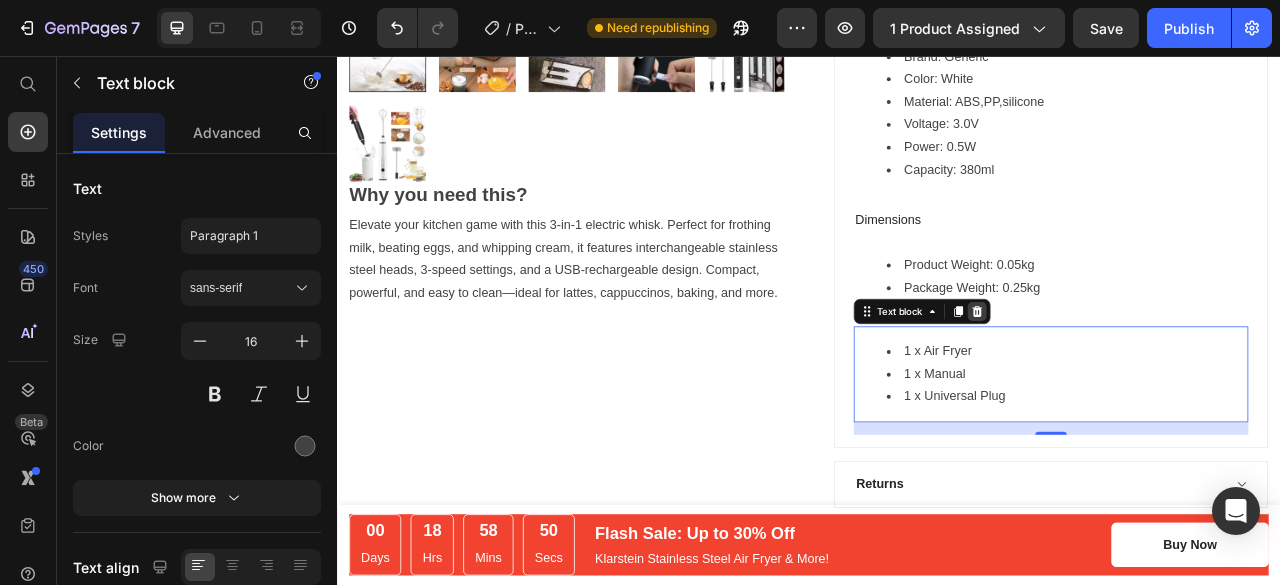 click 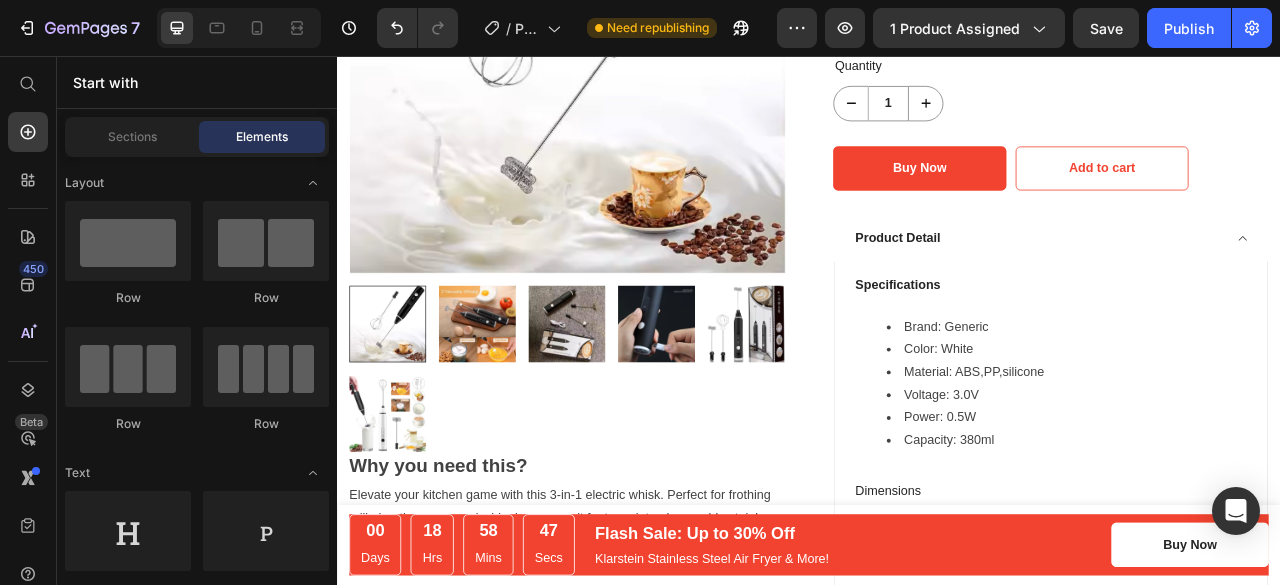 scroll, scrollTop: 297, scrollLeft: 0, axis: vertical 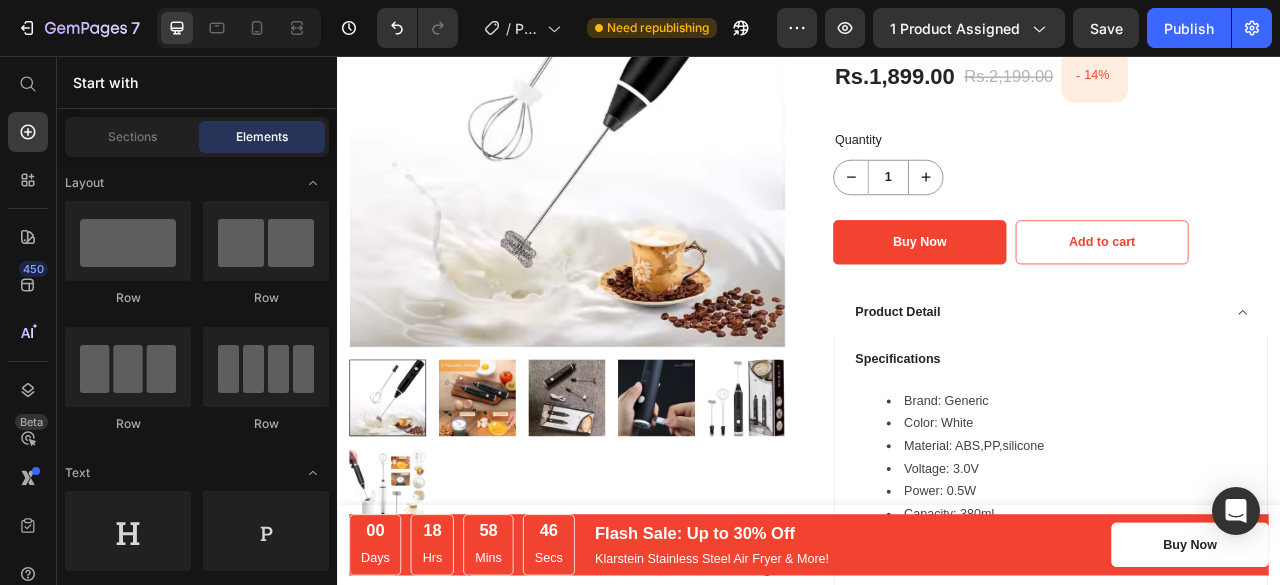 click on "Product Detail" at bounding box center (1229, 382) 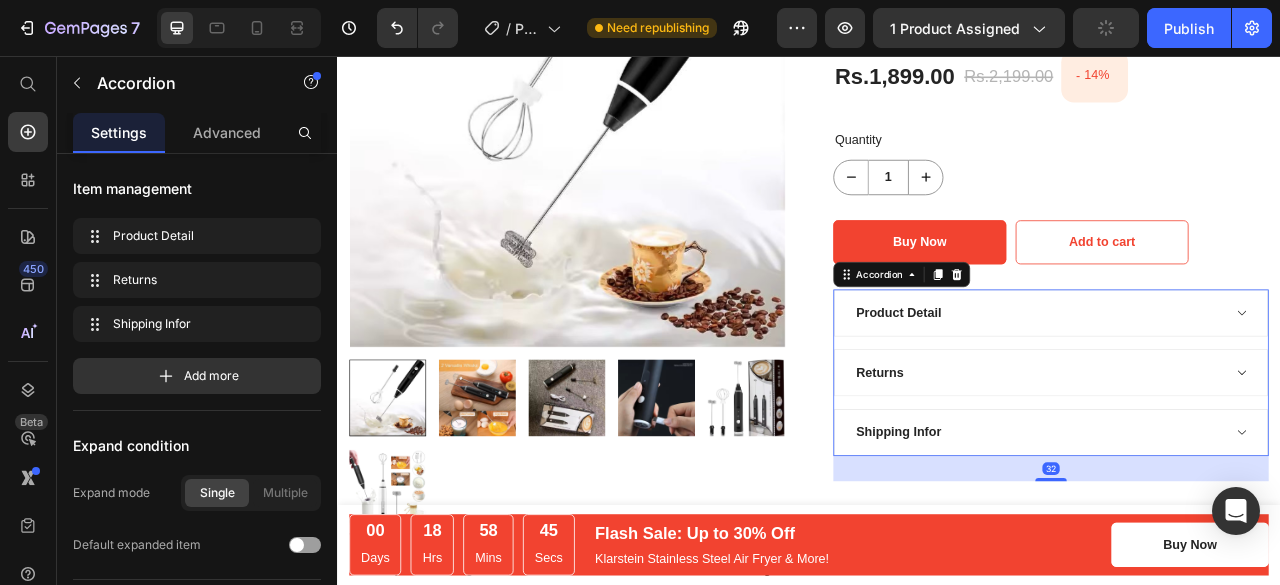 click on "Product Detail" at bounding box center [1229, 383] 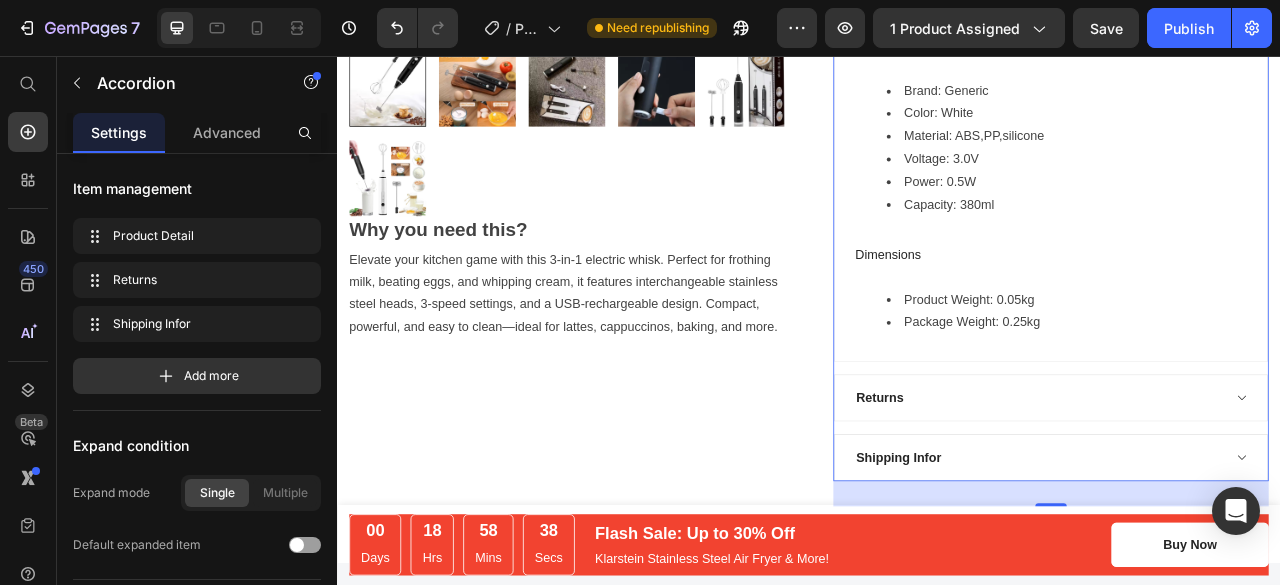 scroll, scrollTop: 784, scrollLeft: 0, axis: vertical 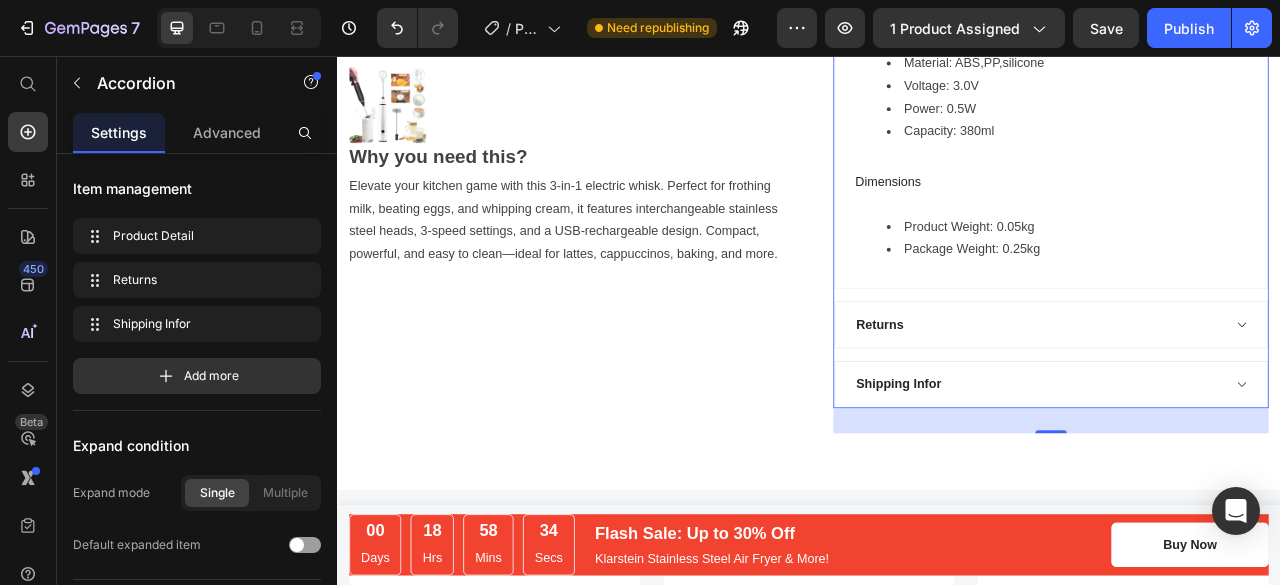 click on "Returns" at bounding box center [1245, 398] 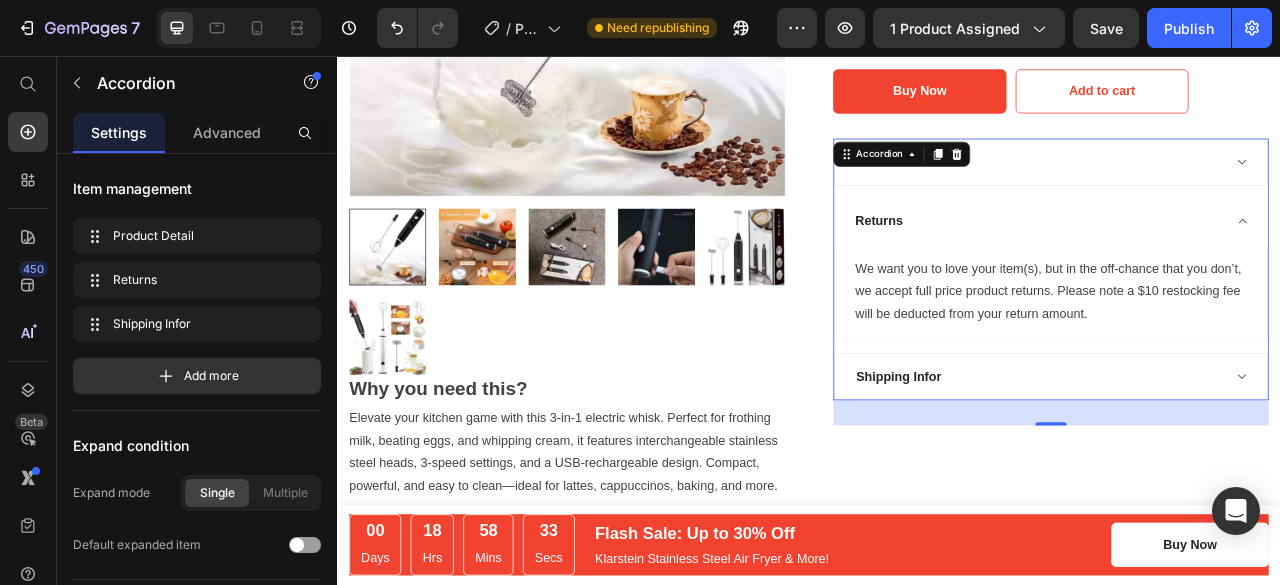 scroll, scrollTop: 488, scrollLeft: 0, axis: vertical 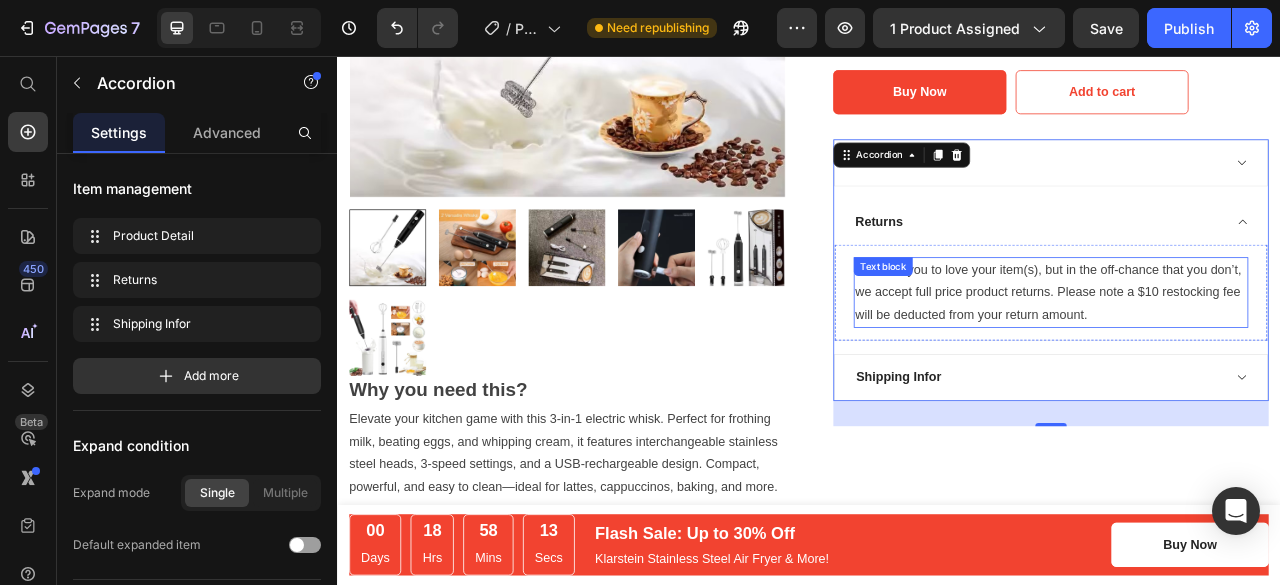click on "We want you to love your item(s), but in the off-chance that you don’t, we accept full price product returns. Please note a $10 restocking fee will be deducted from your return amount." at bounding box center (1245, 357) 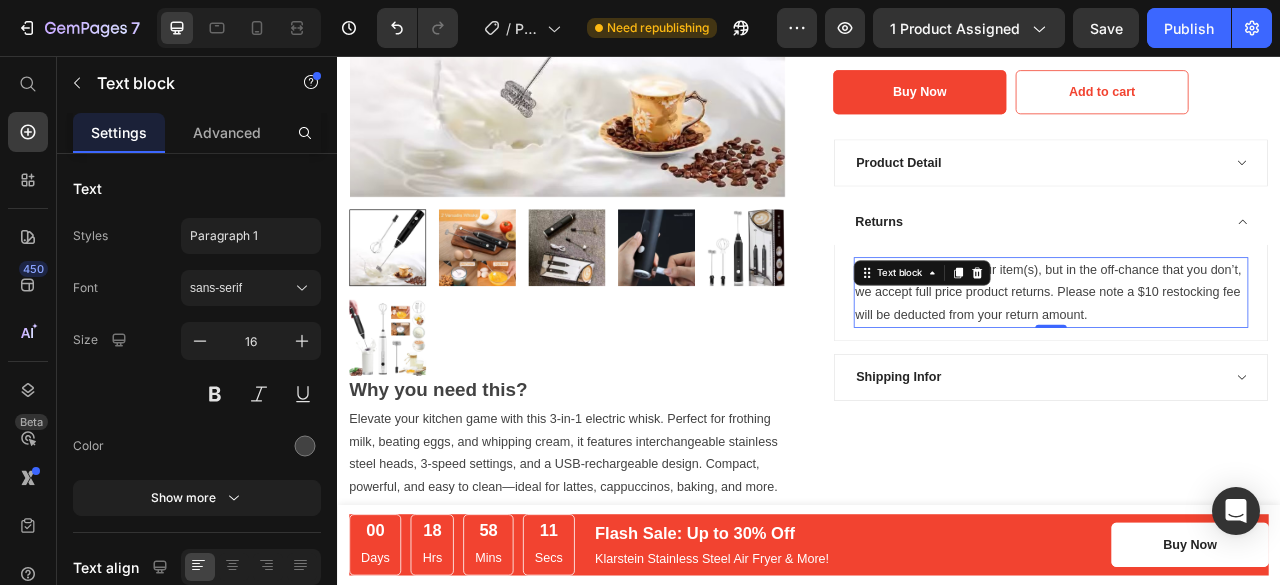 click on "We want you to love your item(s), but in the off-chance that you don’t, we accept full price product returns. Please note a $10 restocking fee will be deducted from your return amount." at bounding box center (1245, 357) 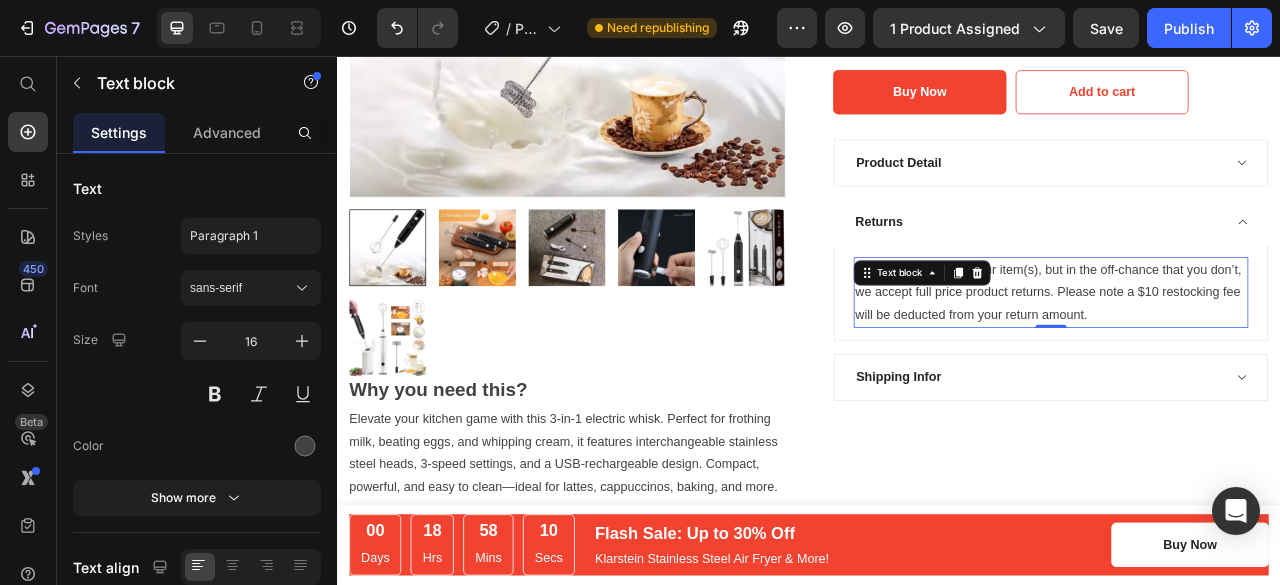 click on "We want you to love your item(s), but in the off-chance that you don’t, we accept full price product returns. Please note a $10 restocking fee will be deducted from your return amount." at bounding box center (1245, 357) 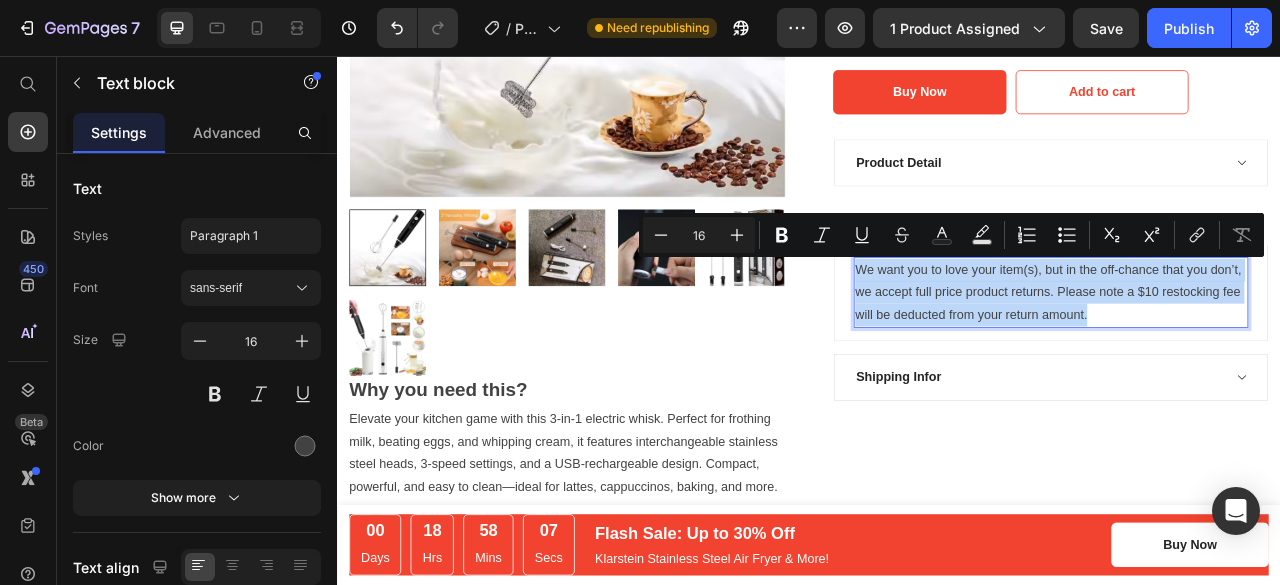 drag, startPoint x: 1390, startPoint y: 372, endPoint x: 988, endPoint y: 320, distance: 405.34924 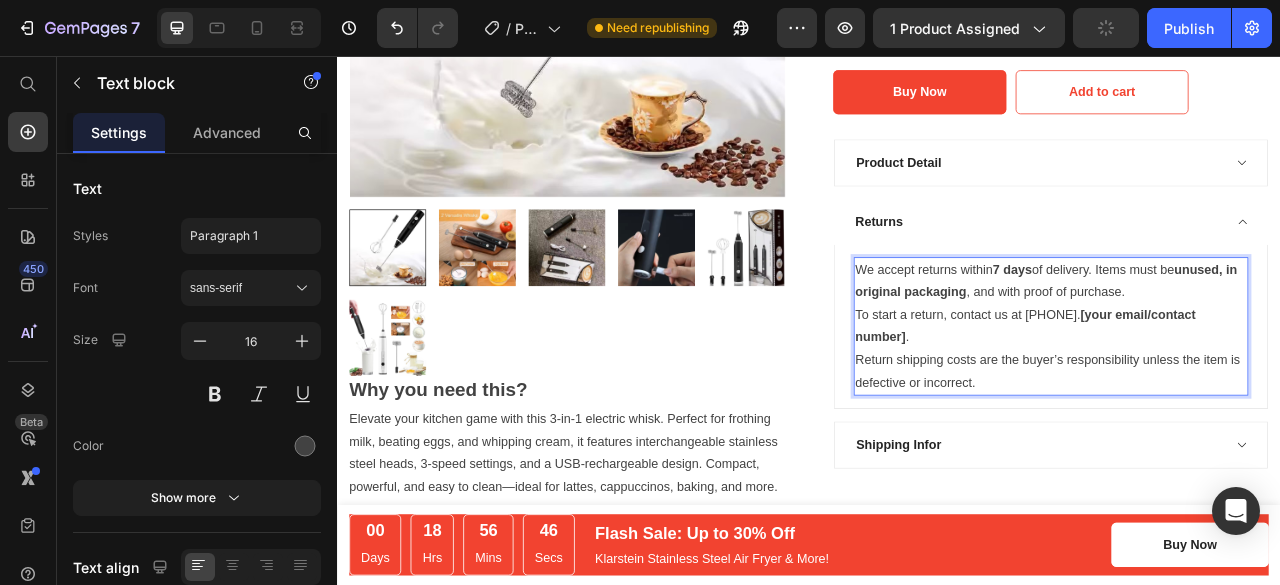 click on "We accept returns within  7 days  of delivery. Items must be  unused, in original packaging , and with proof of purchase. To start a return, contact us at  [your email/contact number] . Return shipping costs are the buyer’s responsibility unless the item is defective or incorrect." at bounding box center (1245, 400) 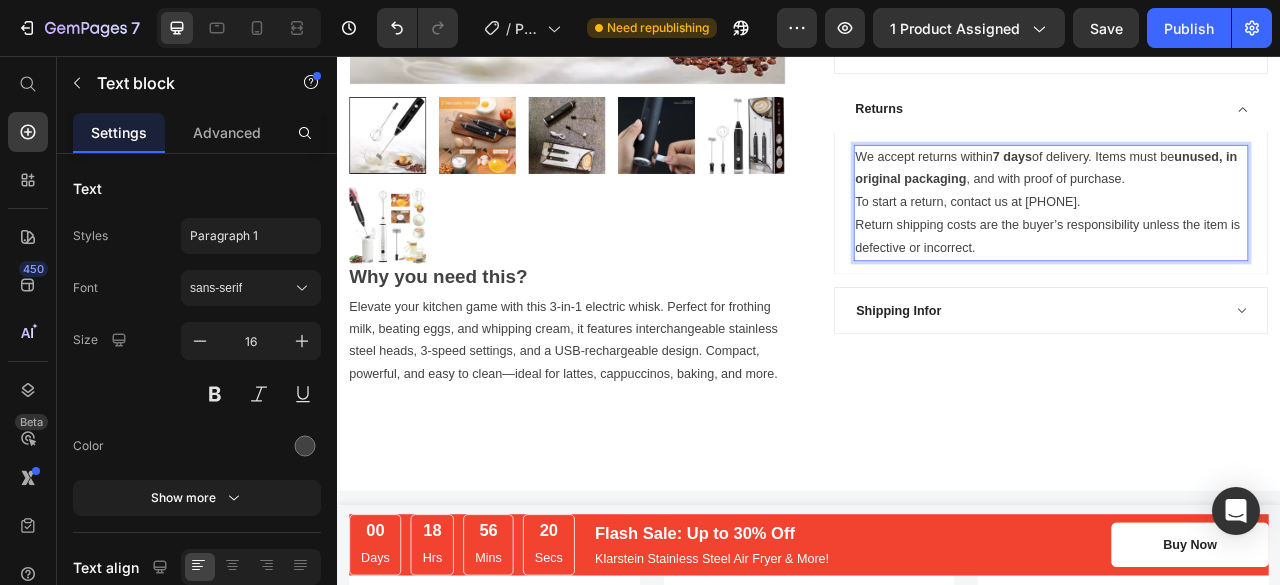 scroll, scrollTop: 618, scrollLeft: 0, axis: vertical 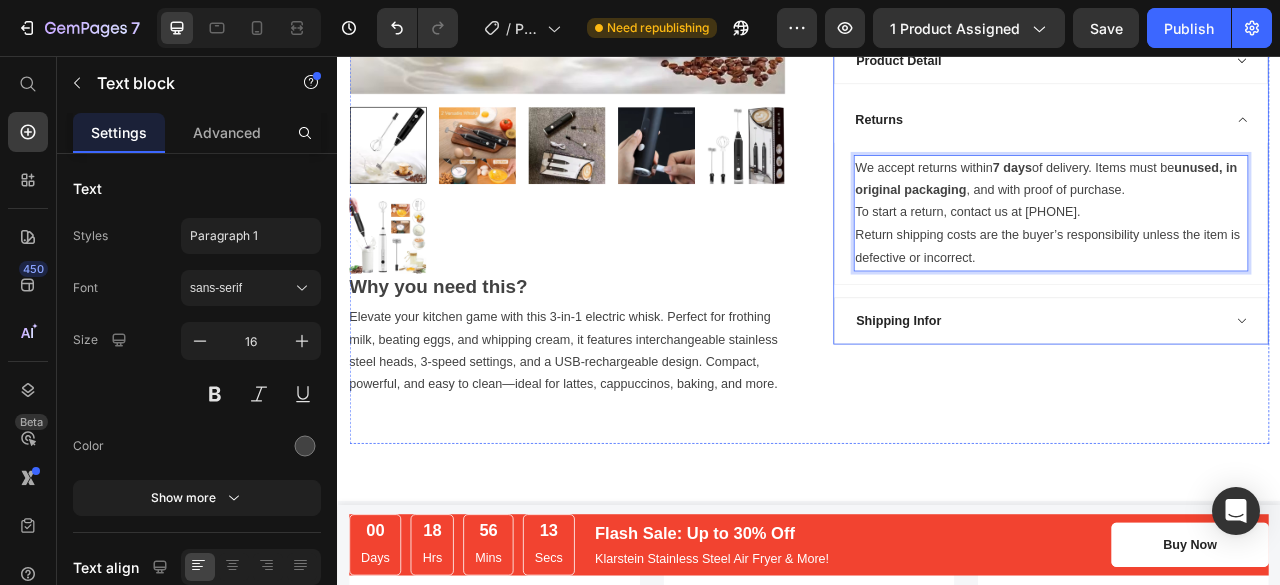 click on "Shipping Infor" at bounding box center [1229, 393] 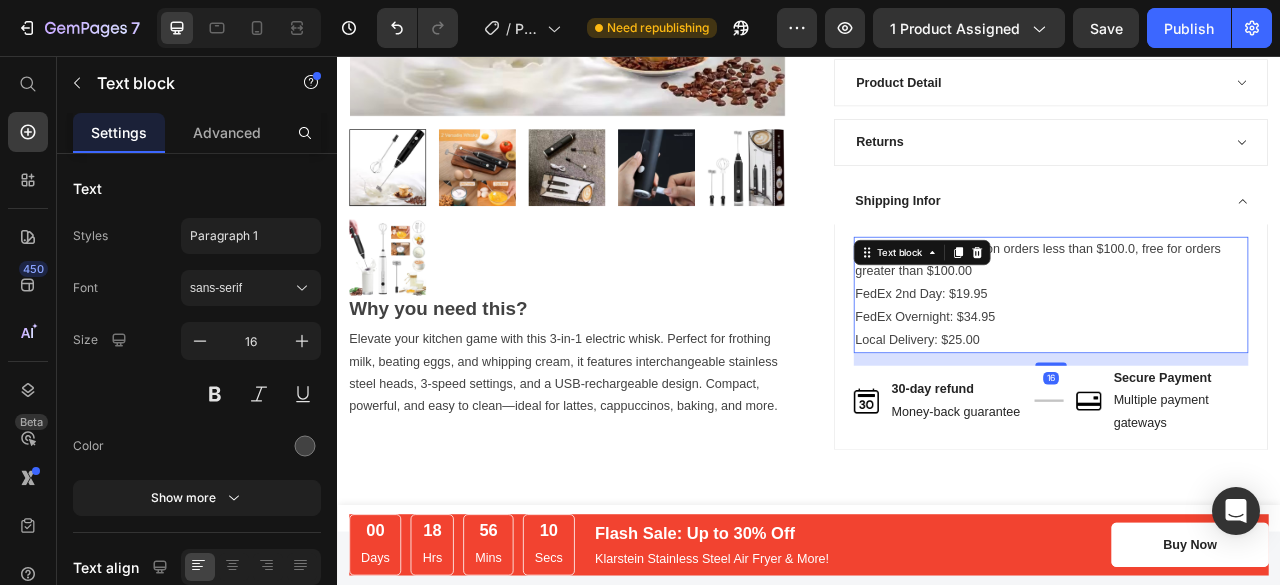 scroll, scrollTop: 587, scrollLeft: 0, axis: vertical 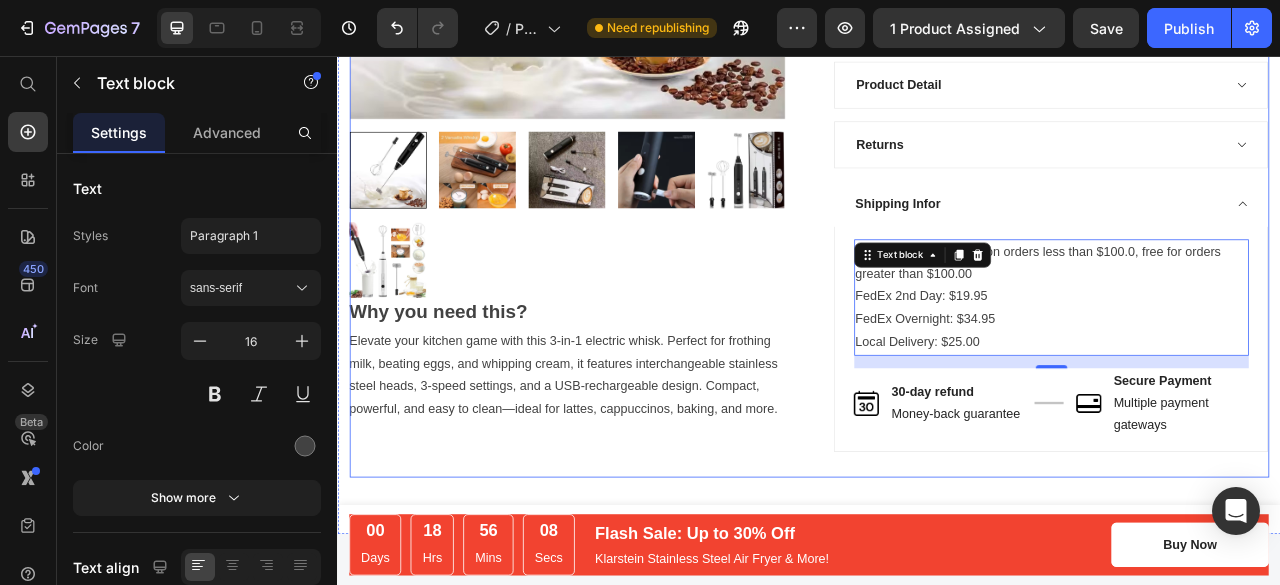 click on "Product Images Why you need this?
Elevate your kitchen game with this 3-in-1 electric whisk. Perfect for frothing milk, beating eggs, and whipping cream, it features interchangeable stainless steel heads, 3-speed settings, and a USB-rechargeable design. Compact, powerful, and easy to clean—ideal for lattes, cappuccinos, baking, and more.
(P) Description USB Chargeable Milk Frother | Egg Beater (P) Title                Icon                Icon                Icon                Icon                Icon Icon List Hoz (1298 reviews) Text block Row Rs.1,899.00 (P) Price Rs.2,199.00 (P) Price - 14% (P) Tag Row Quantity Text block 1 Product Quantity Buy Now (P) Cart Button Add to cart (P) Cart Button Row
Product Detail
Returns
Shipping Infor FedEx 2nd Day: $19.95  FedEx Overnight: $34.95 Local Delivery: $25.00 Text block" at bounding box center [937, 87] 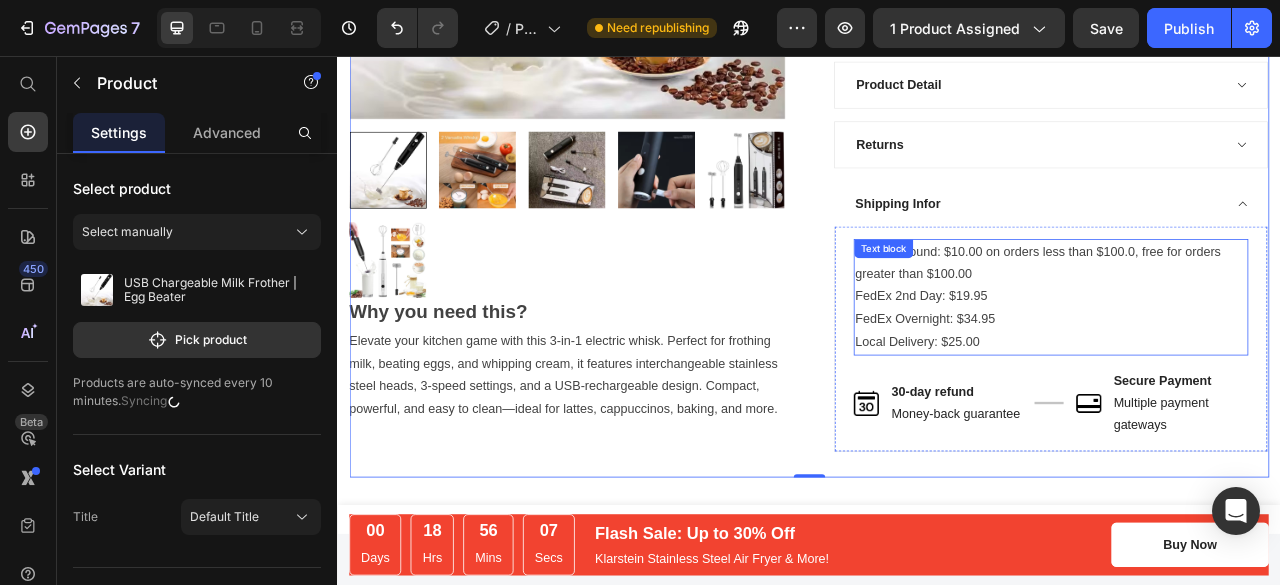 click on "FedEx Ground: $10.00 on orders less than $100.0, free for orders greater than $100.00 FedEx 2nd Day: $19.95  FedEx Overnight: $34.95 Local Delivery: $25.00" at bounding box center [1245, 363] 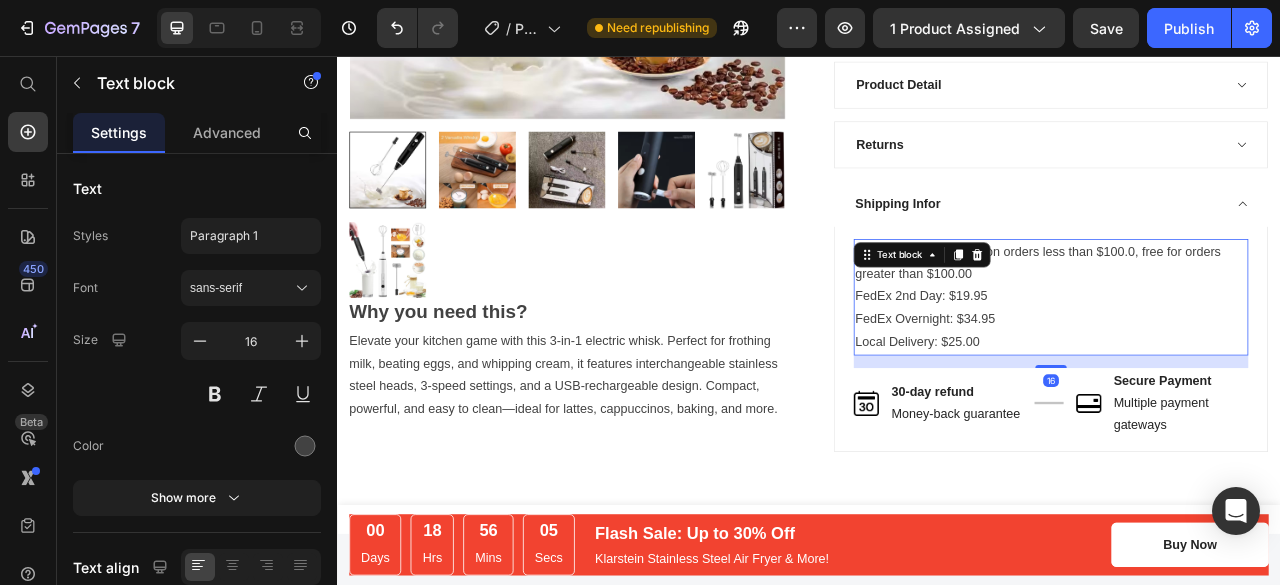scroll, scrollTop: 533, scrollLeft: 0, axis: vertical 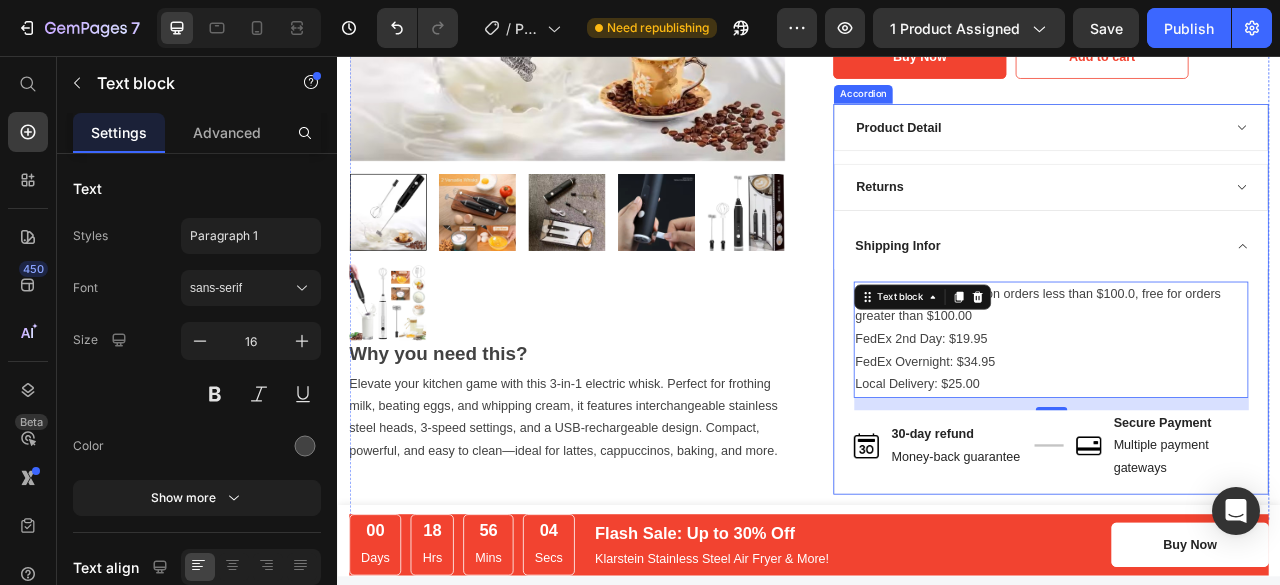 click on "Shipping Infor" at bounding box center [1229, 298] 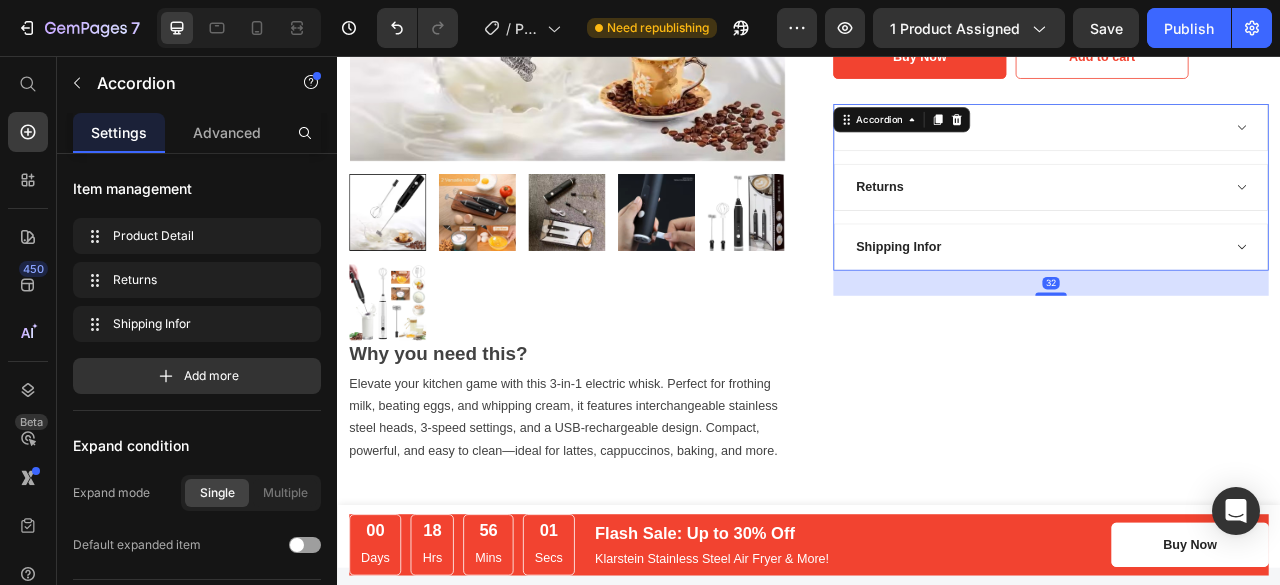 click on "Shipping Infor" at bounding box center (1229, 299) 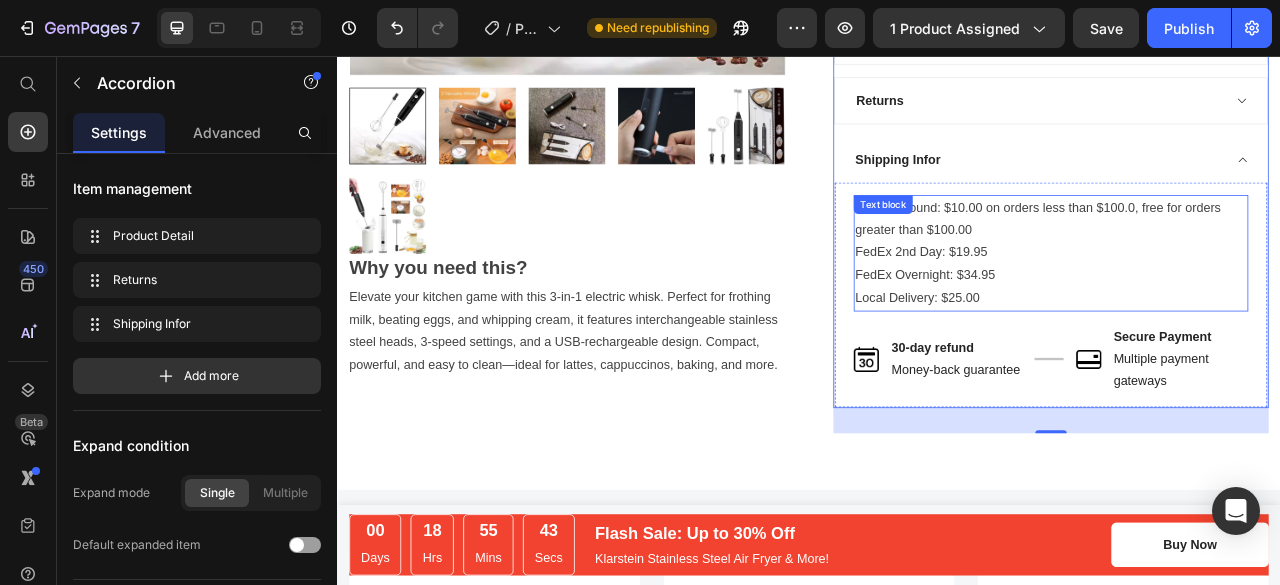 scroll, scrollTop: 642, scrollLeft: 0, axis: vertical 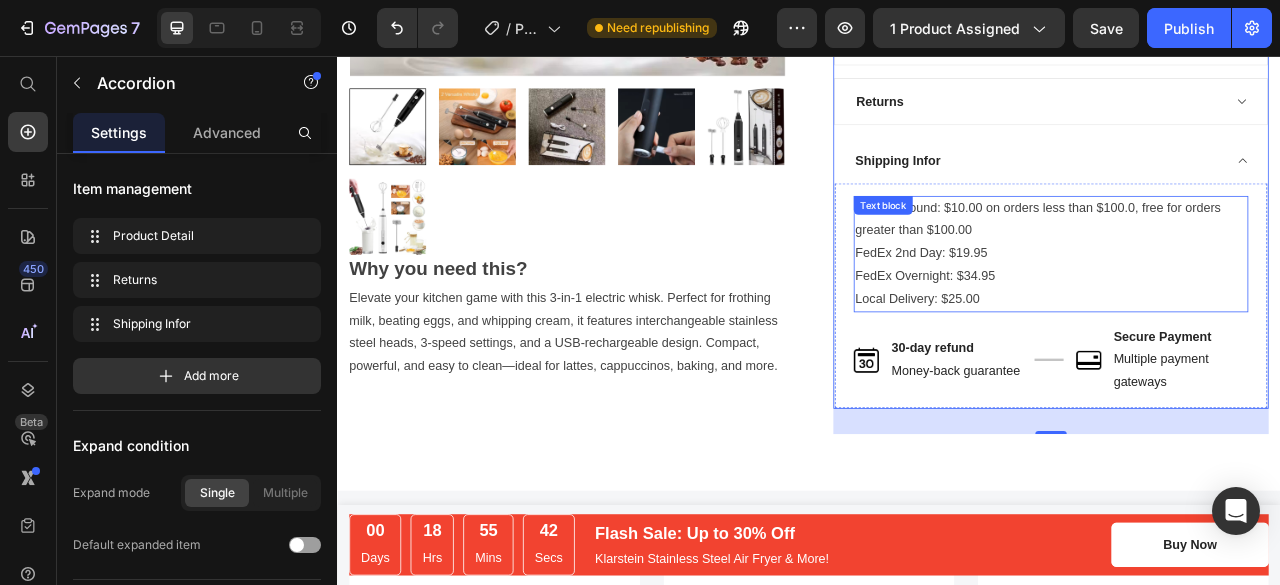click on "FedEx Ground: $10.00 on orders less than $100.0, free for orders greater than $100.00 FedEx 2nd Day: $19.95  FedEx Overnight: $34.95 Local Delivery: $25.00" at bounding box center [1245, 308] 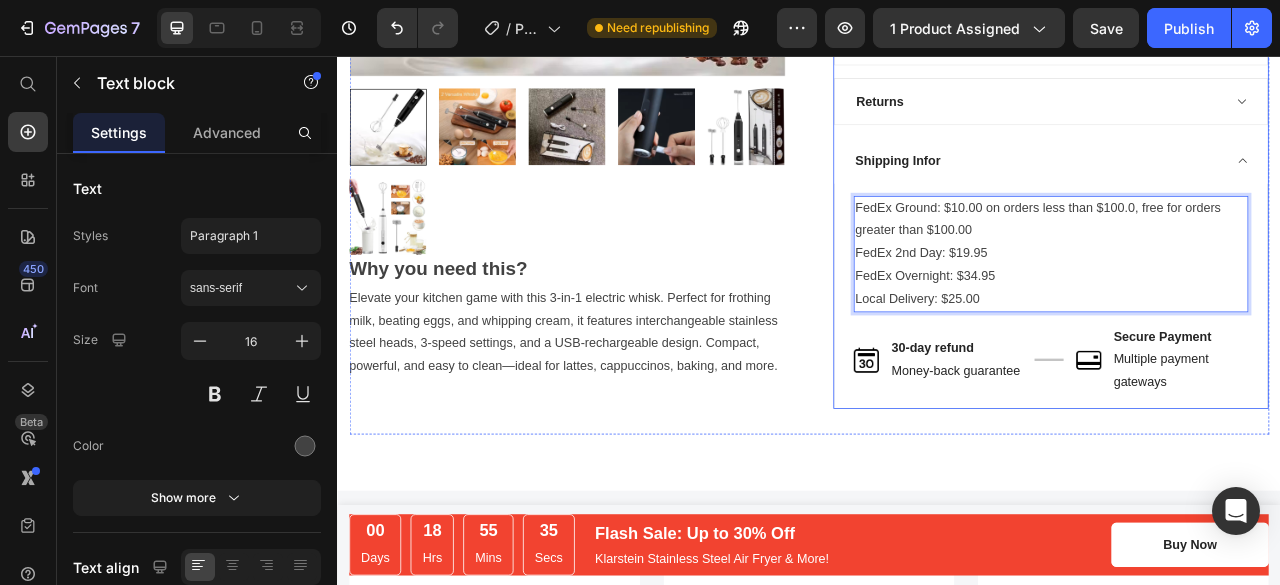 click on "Shipping Infor" at bounding box center (1229, 189) 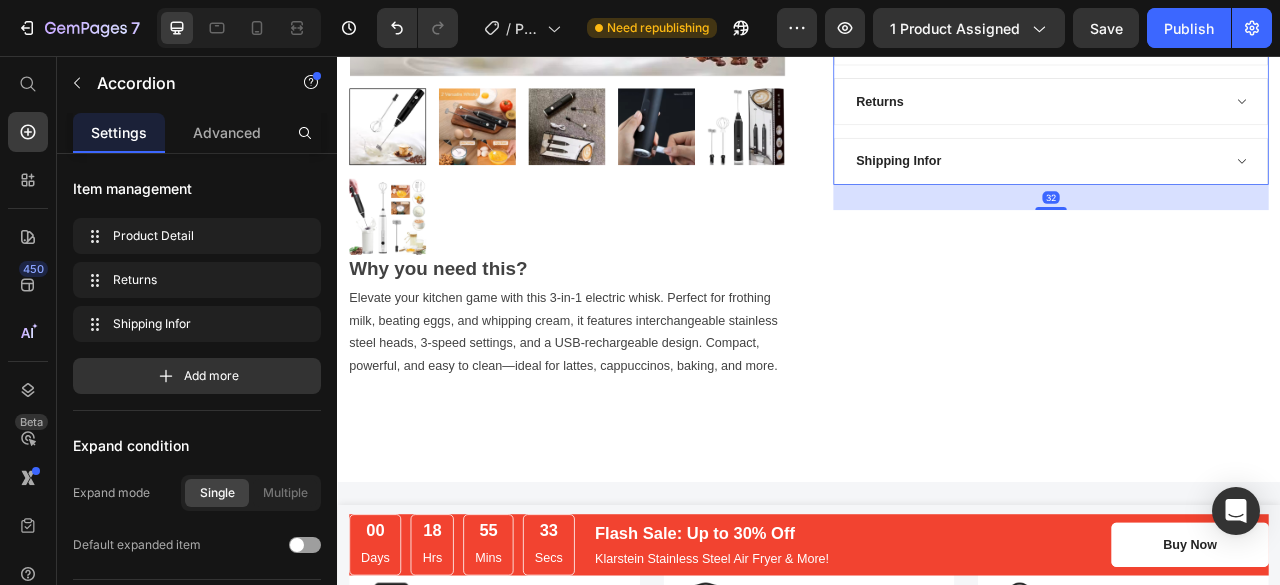 click on "Shipping Infor" at bounding box center [1229, 190] 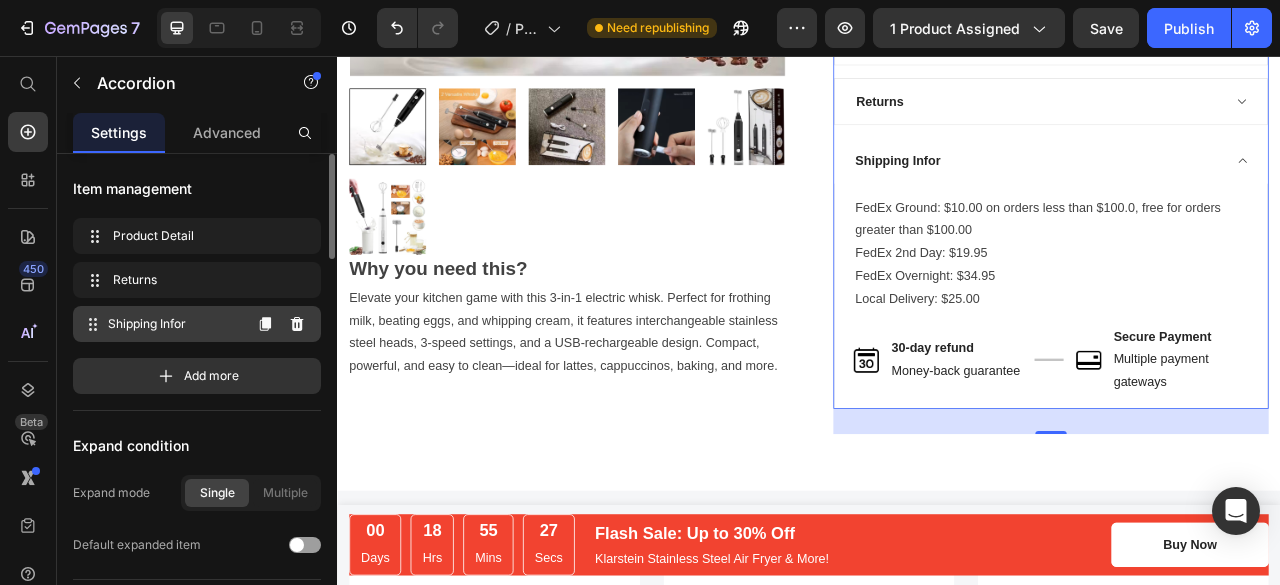 click on "Shipping Infor" at bounding box center (174, 324) 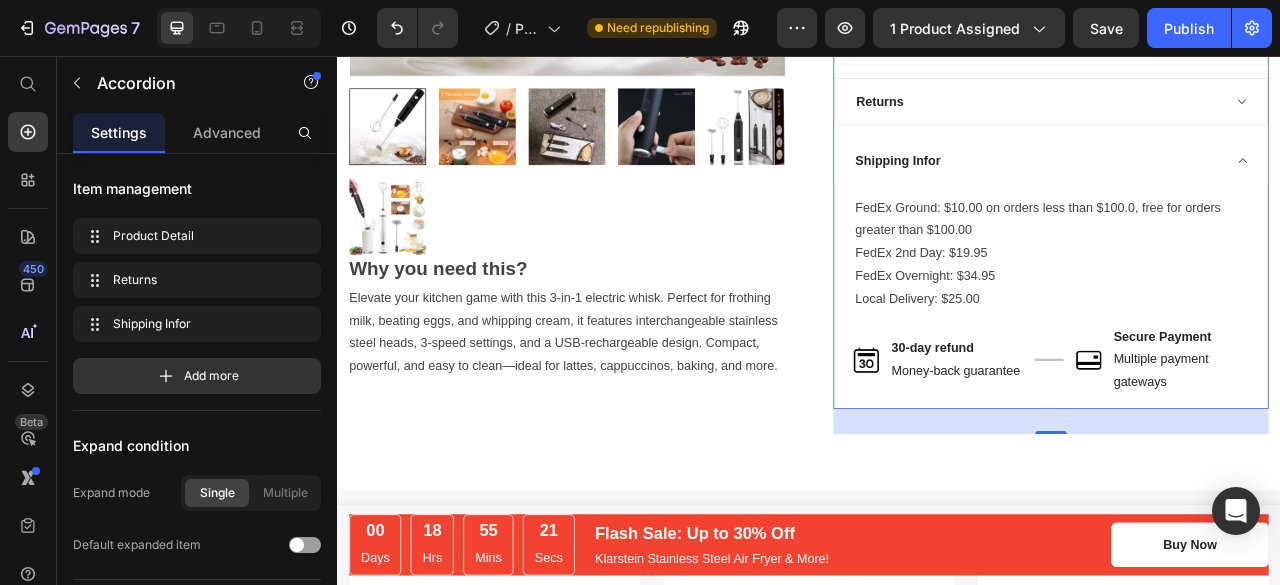 click on "Shipping Infor" at bounding box center (1050, 189) 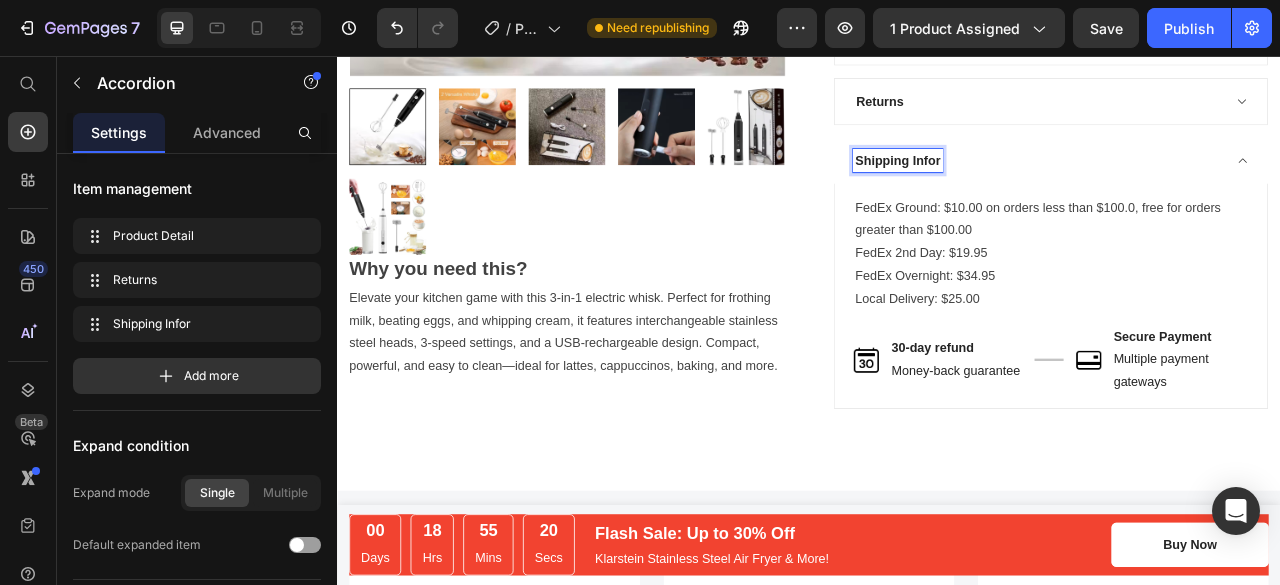 click on "Shipping Infor" at bounding box center [1050, 189] 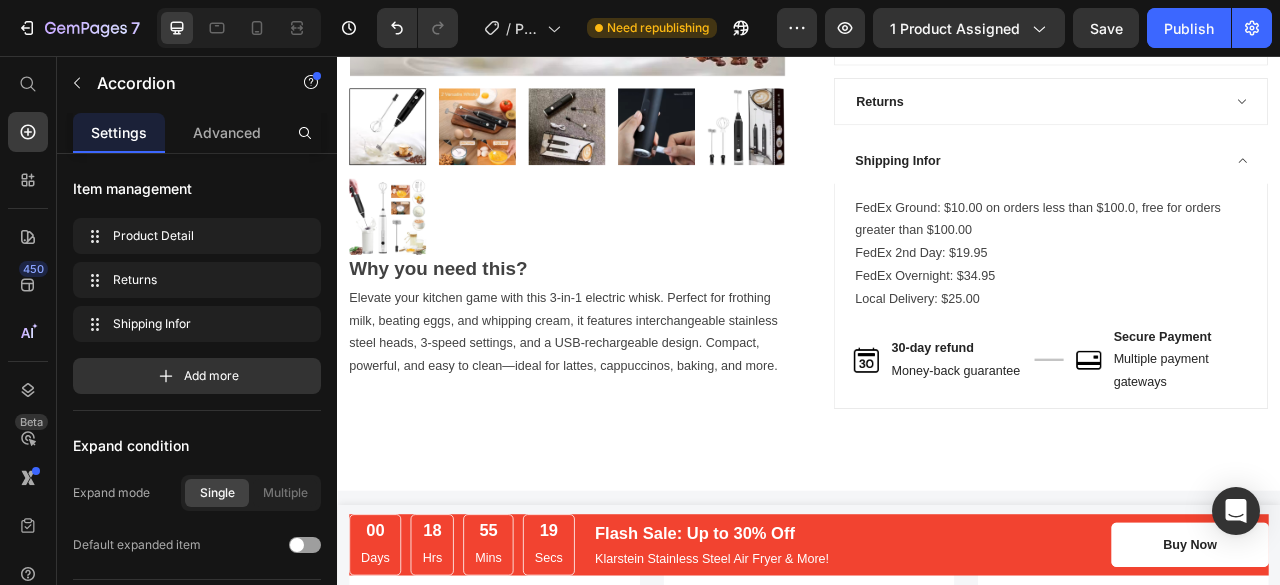 click on "Shipping Infor" at bounding box center [1229, 189] 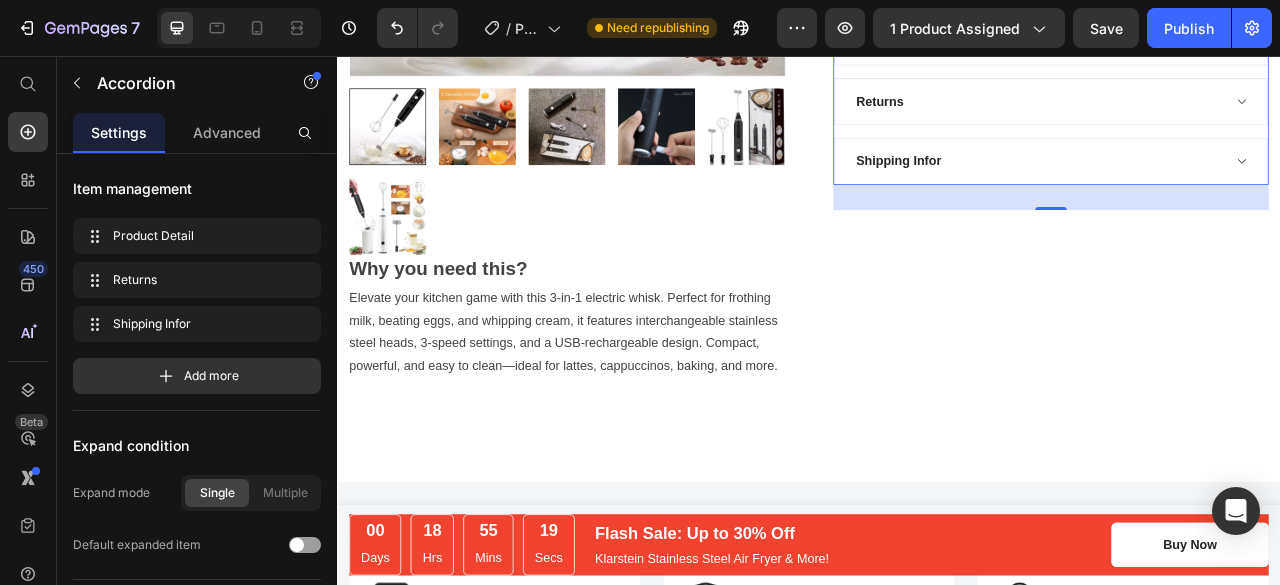 click on "Shipping Infor" at bounding box center [1051, 190] 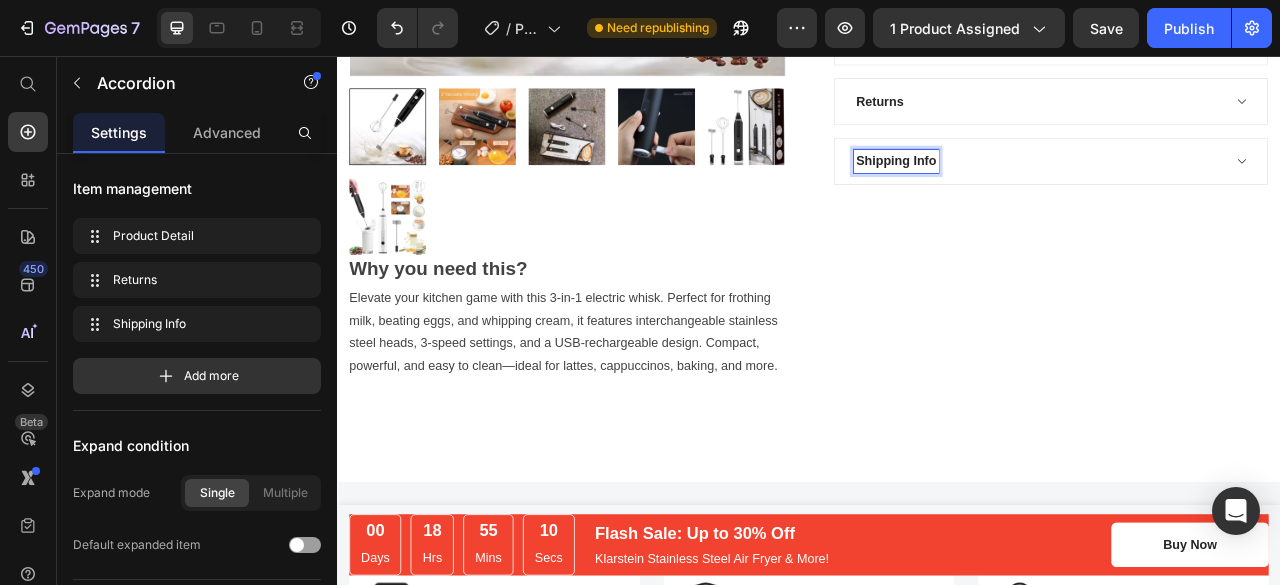 click on "Shipping Info" at bounding box center [1229, 190] 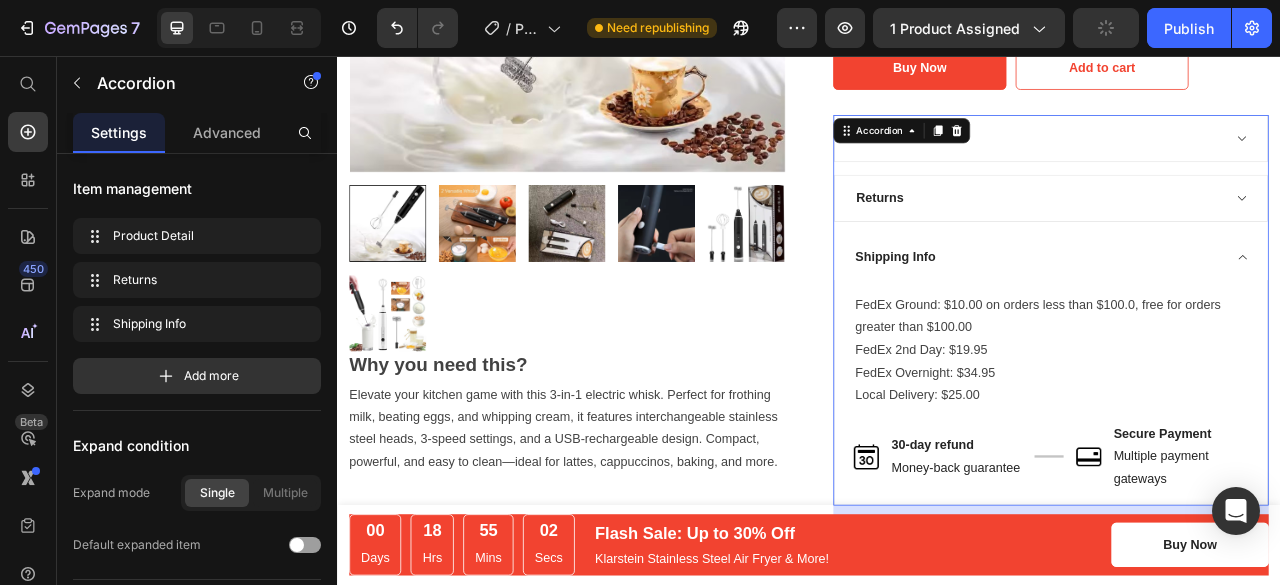 scroll, scrollTop: 527, scrollLeft: 0, axis: vertical 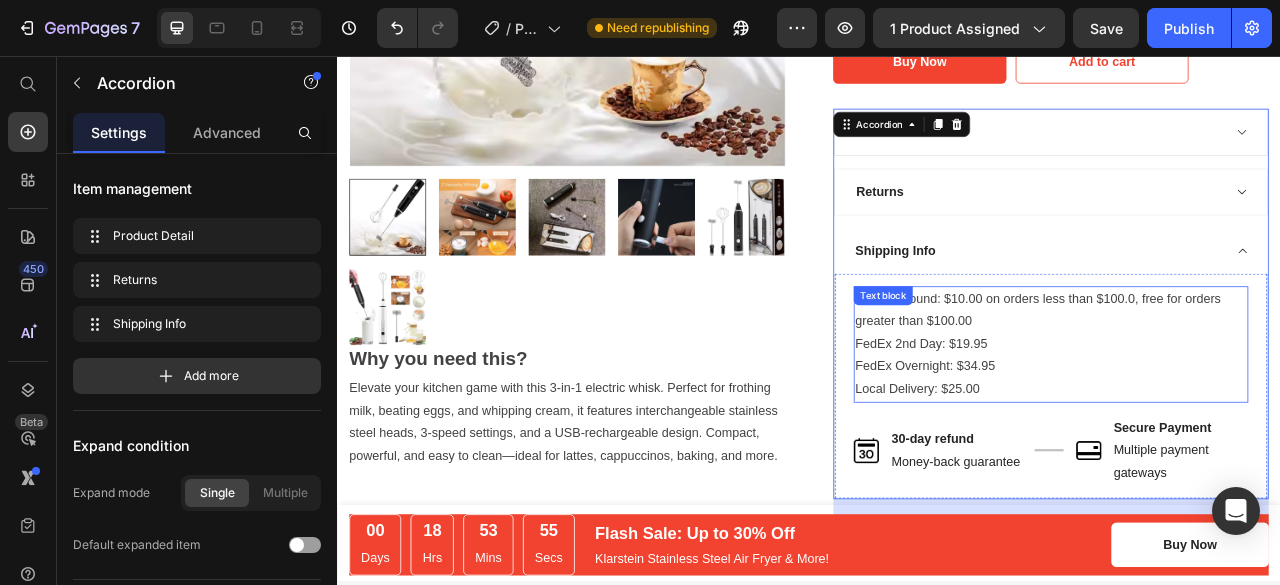 click on "FedEx Ground: $10.00 on orders less than $100.0, free for orders greater than $100.00 FedEx 2nd Day: $19.95  FedEx Overnight: $34.95 Local Delivery: $25.00" at bounding box center [1245, 423] 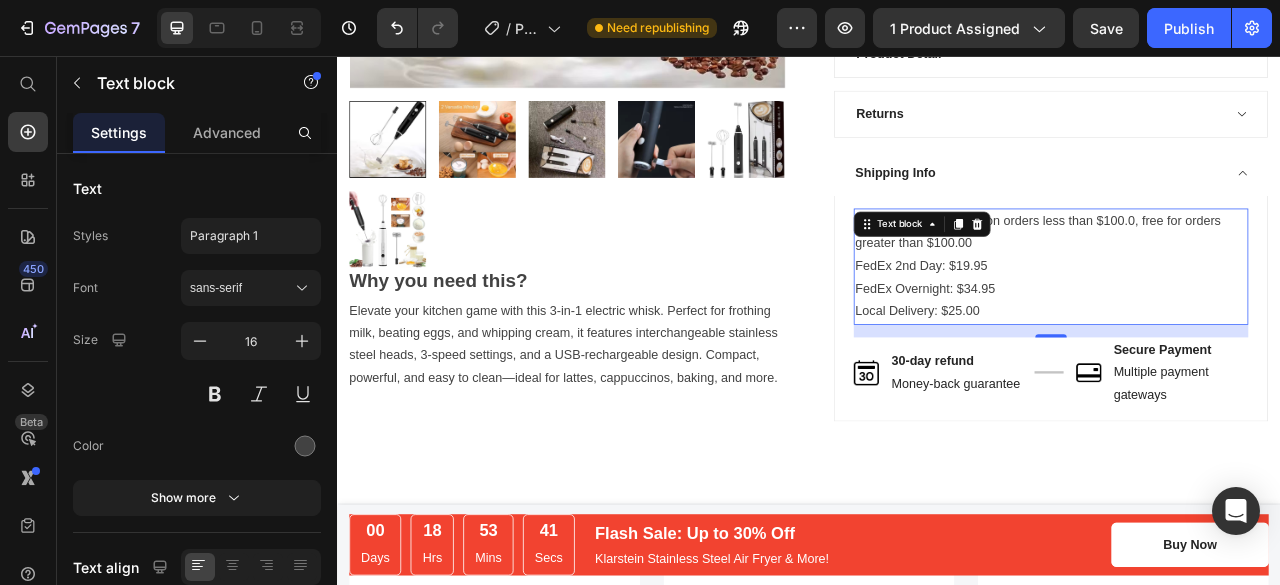 scroll, scrollTop: 627, scrollLeft: 0, axis: vertical 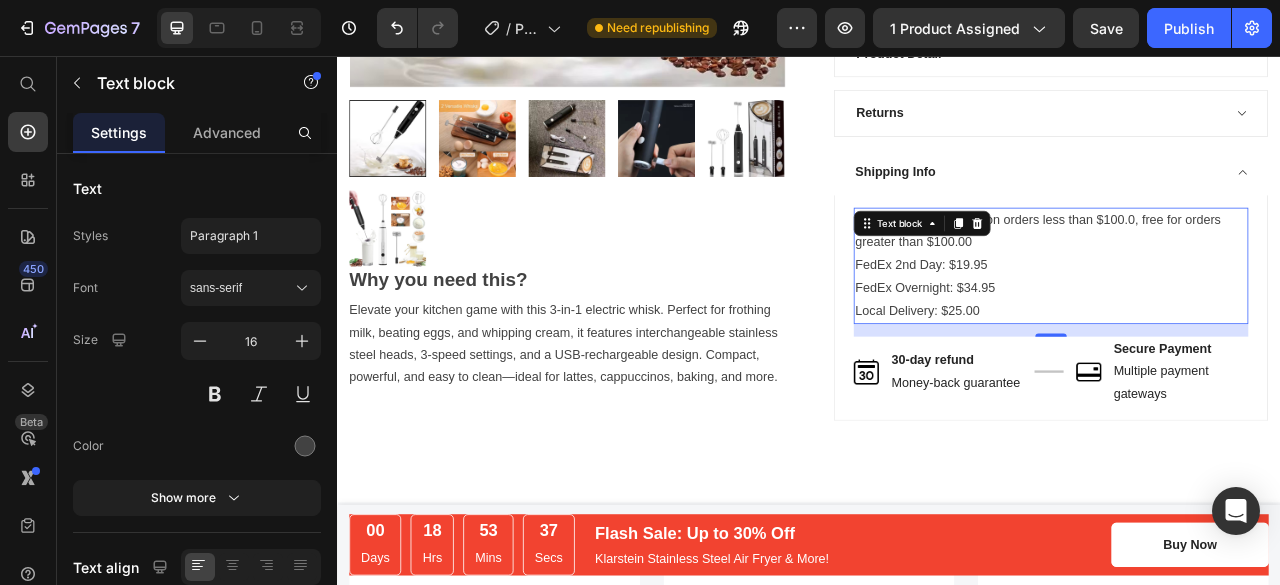 click on "FedEx Ground: $10.00 on orders less than $100.0, free for orders greater than $100.00 FedEx 2nd Day: $19.95  FedEx Overnight: $34.95 Local Delivery: $25.00" at bounding box center (1245, 323) 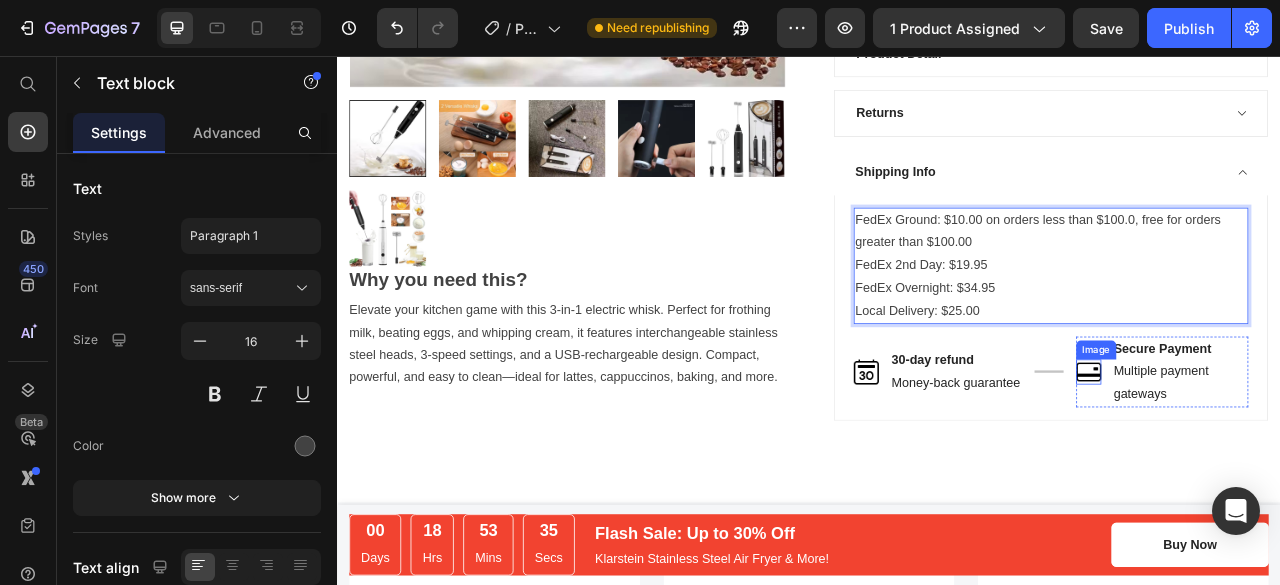 click at bounding box center [1293, 458] 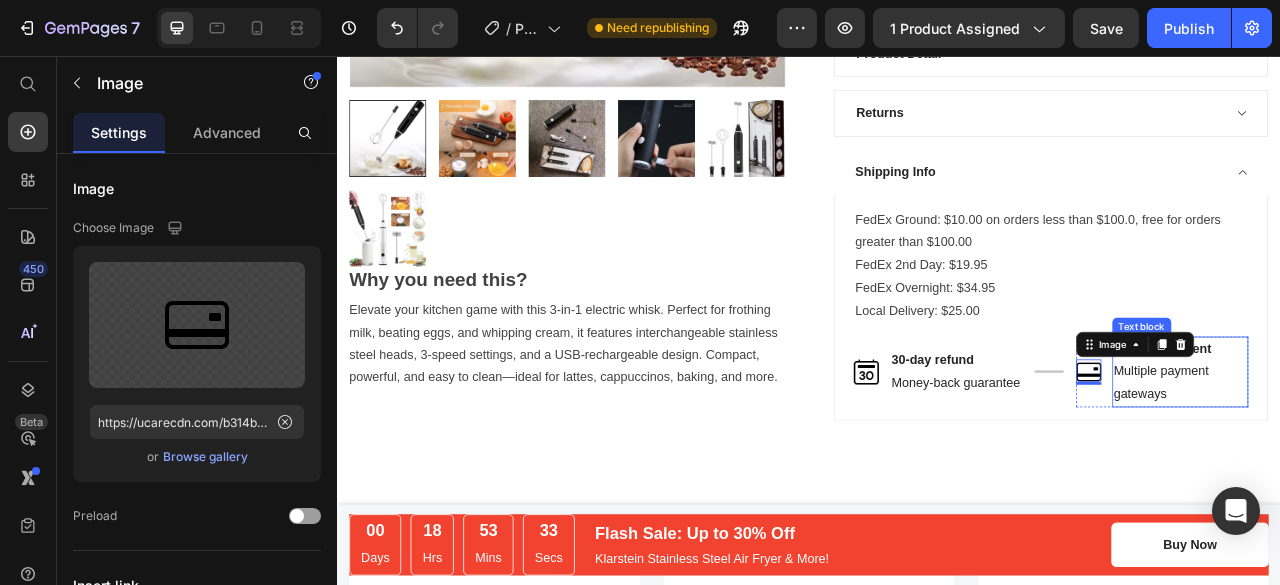 click on "Secure Payment Multiple payment gateways" at bounding box center (1409, 458) 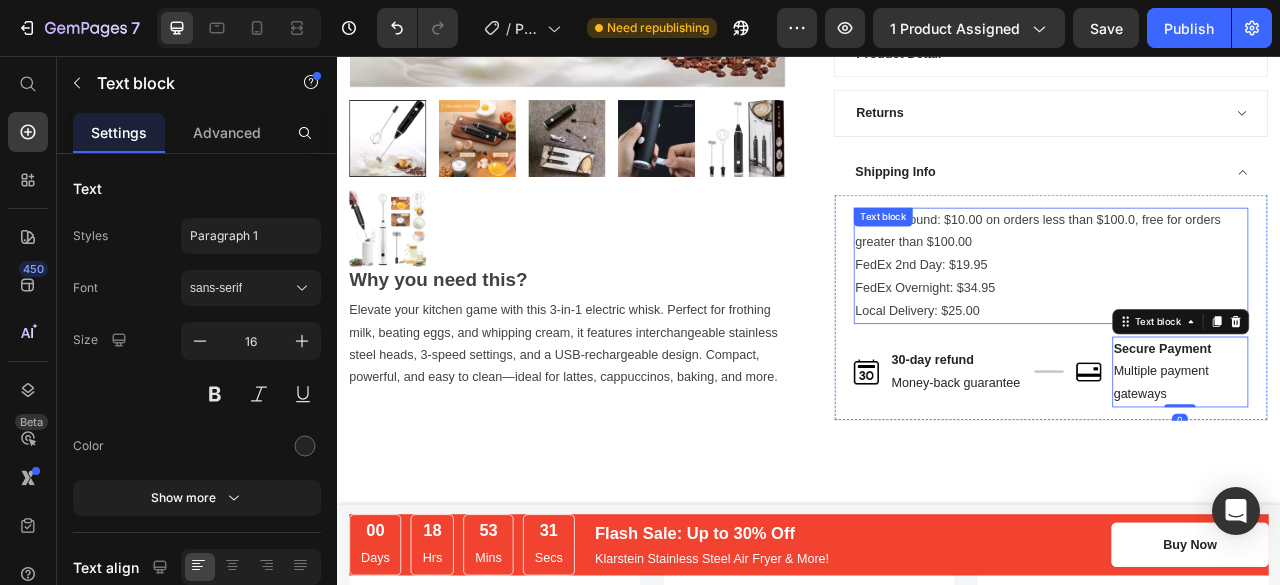 click on "FedEx Ground: $10.00 on orders less than $100.0, free for orders greater than $100.00 FedEx 2nd Day: $19.95  FedEx Overnight: $34.95 Local Delivery: $25.00" at bounding box center [1245, 323] 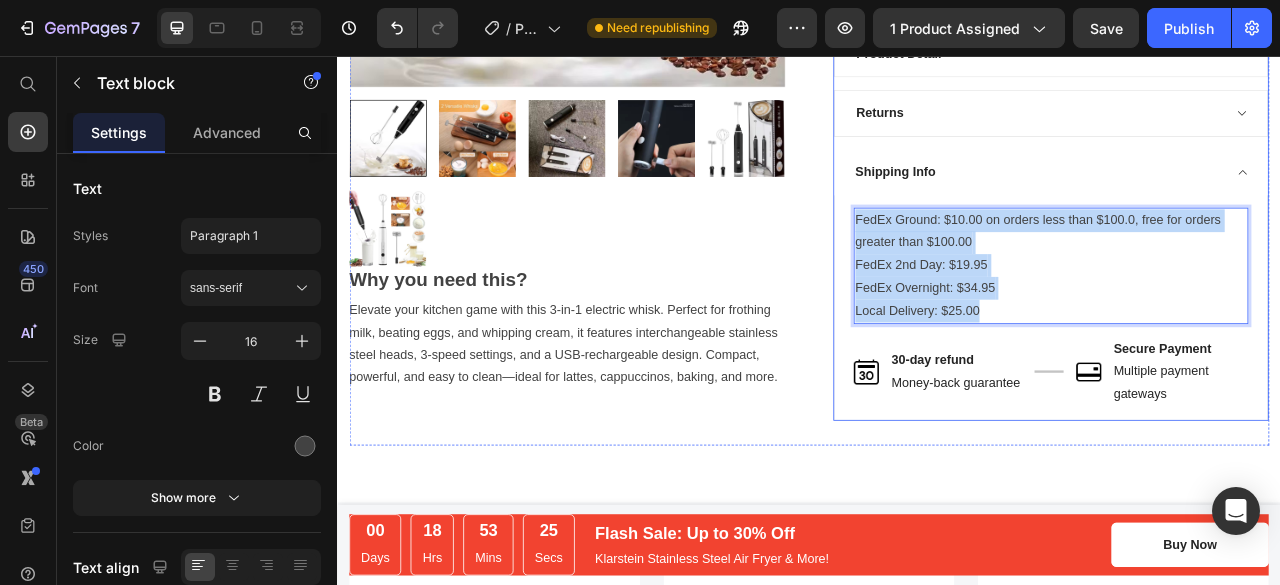drag, startPoint x: 1167, startPoint y: 378, endPoint x: 985, endPoint y: 226, distance: 237.12444 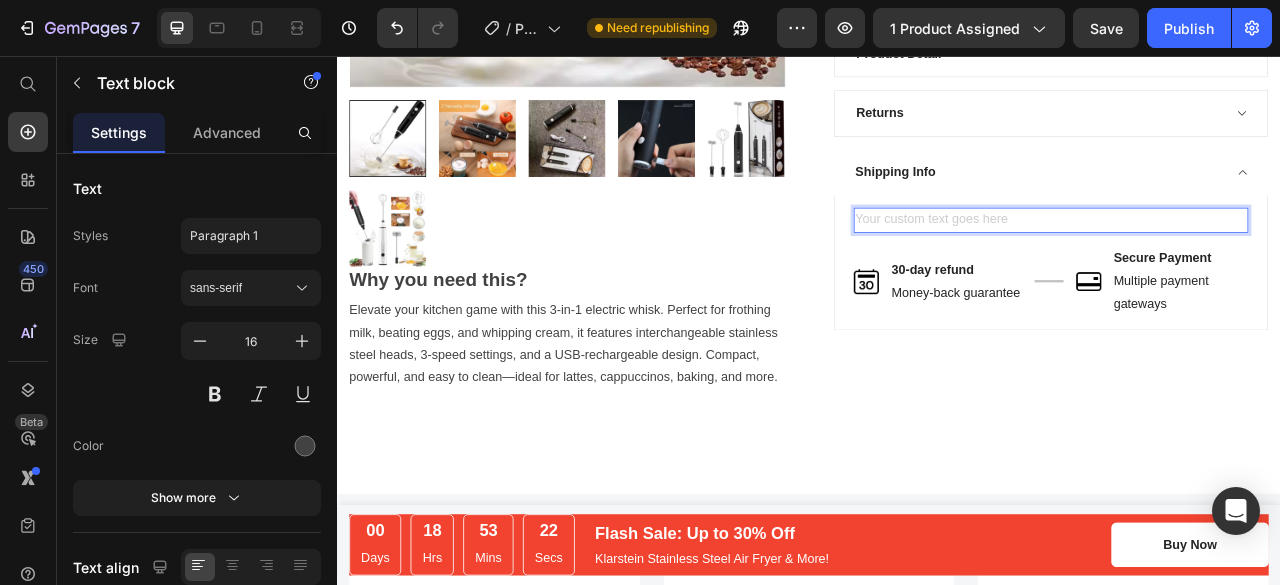 click at bounding box center (1245, 265) 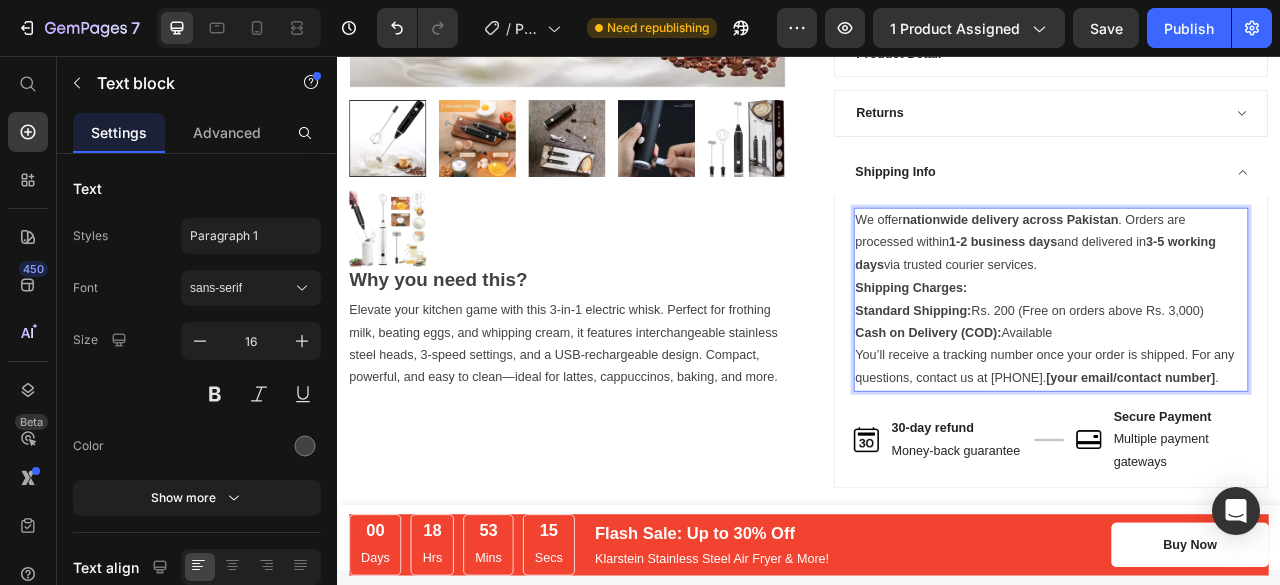 click on "Standard Shipping:  Rs. 200 (Free on orders above Rs. 3,000)" at bounding box center (1245, 380) 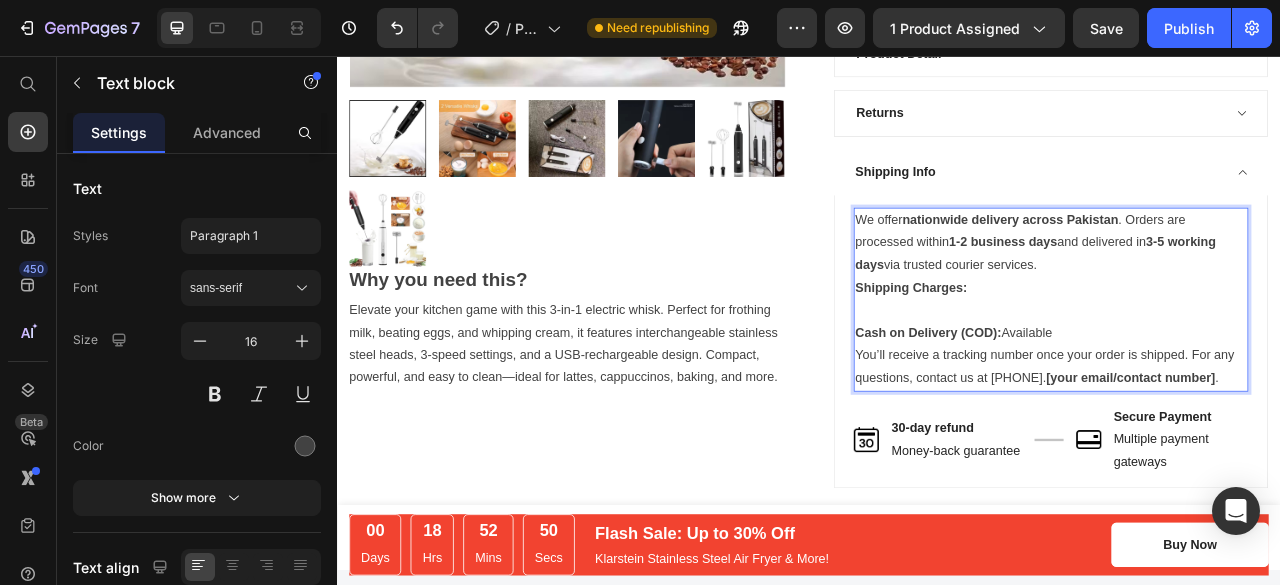 click at bounding box center (1245, 380) 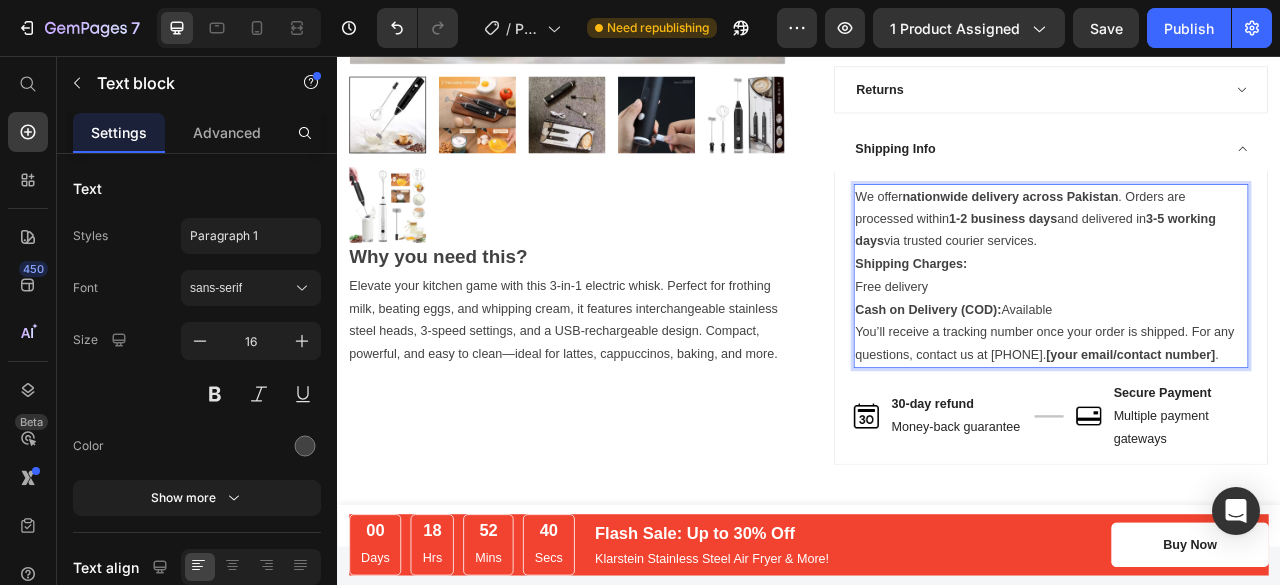scroll, scrollTop: 658, scrollLeft: 0, axis: vertical 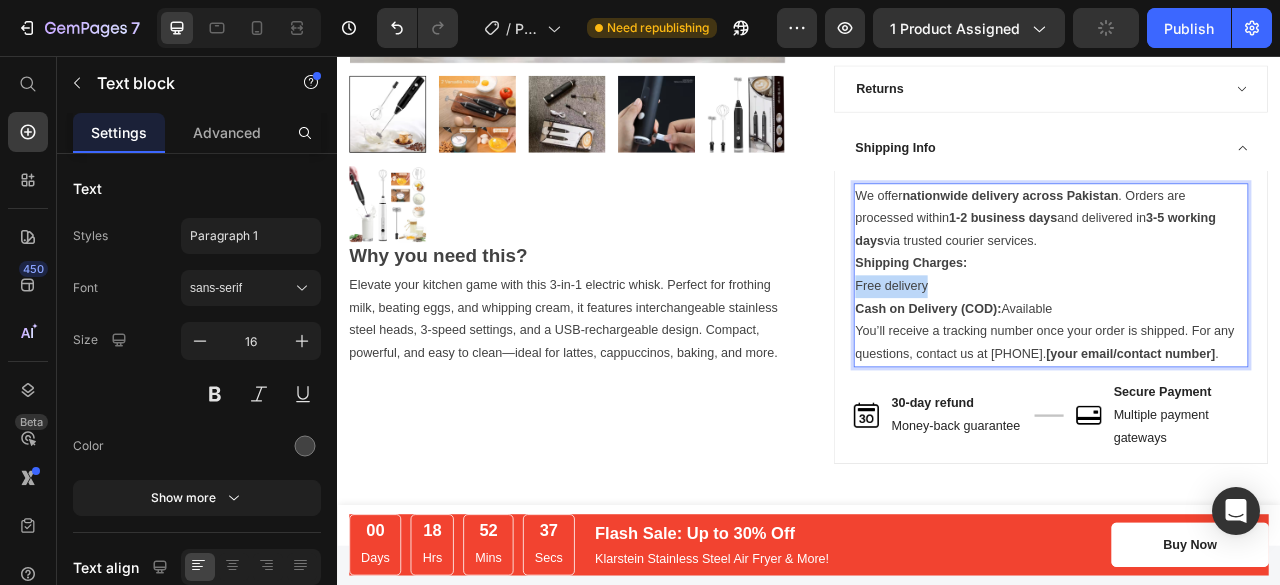 drag, startPoint x: 1077, startPoint y: 352, endPoint x: 982, endPoint y: 352, distance: 95 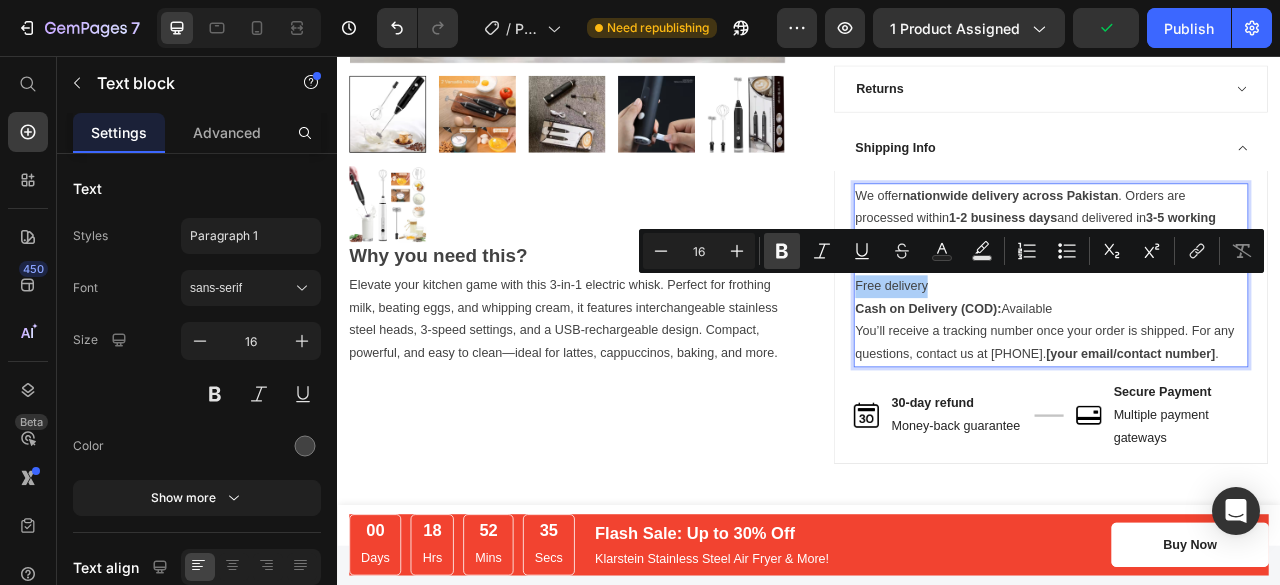 click 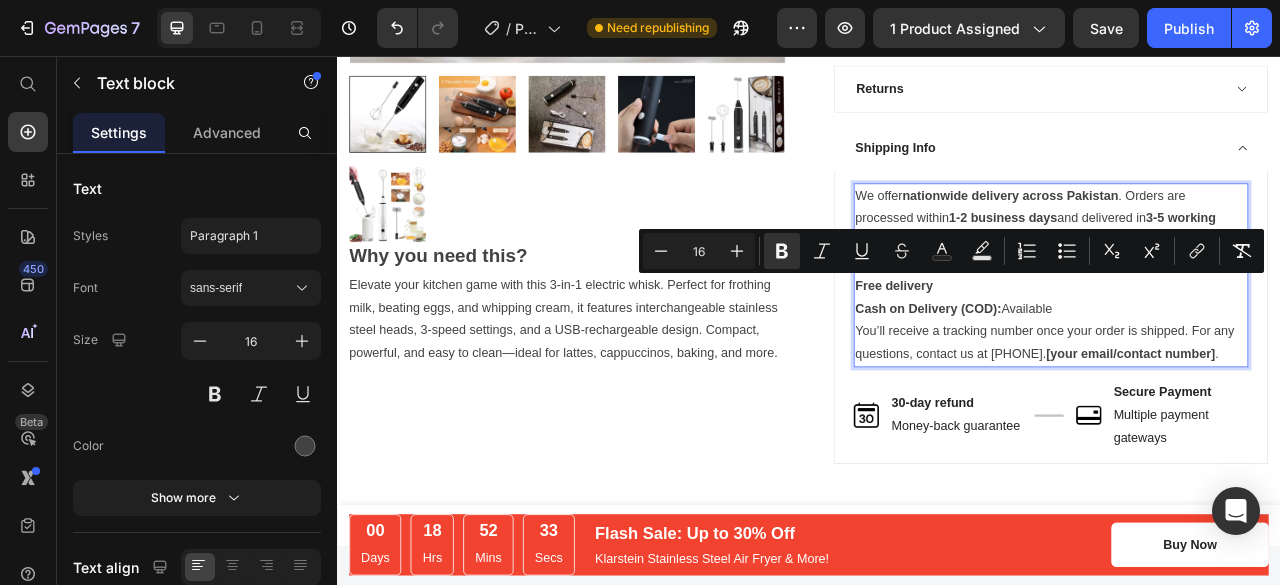 click on "You’ll receive a tracking number once your order is shipped. For any questions, contact us at  [your email/contact number] ." at bounding box center (1245, 421) 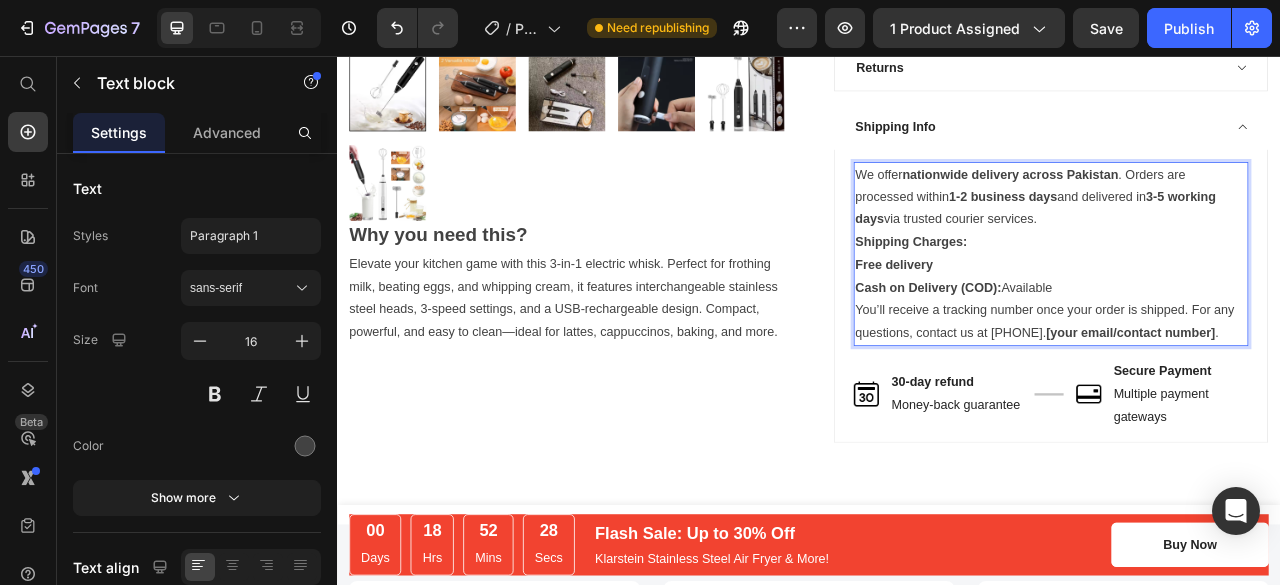 scroll, scrollTop: 668, scrollLeft: 0, axis: vertical 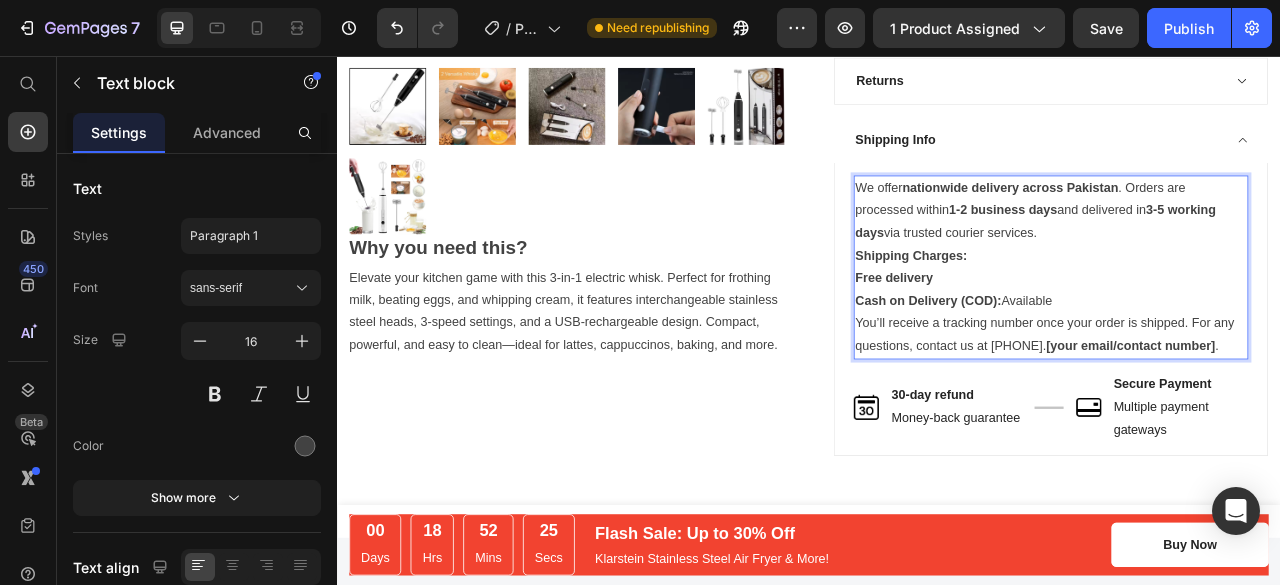 click on "1-2 business days" at bounding box center (1184, 251) 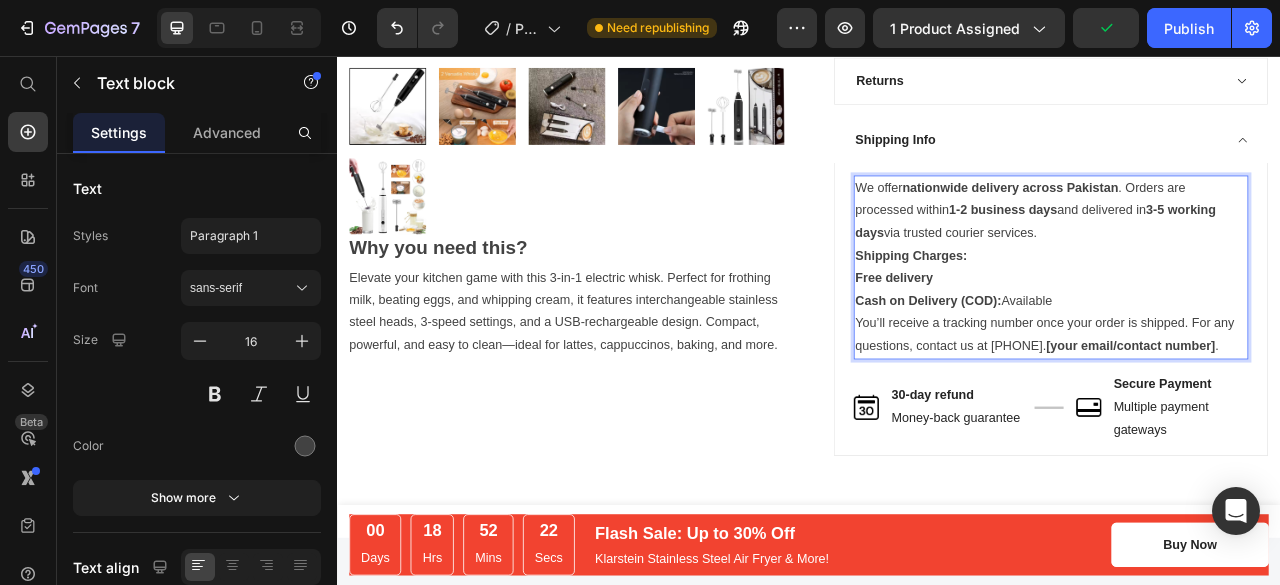 click on "3-5 working days" at bounding box center (1225, 266) 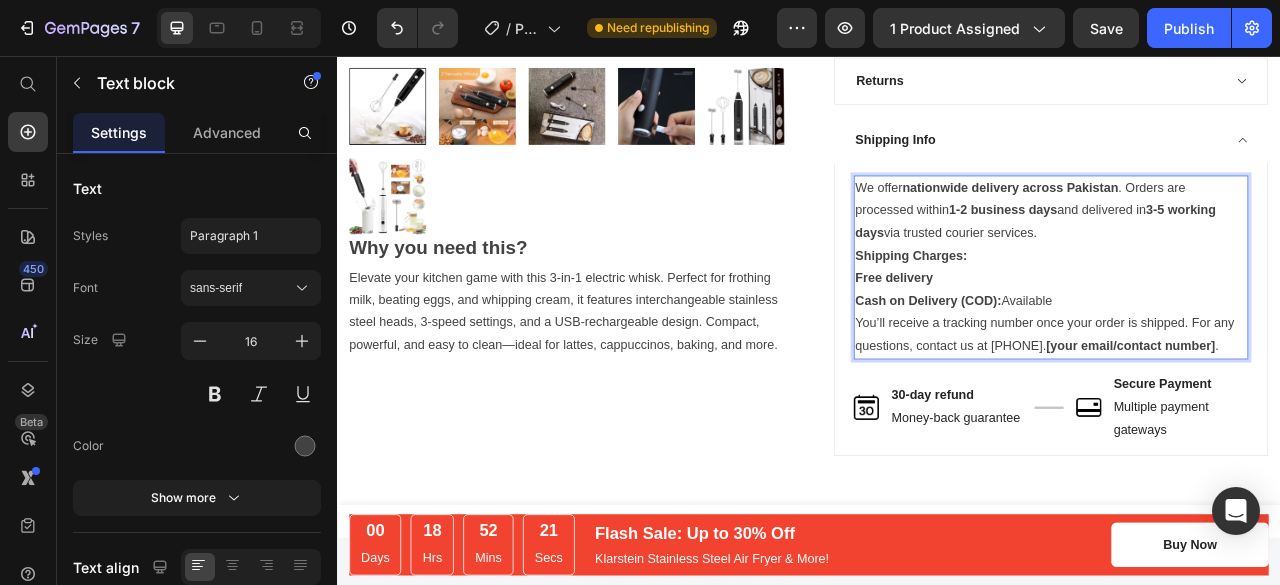 click on "3-5 working days" at bounding box center (1225, 266) 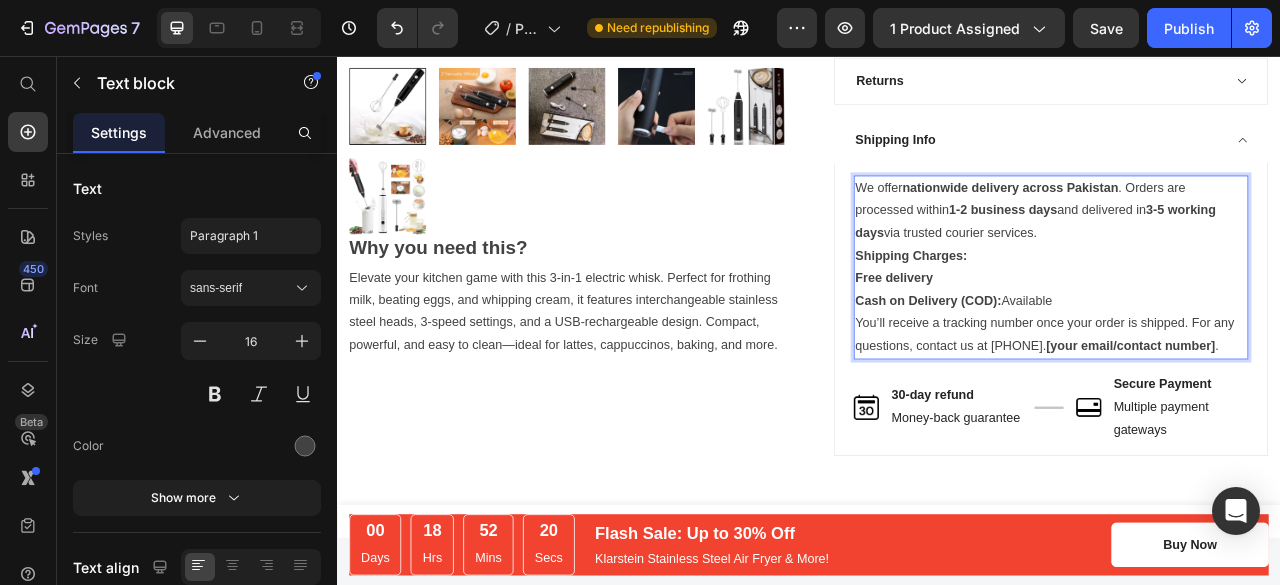 click on "3-5 working days" at bounding box center (1225, 266) 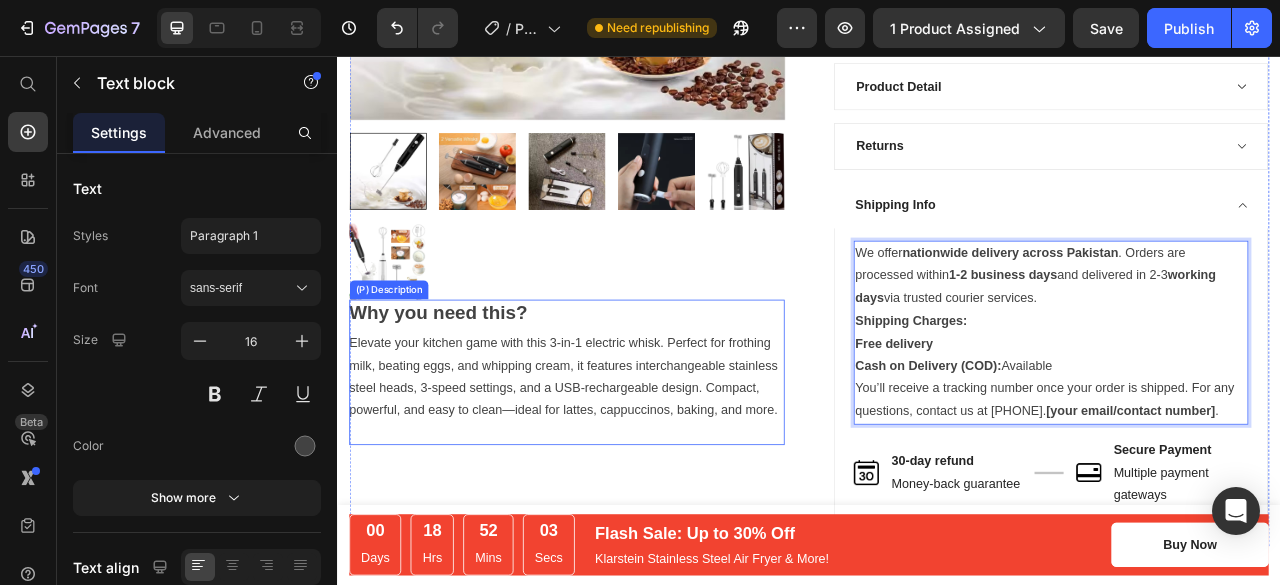 scroll, scrollTop: 550, scrollLeft: 0, axis: vertical 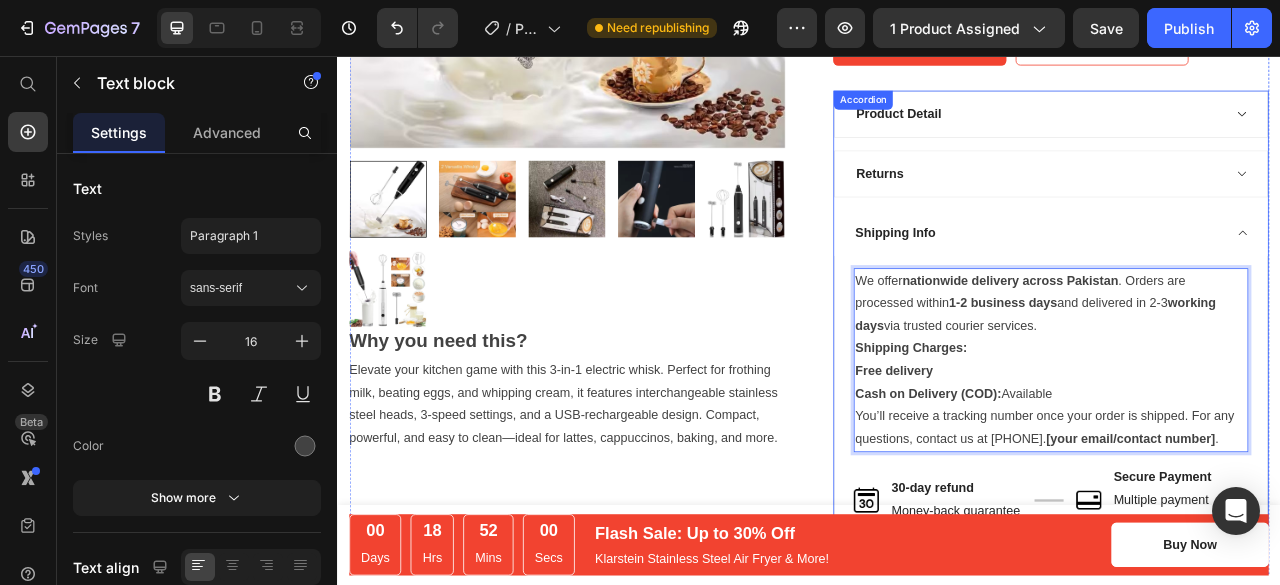 click 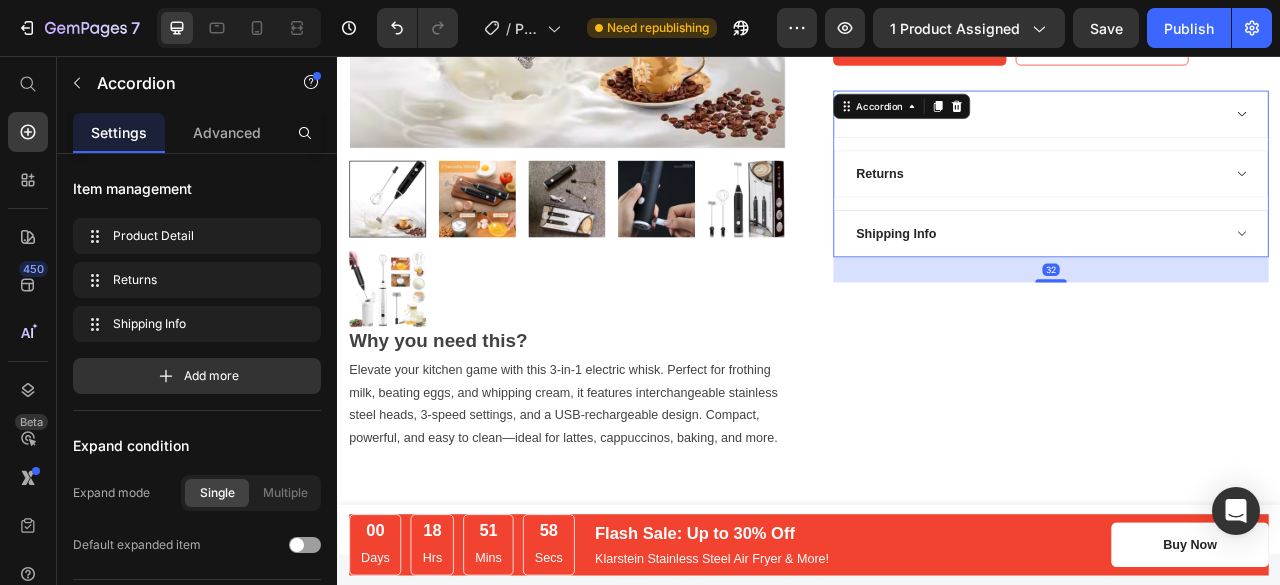 click 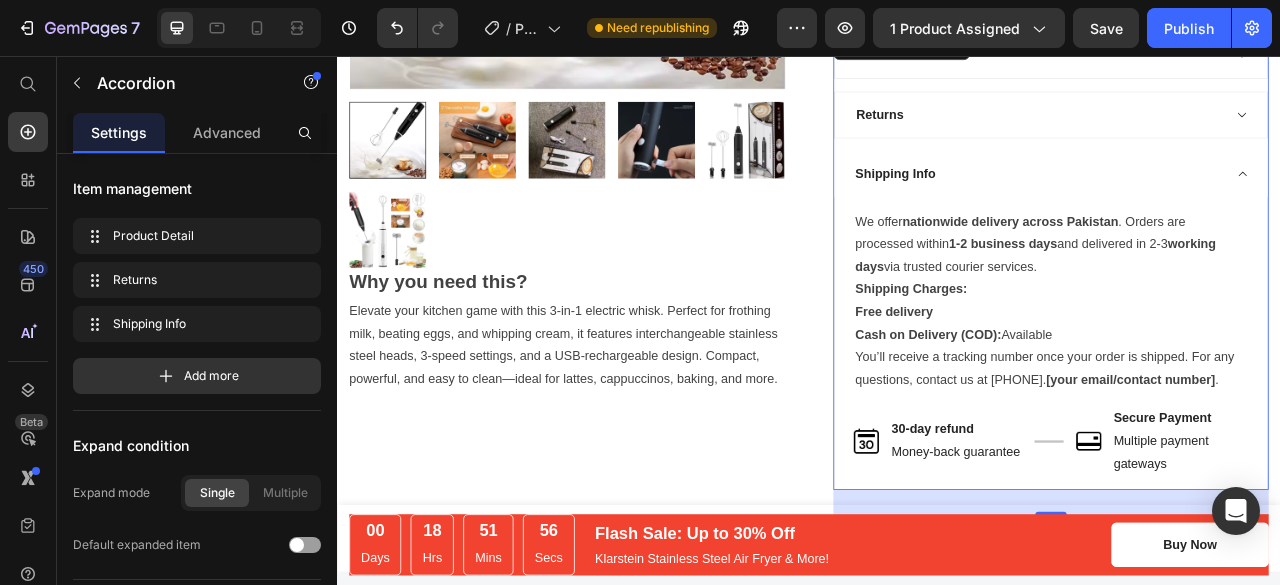 scroll, scrollTop: 642, scrollLeft: 0, axis: vertical 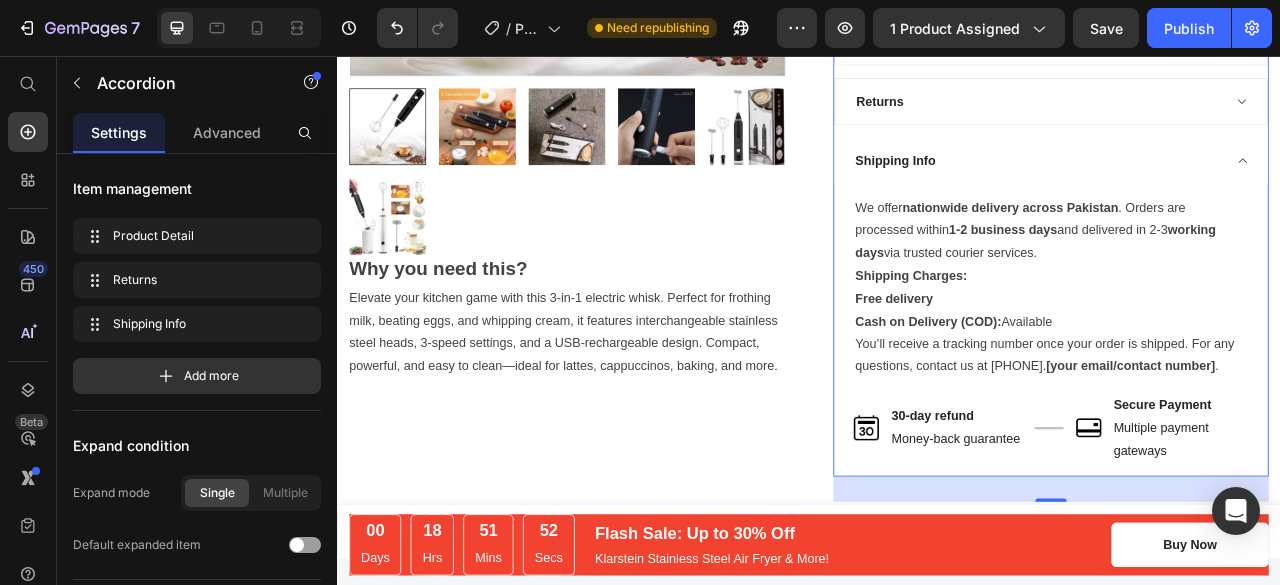 click 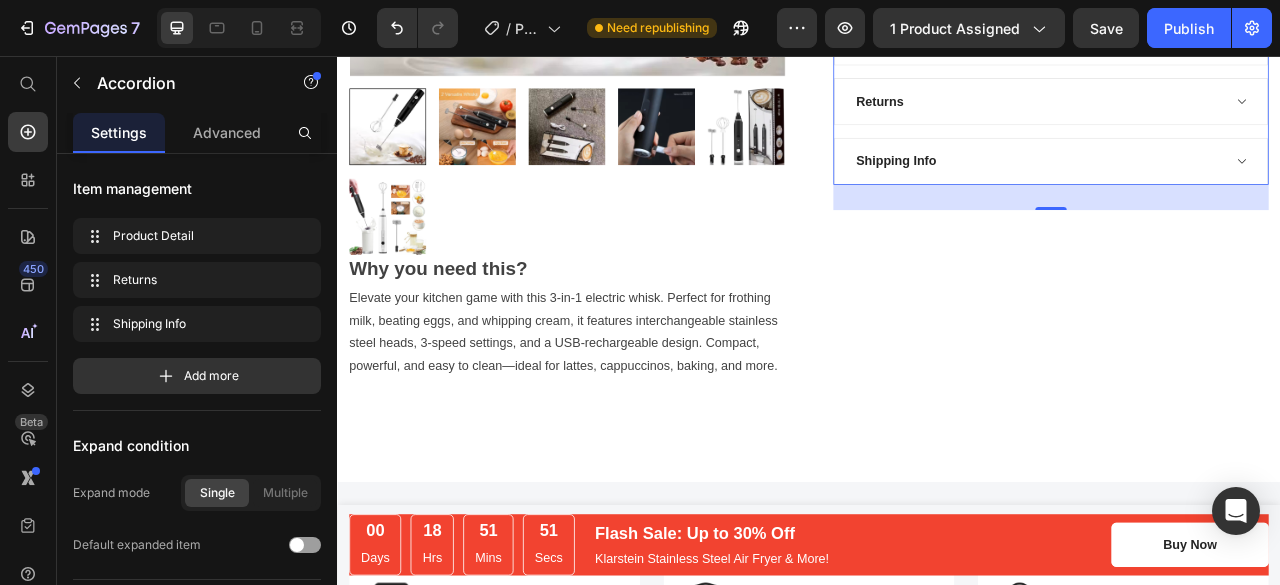 click 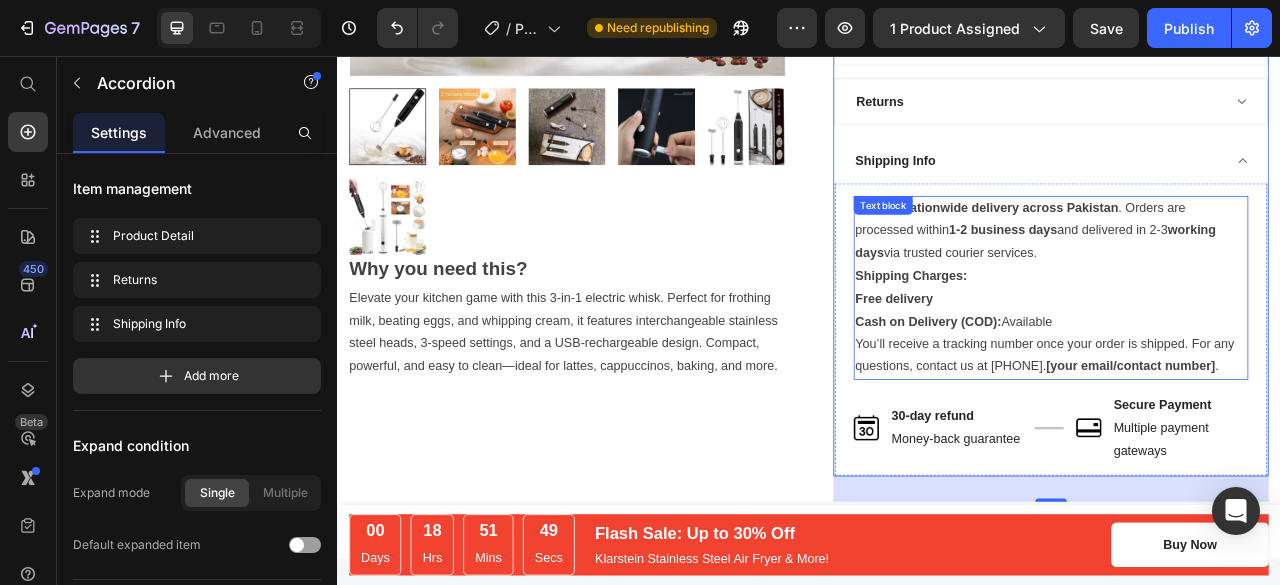 click on "You’ll receive a tracking number once your order is shipped. For any questions, contact us at  [your email/contact number] ." at bounding box center [1245, 437] 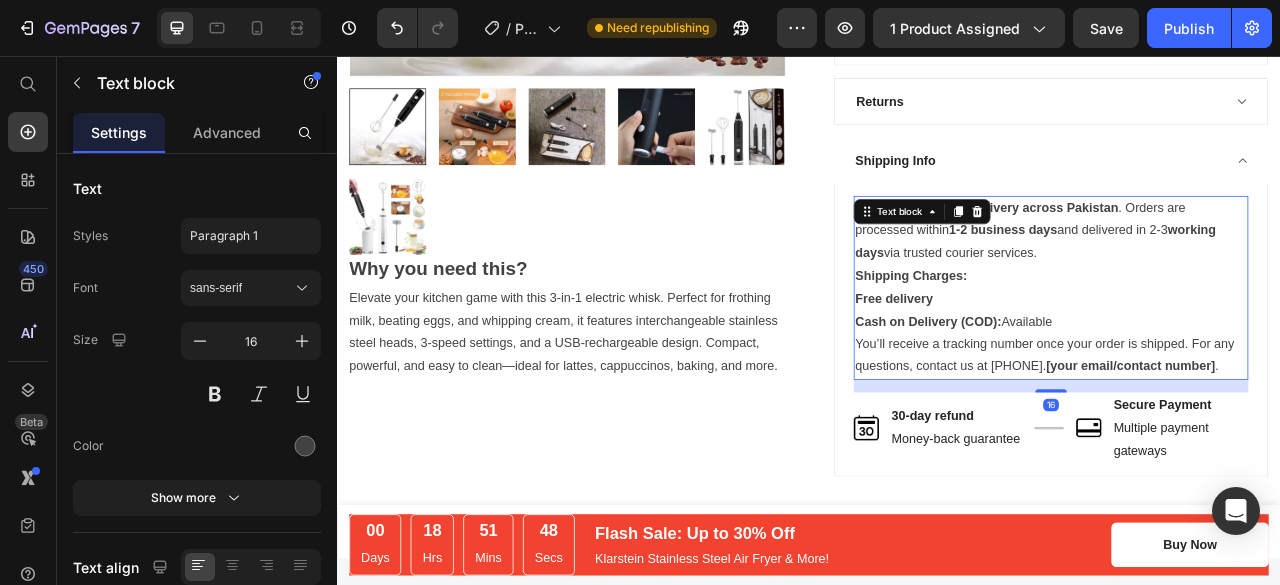 click on "You’ll receive a tracking number once your order is shipped. For any questions, contact us at  [your email/contact number] ." at bounding box center (1245, 437) 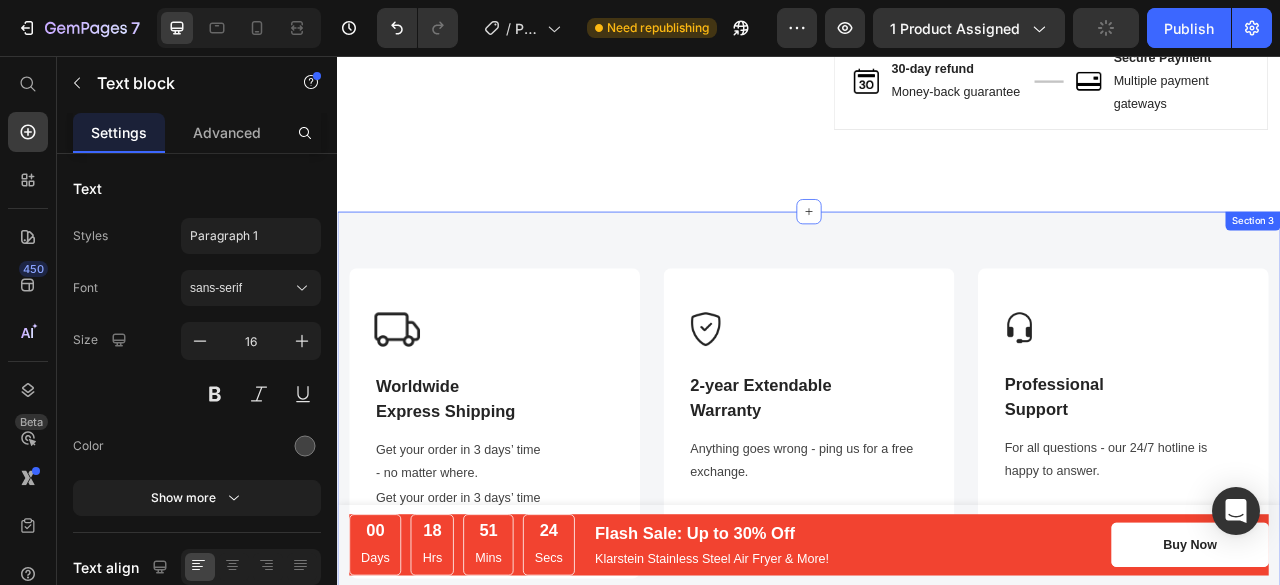 scroll, scrollTop: 1246, scrollLeft: 0, axis: vertical 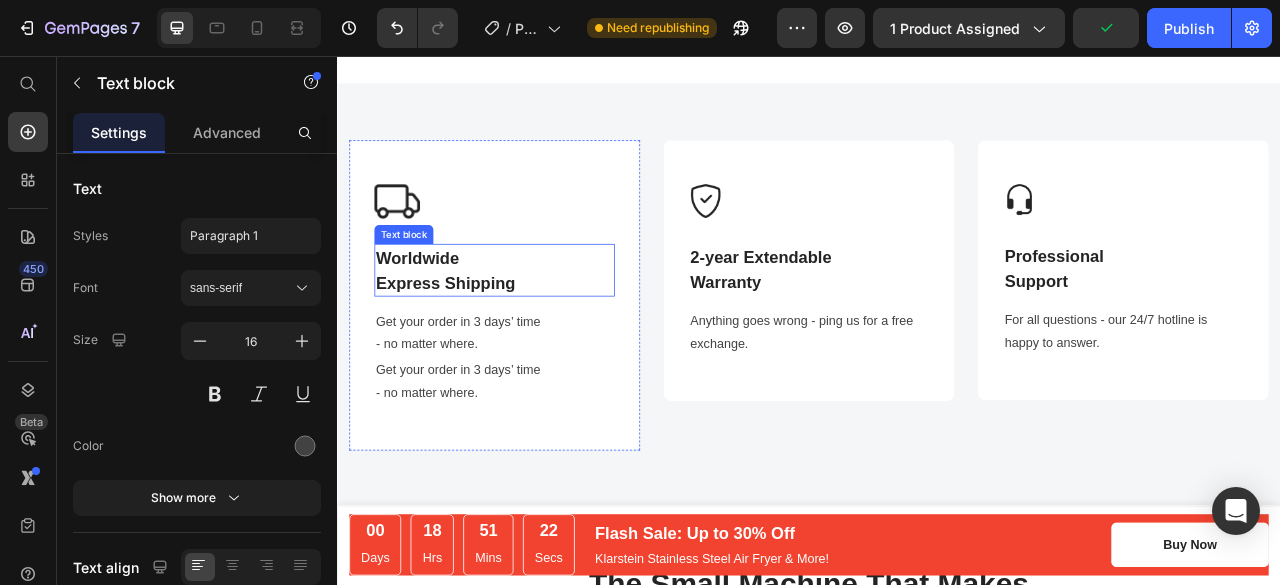 click on "Worldwide  Express Shipping" at bounding box center [537, 328] 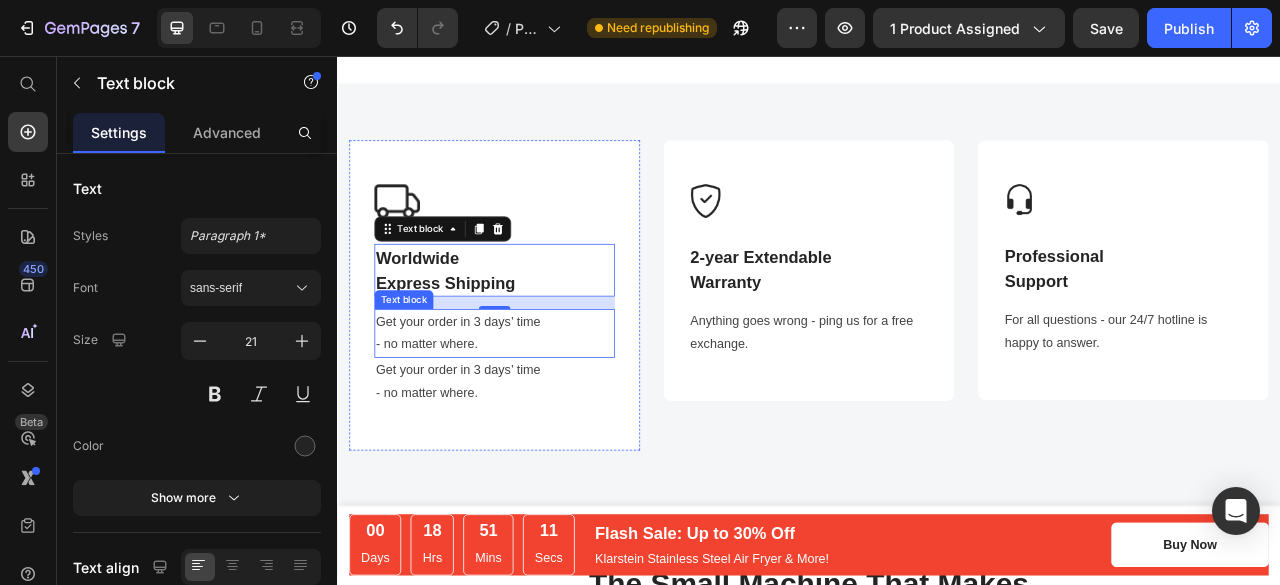 click on "- no matter where." at bounding box center [537, 423] 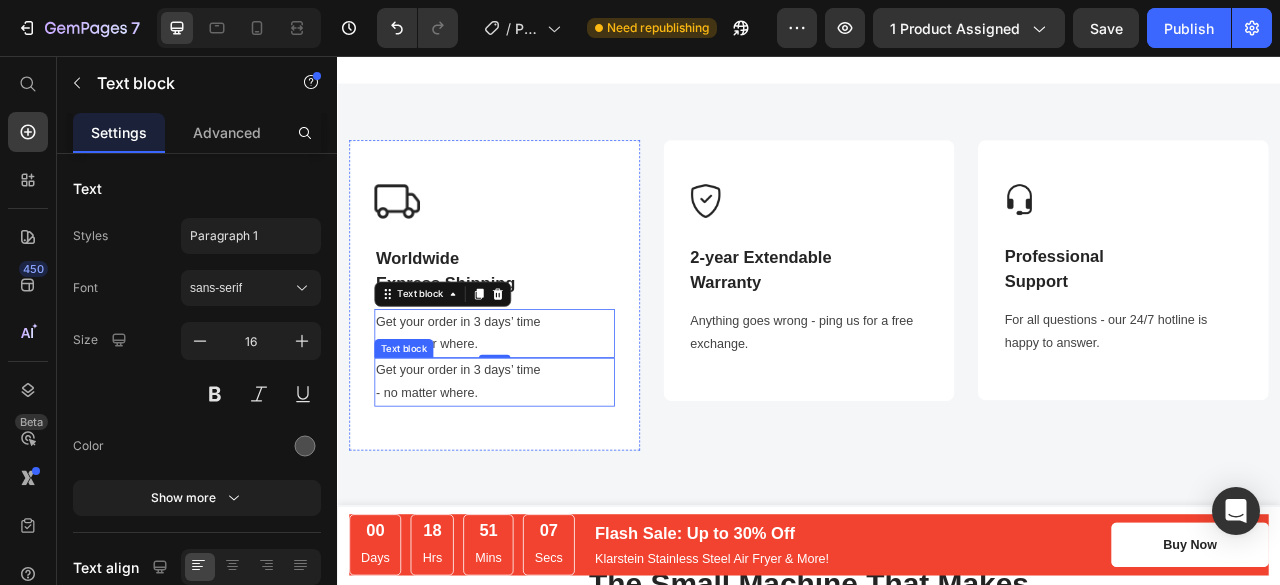 click on "- no matter where." at bounding box center (537, 485) 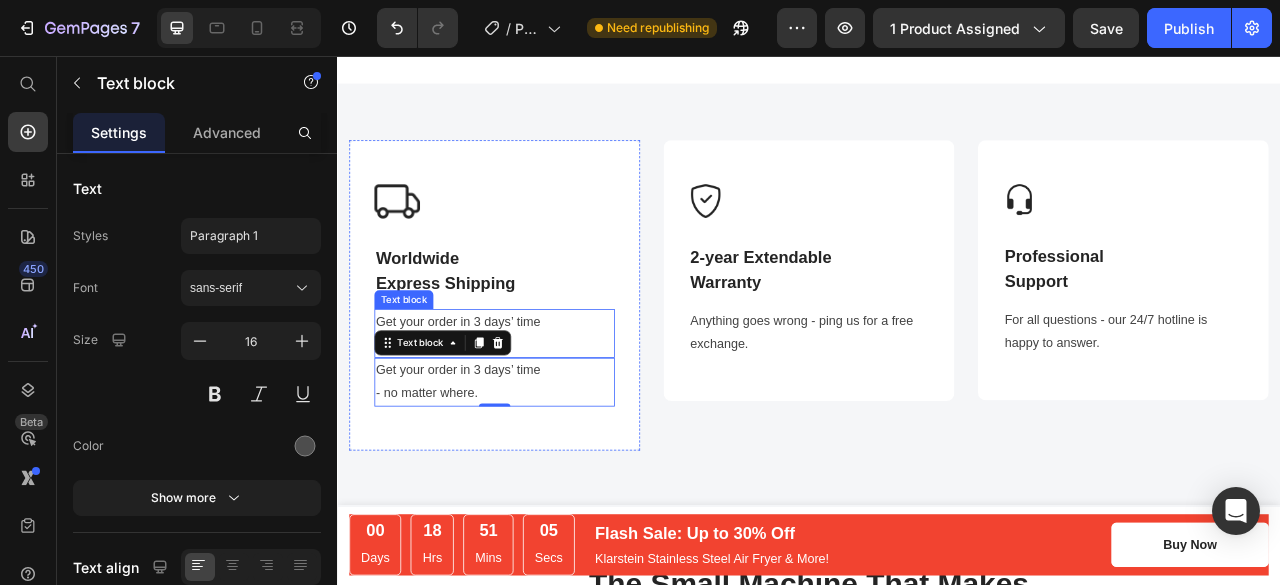 click on "Get your order in 3 days’ time" at bounding box center (537, 394) 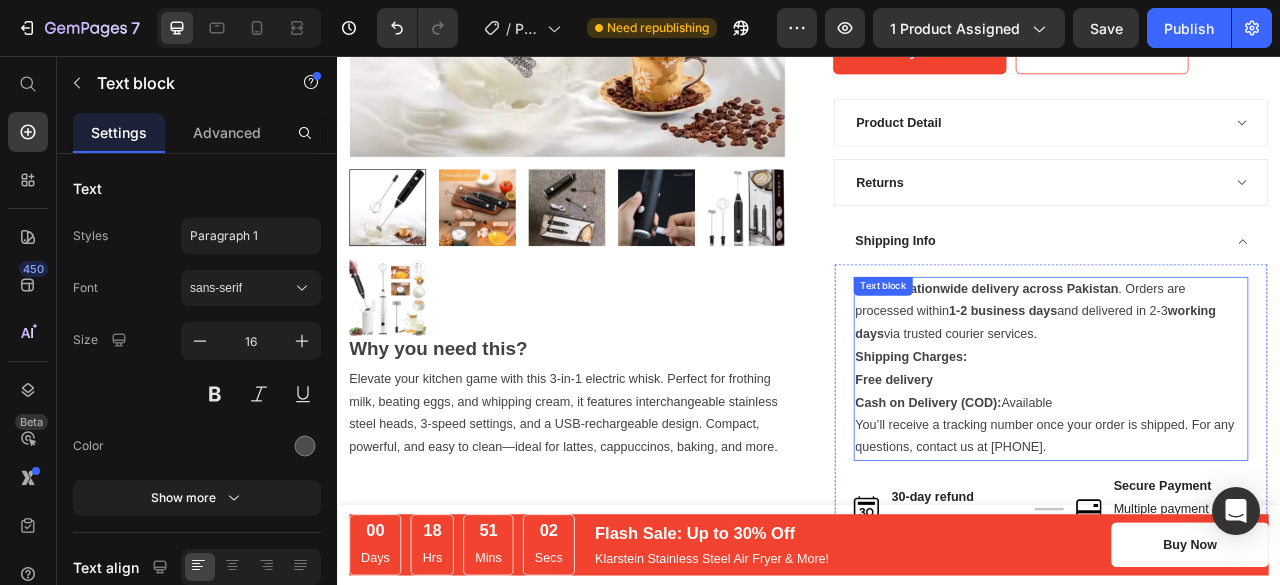 scroll, scrollTop: 648, scrollLeft: 0, axis: vertical 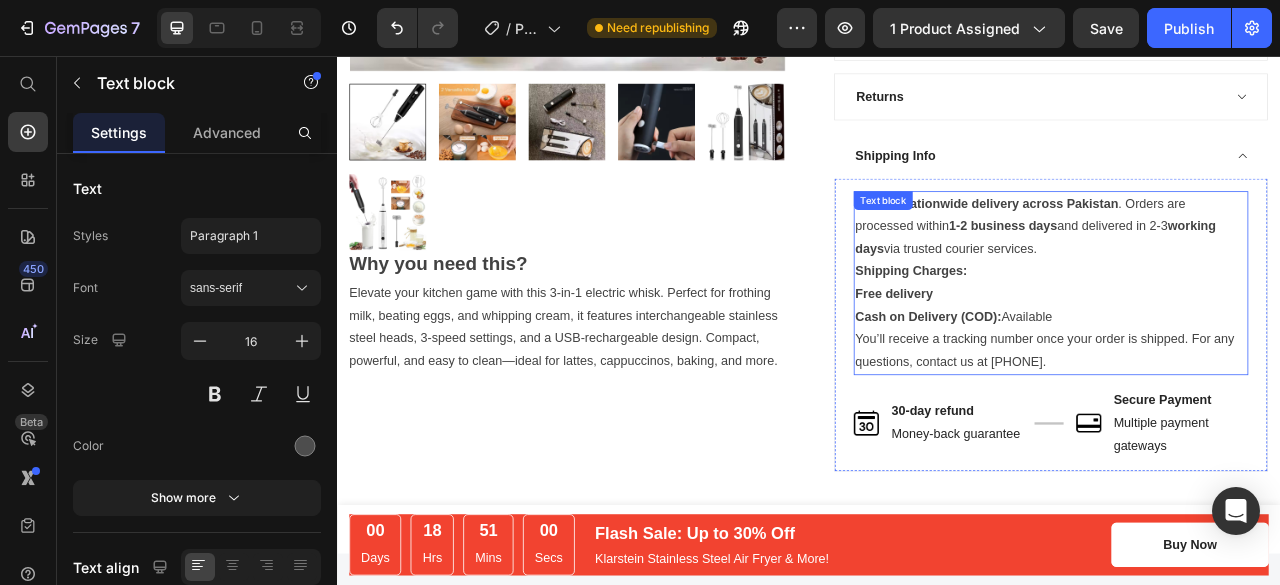 click on "We offer  nationwide delivery across Pakistan . Orders are processed within  1-2 business days  and delivered in 2-3  working days  via trusted courier services." at bounding box center (1245, 273) 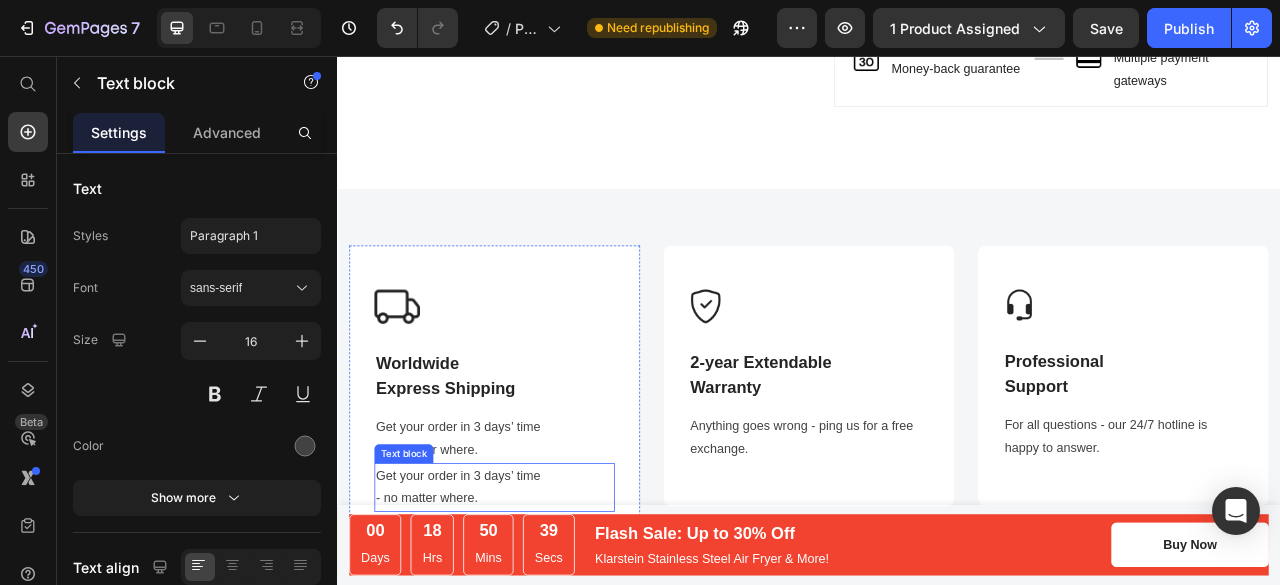 scroll, scrollTop: 1113, scrollLeft: 0, axis: vertical 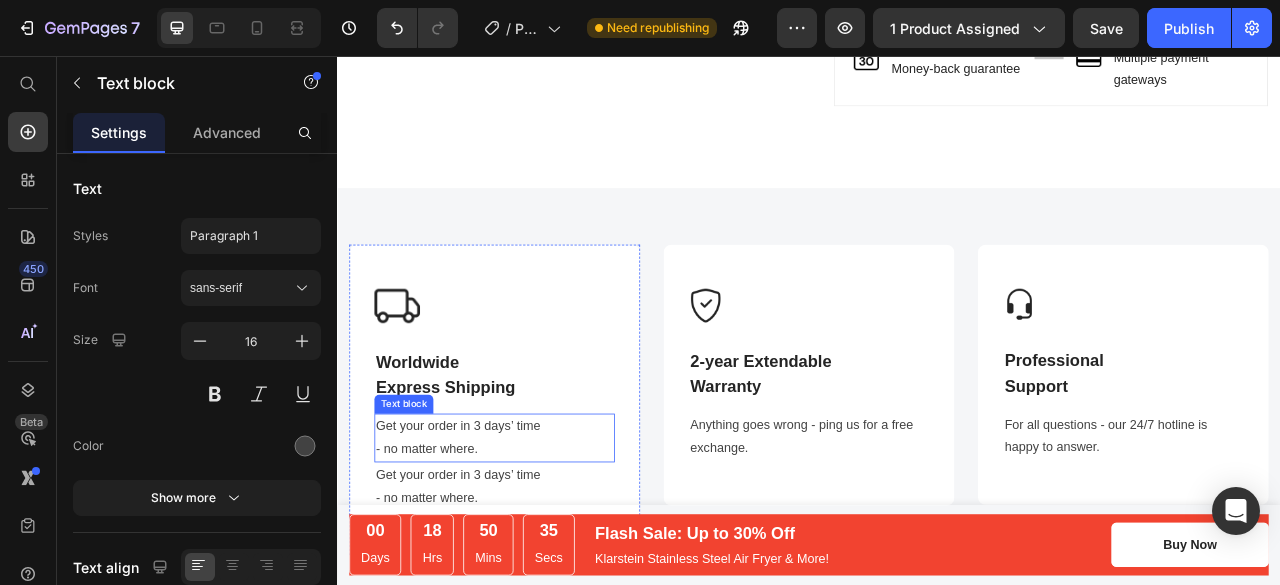 click on "Get your order in 3 days’ time" at bounding box center (537, 527) 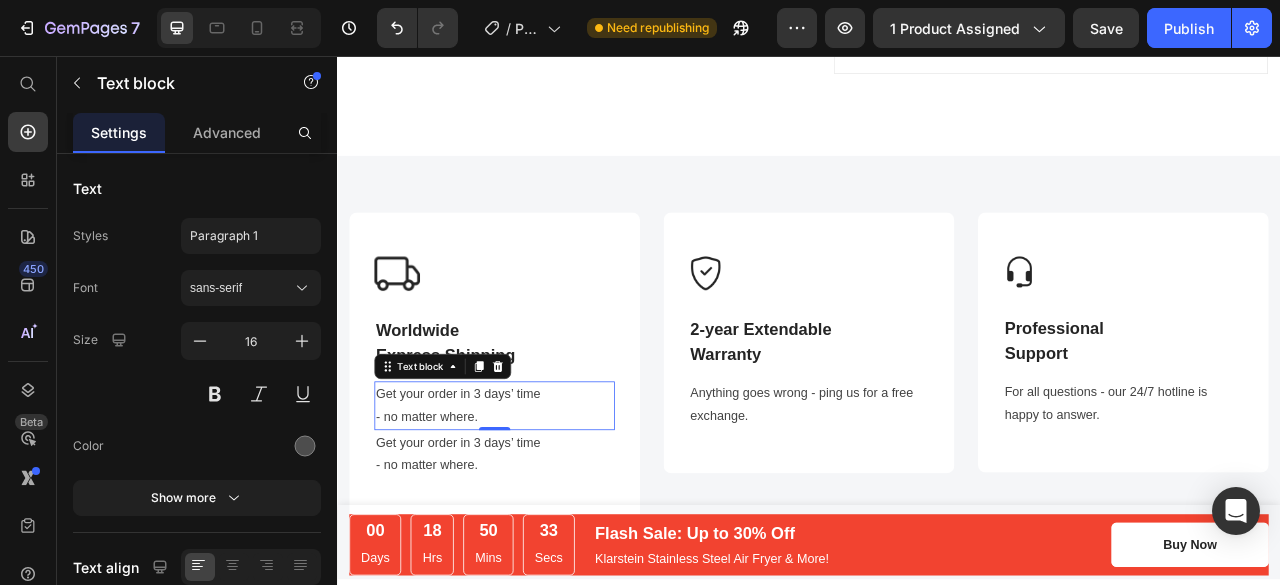 scroll, scrollTop: 1161, scrollLeft: 0, axis: vertical 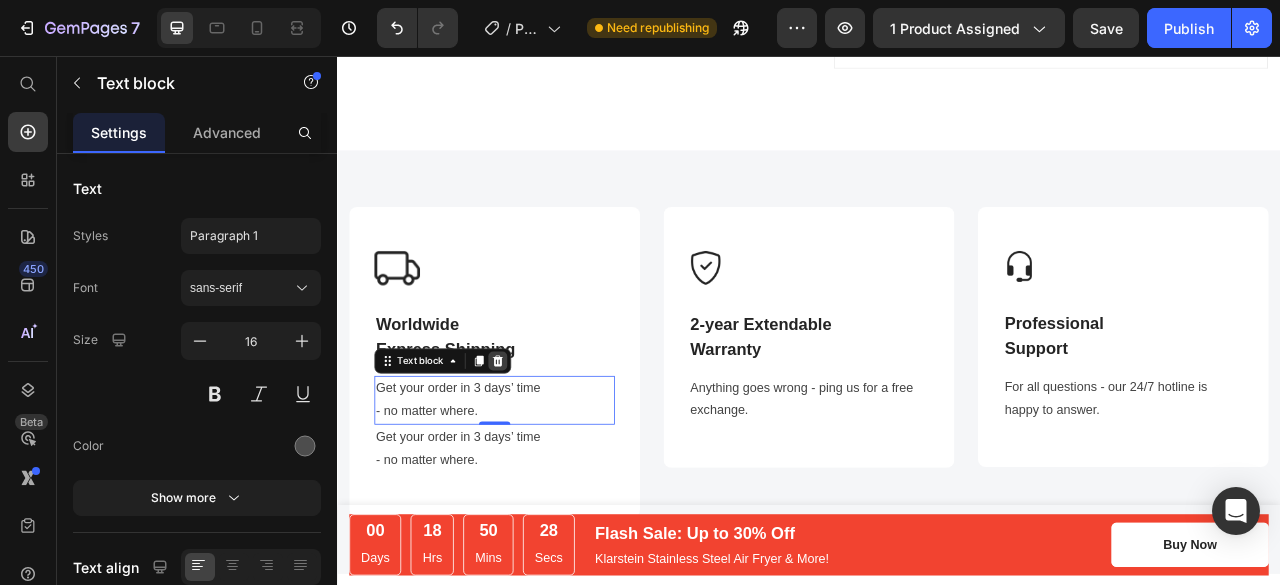 click 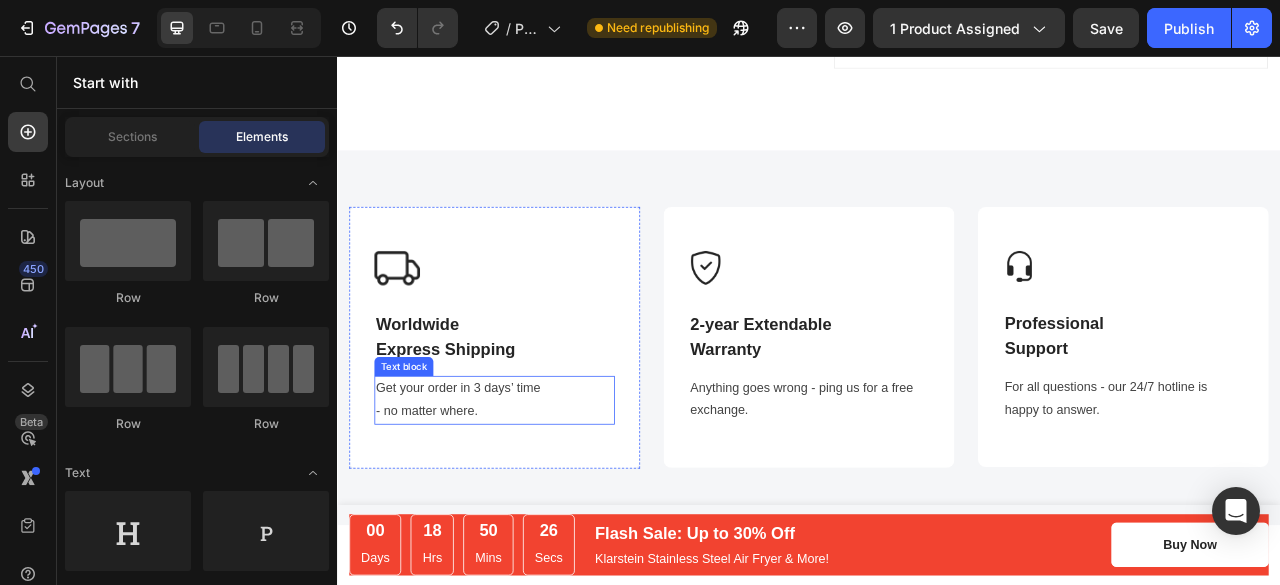 click on "- no matter where." at bounding box center (537, 508) 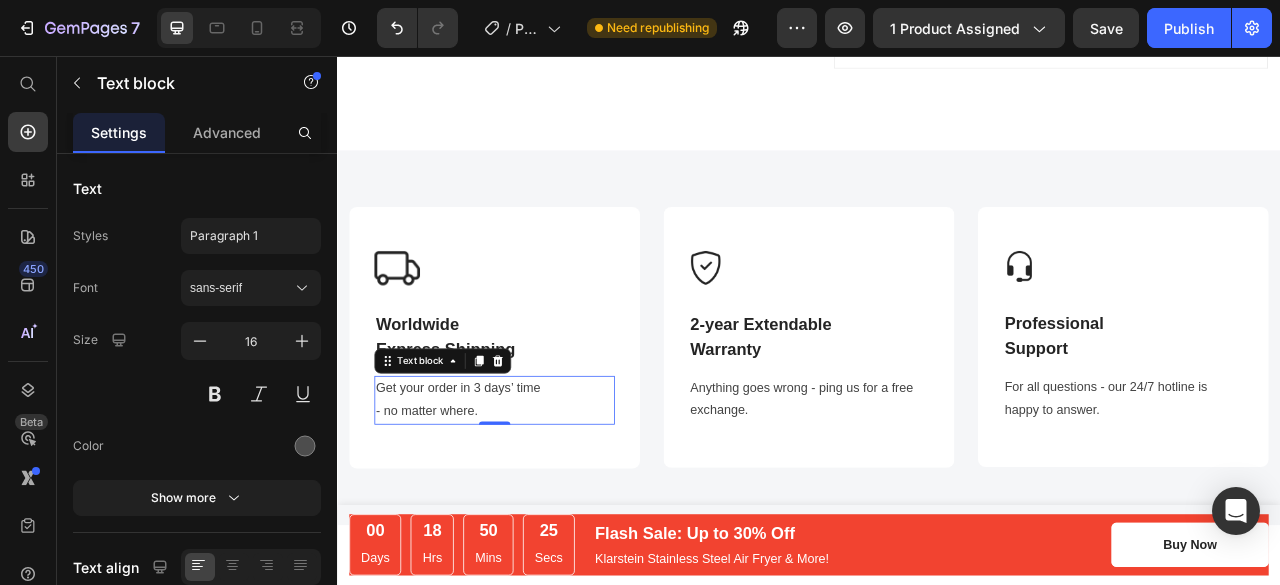 click on "- no matter where." at bounding box center (537, 508) 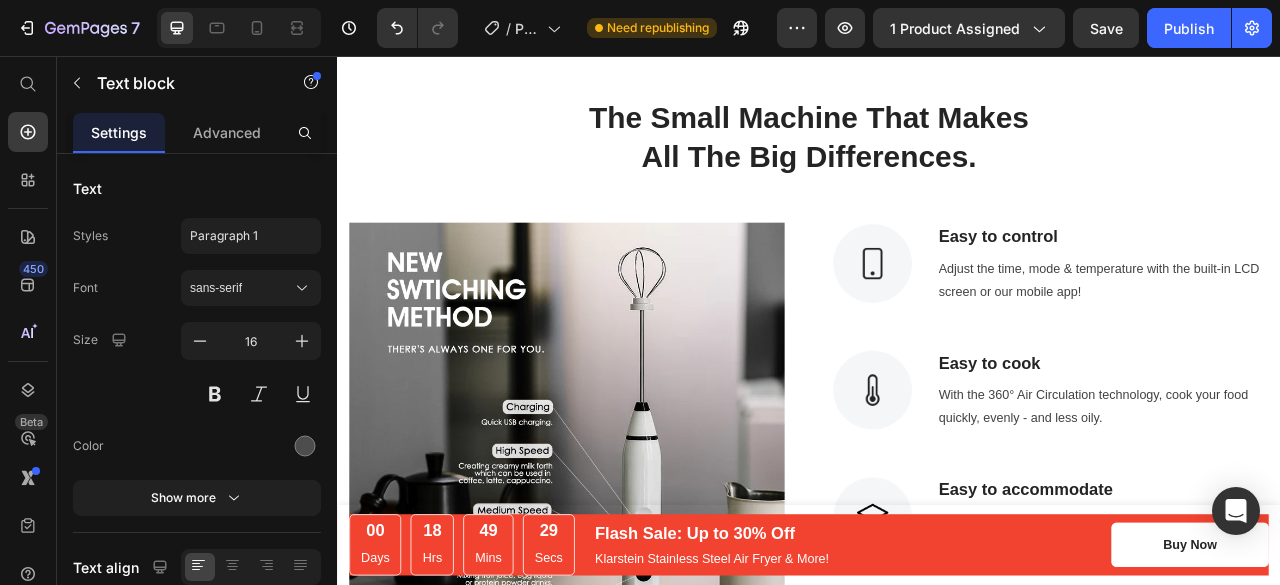 scroll, scrollTop: 2086, scrollLeft: 0, axis: vertical 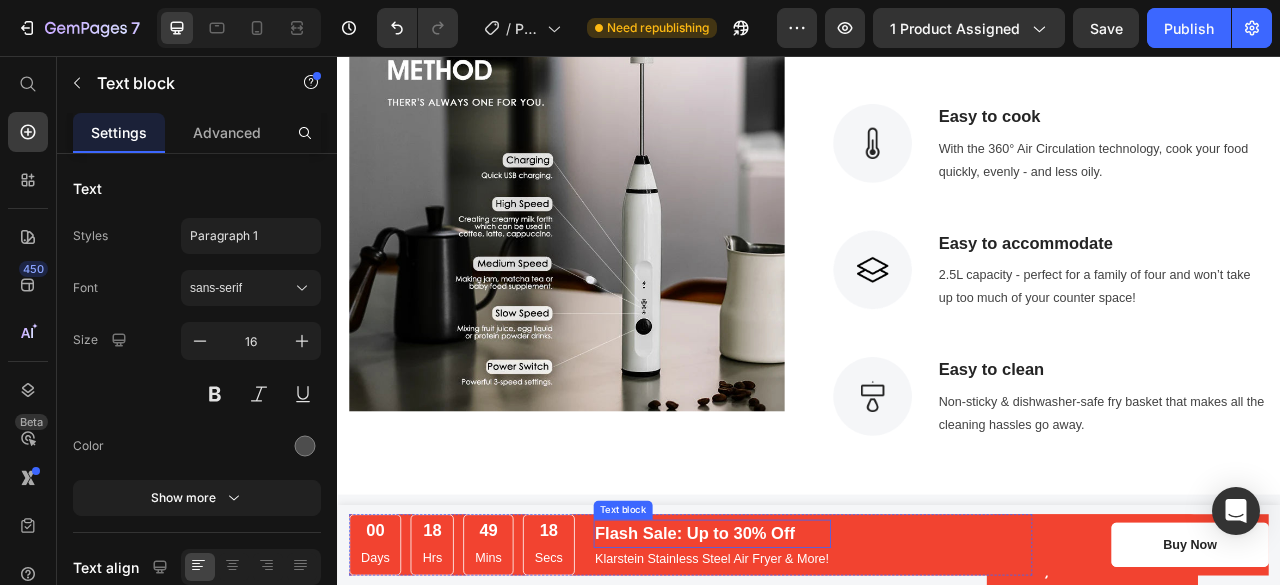 click on "Flash Sale: Up to 30% Off" at bounding box center (814, 664) 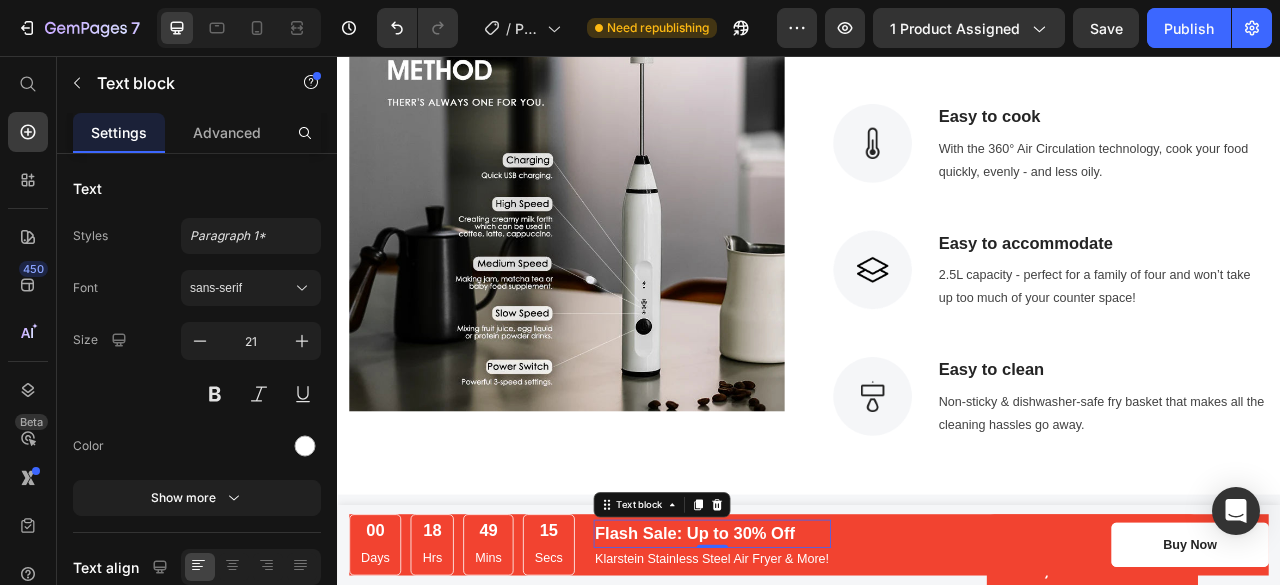 click on "Flash Sale: Up to 30% Off" at bounding box center (814, 664) 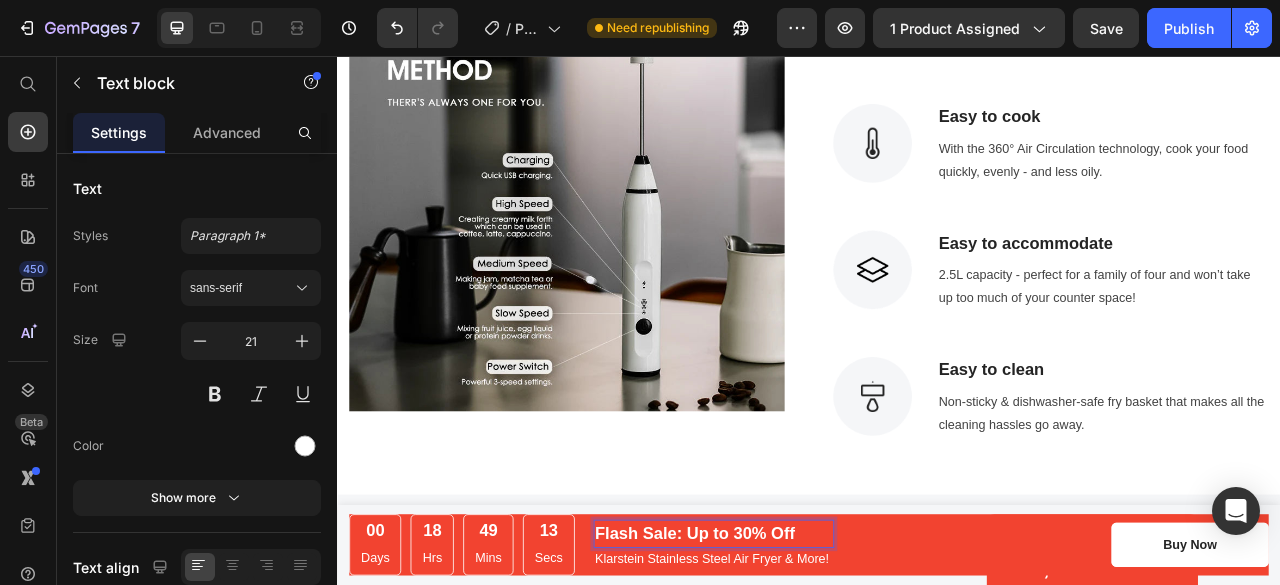 click on "Flash Sale: Up to 30% Off" at bounding box center [814, 664] 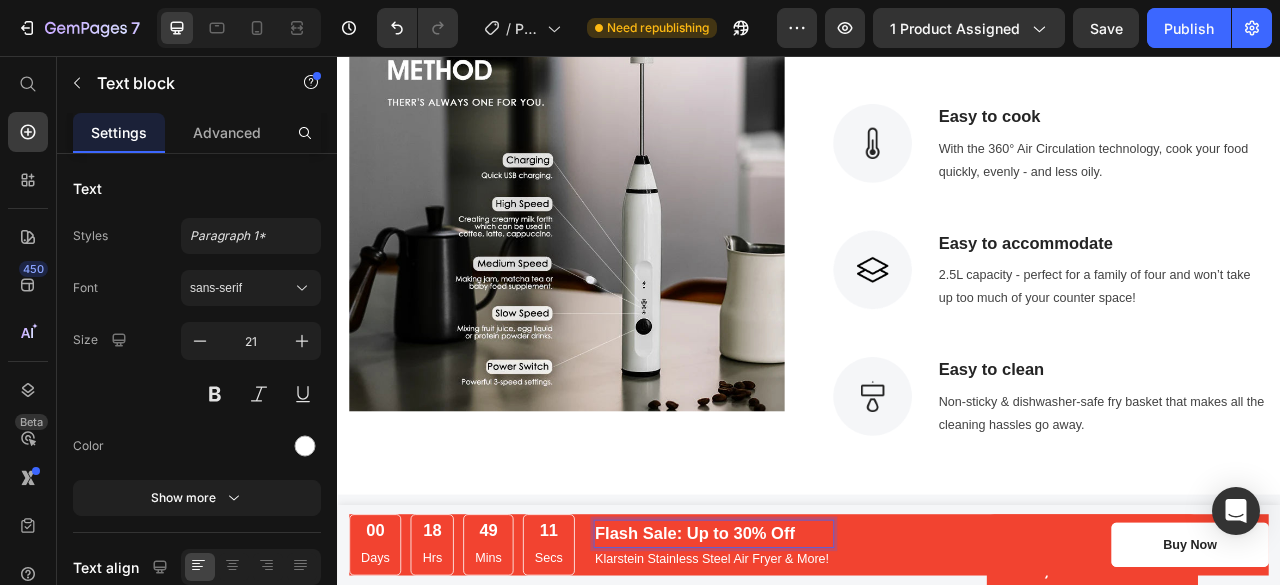 click on "Flash Sale: Up to 30% Off" at bounding box center (814, 664) 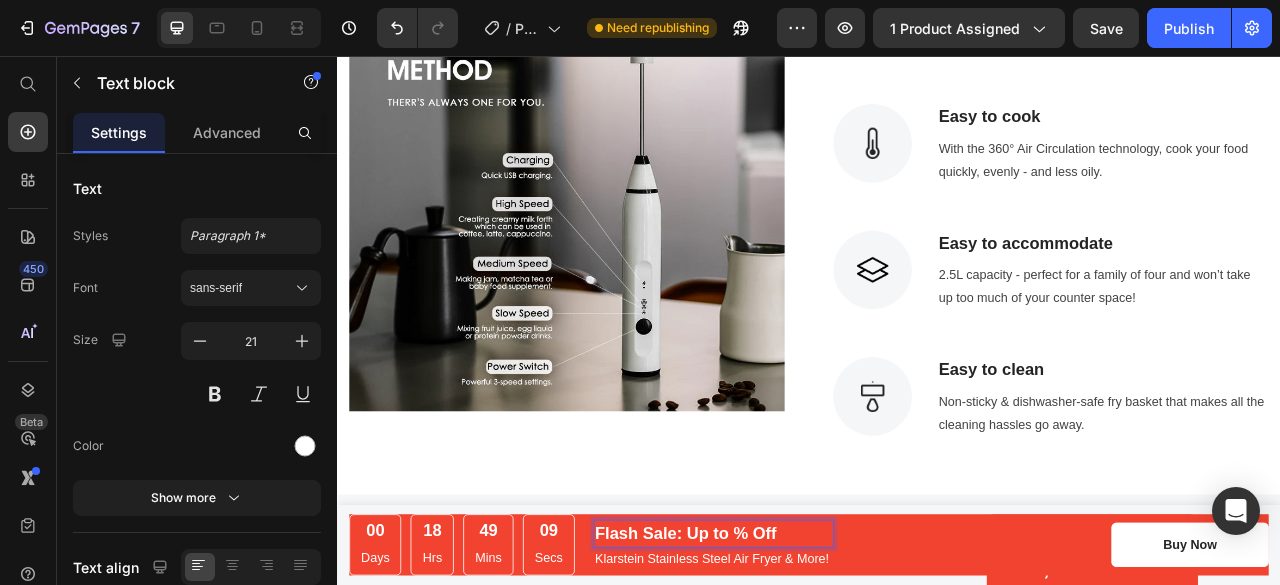 scroll, scrollTop: 222, scrollLeft: 0, axis: vertical 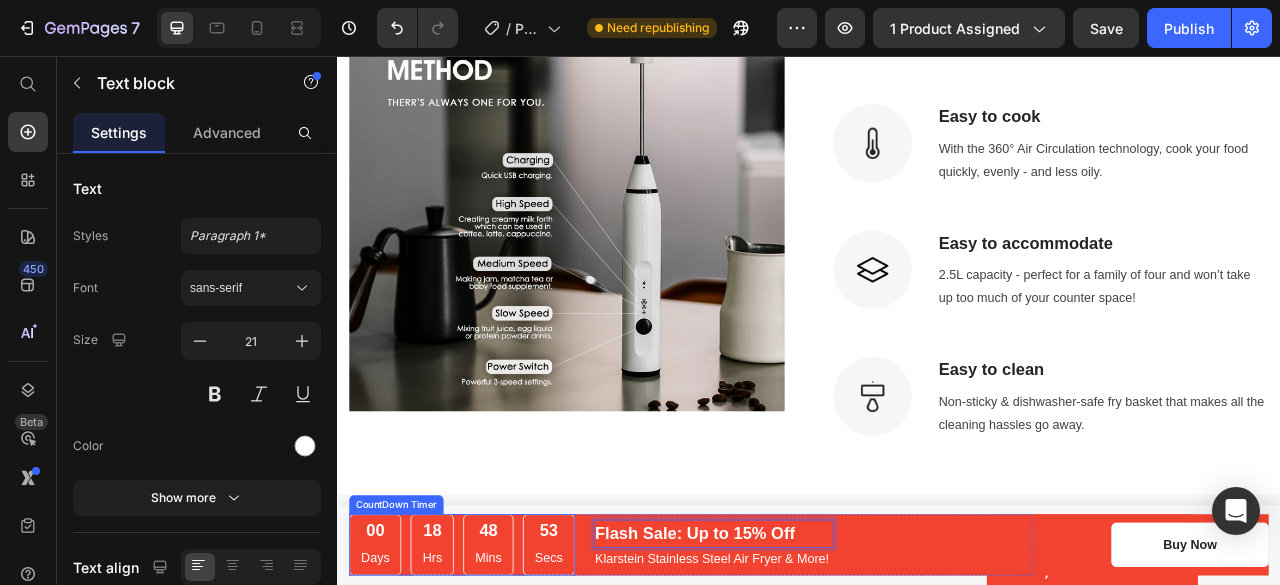click on "00" at bounding box center (385, 659) 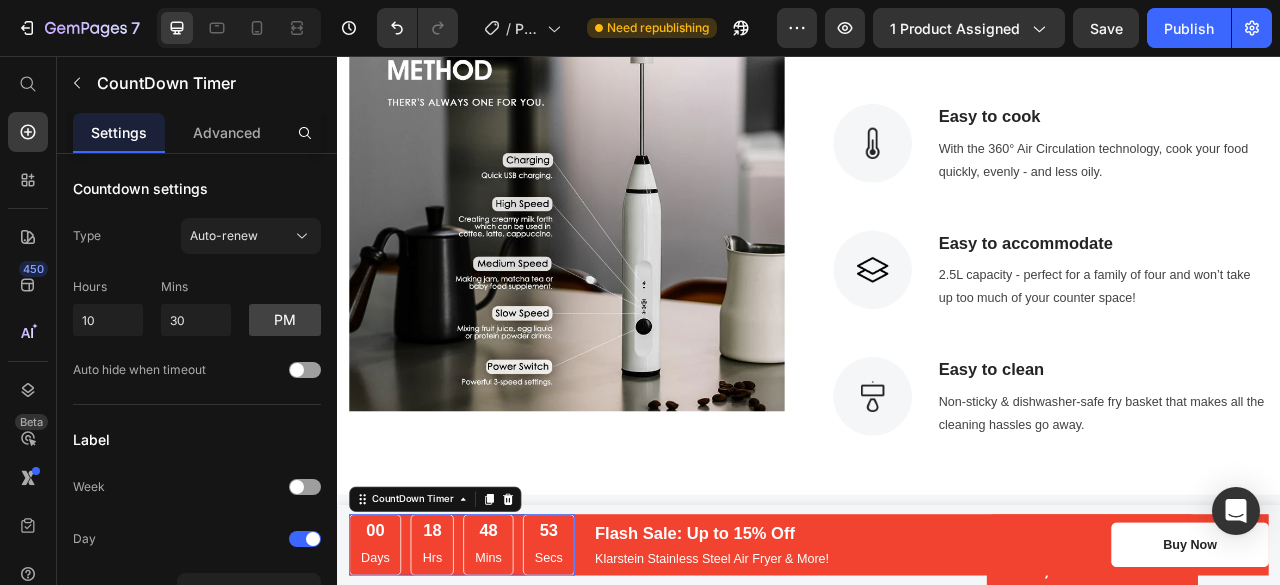 scroll, scrollTop: 0, scrollLeft: 0, axis: both 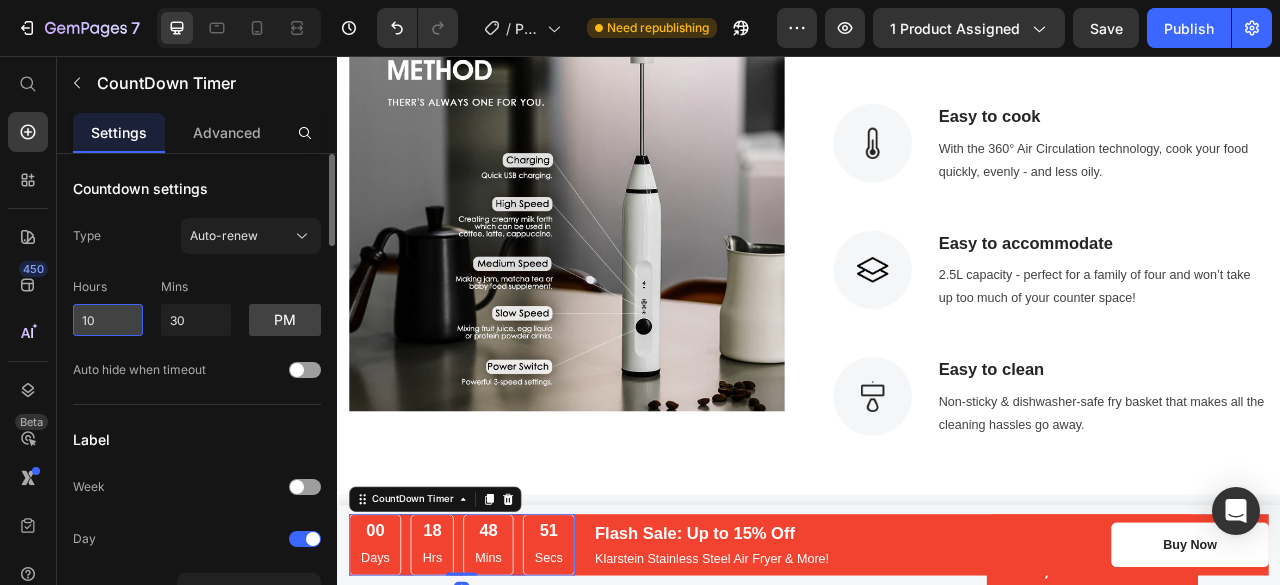 click on "10" at bounding box center [108, 320] 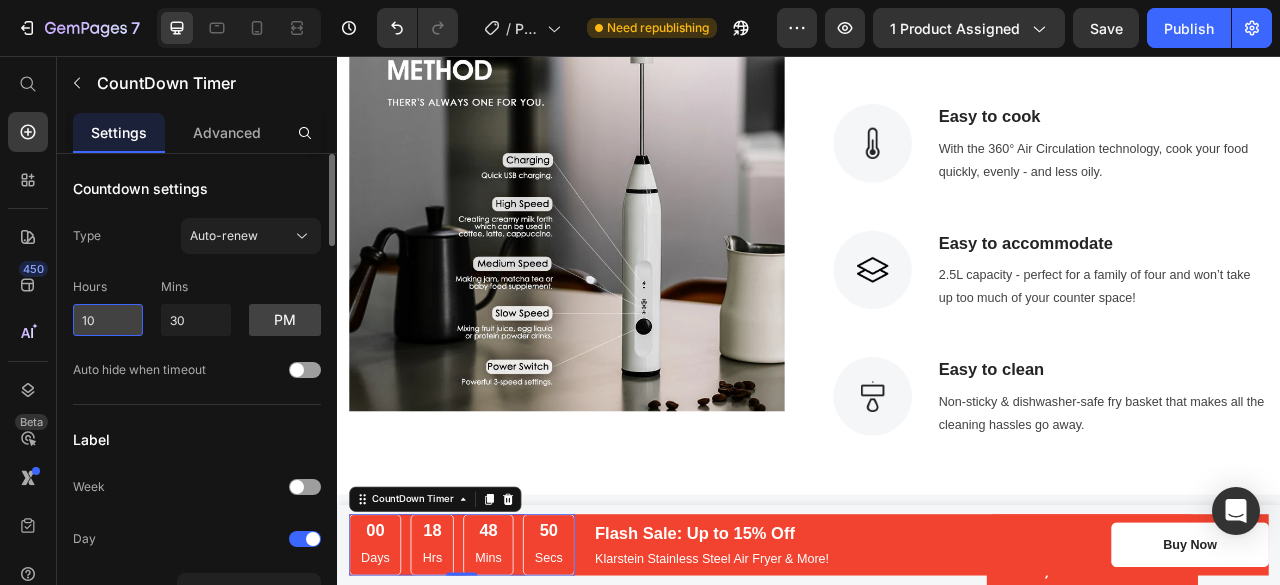 type on "1" 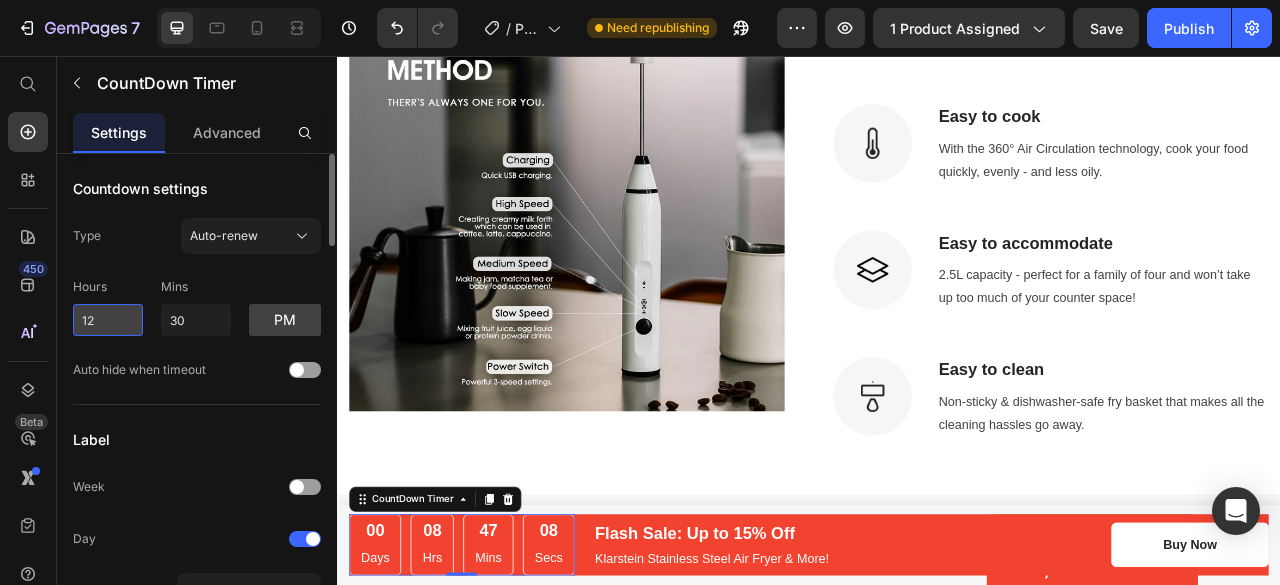 type on "1" 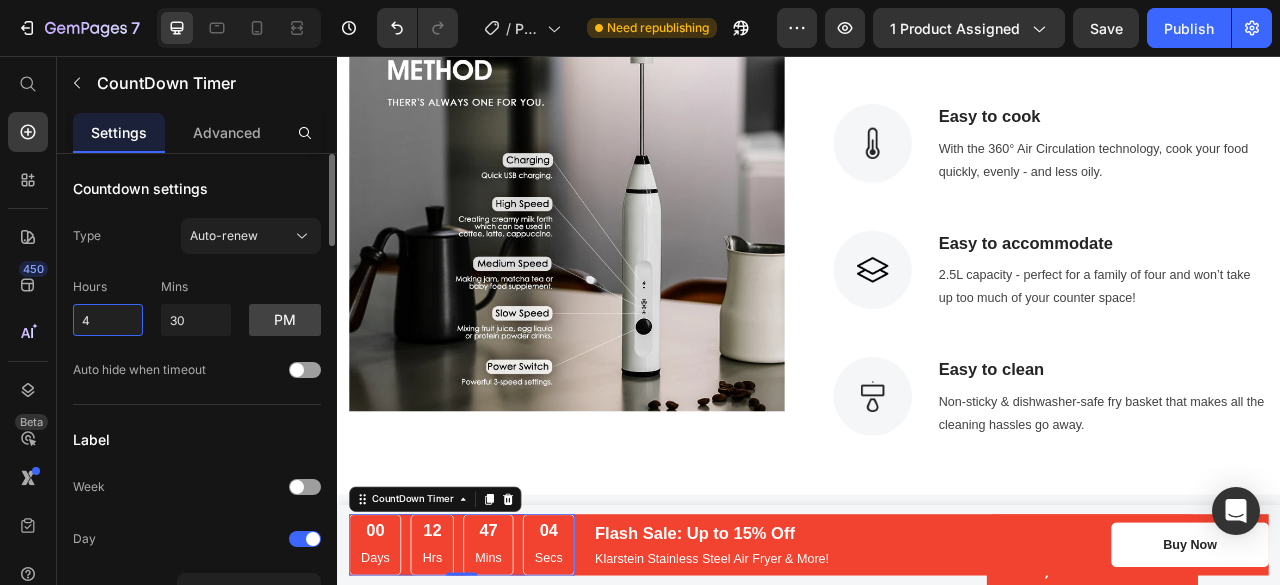 type on "4" 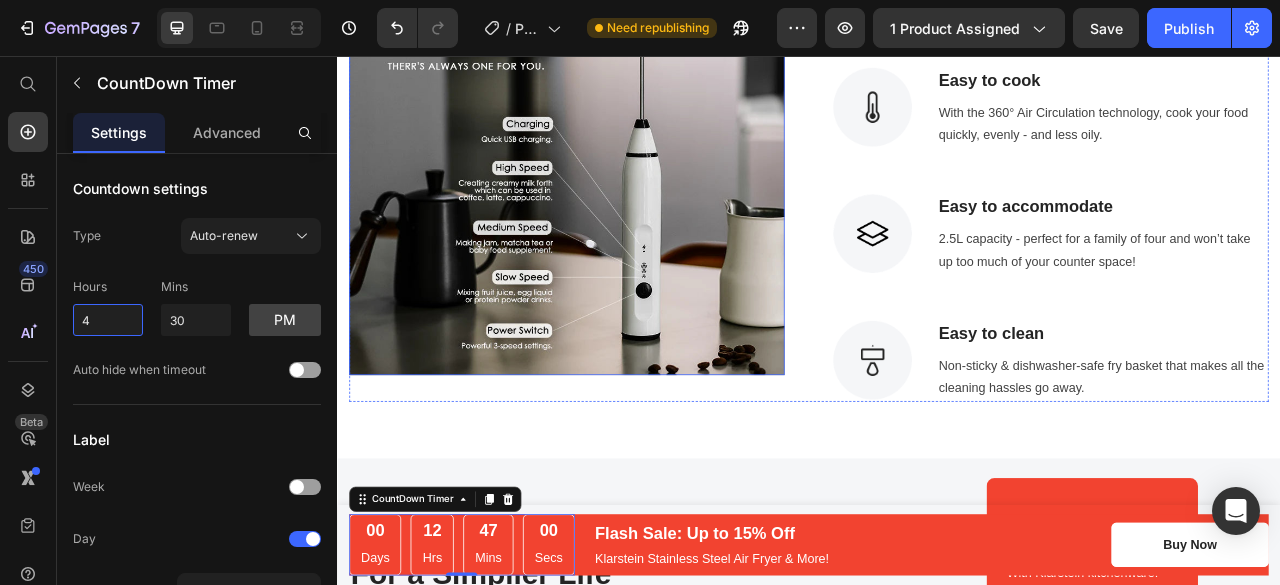 scroll, scrollTop: 2153, scrollLeft: 0, axis: vertical 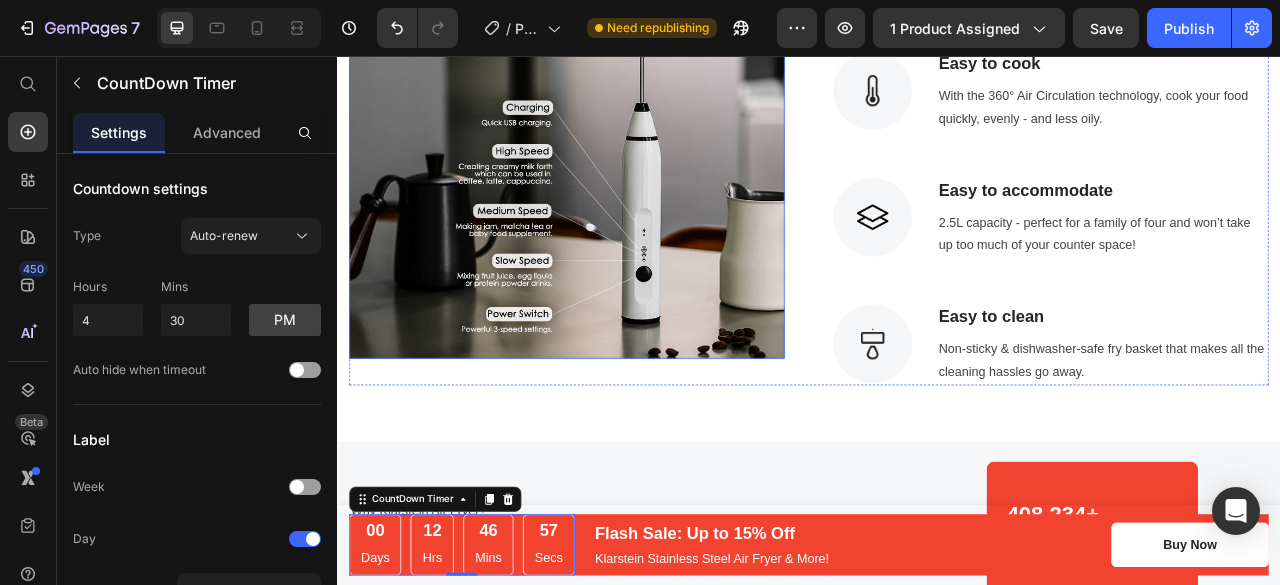 click at bounding box center (629, 164) 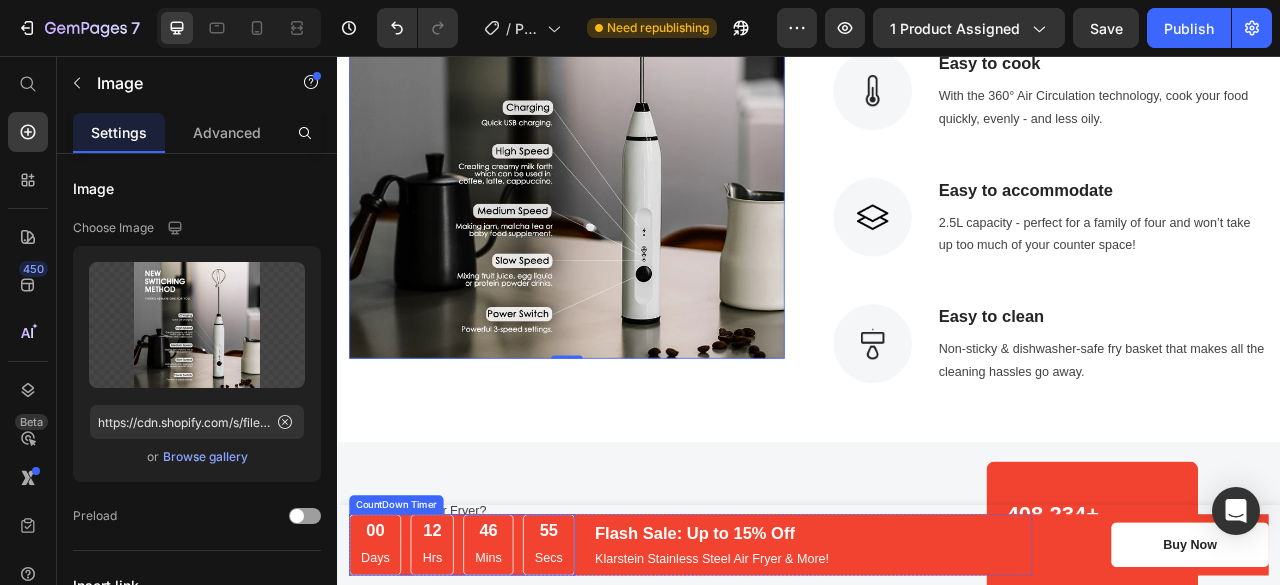 scroll, scrollTop: 2093, scrollLeft: 0, axis: vertical 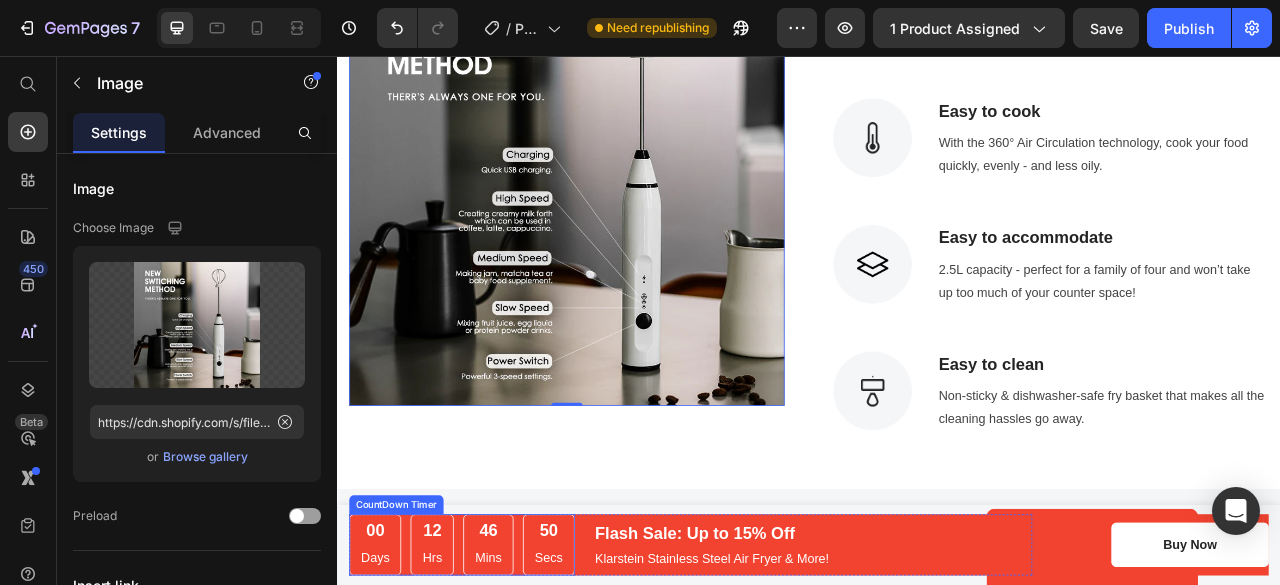 click on "00" at bounding box center (385, 659) 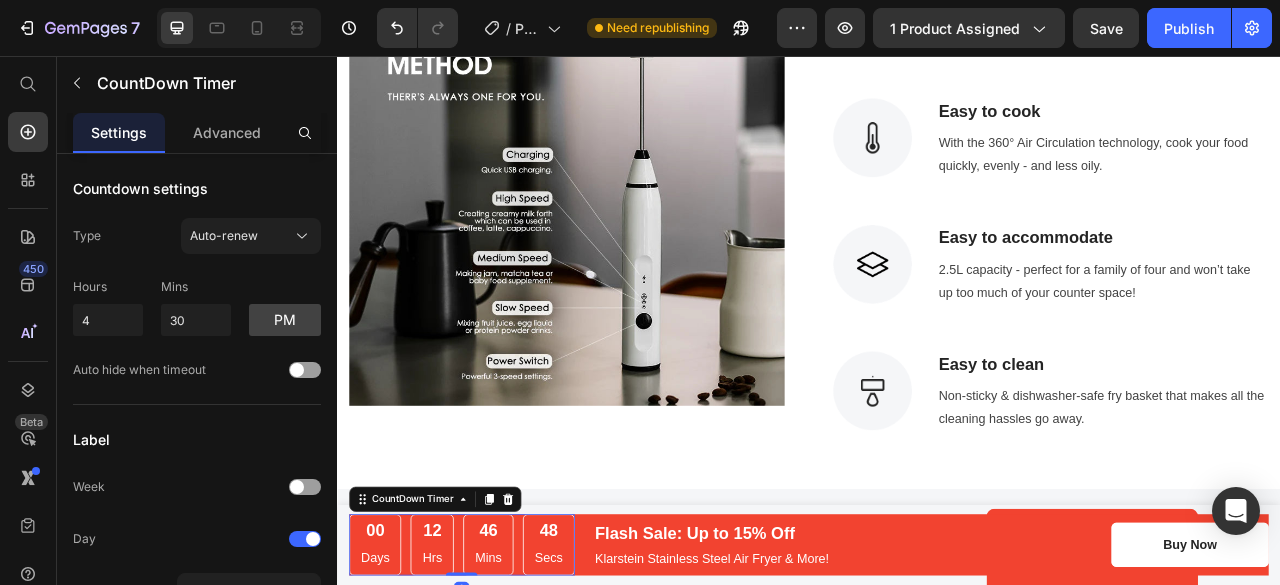 click on "00" at bounding box center (385, 659) 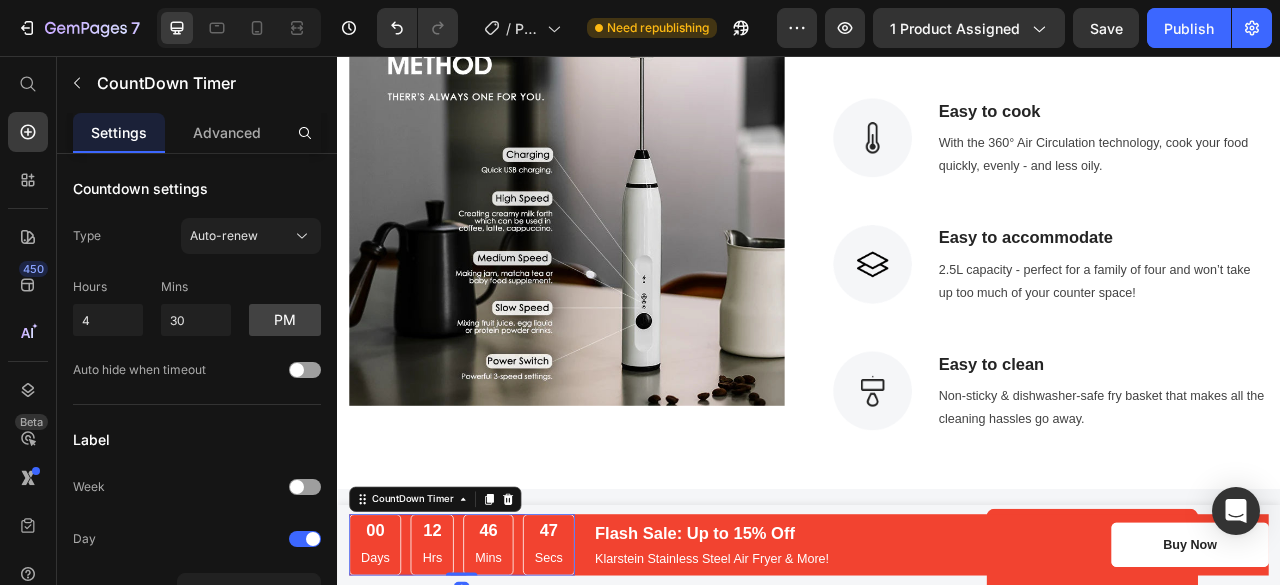 click on "00" at bounding box center (385, 659) 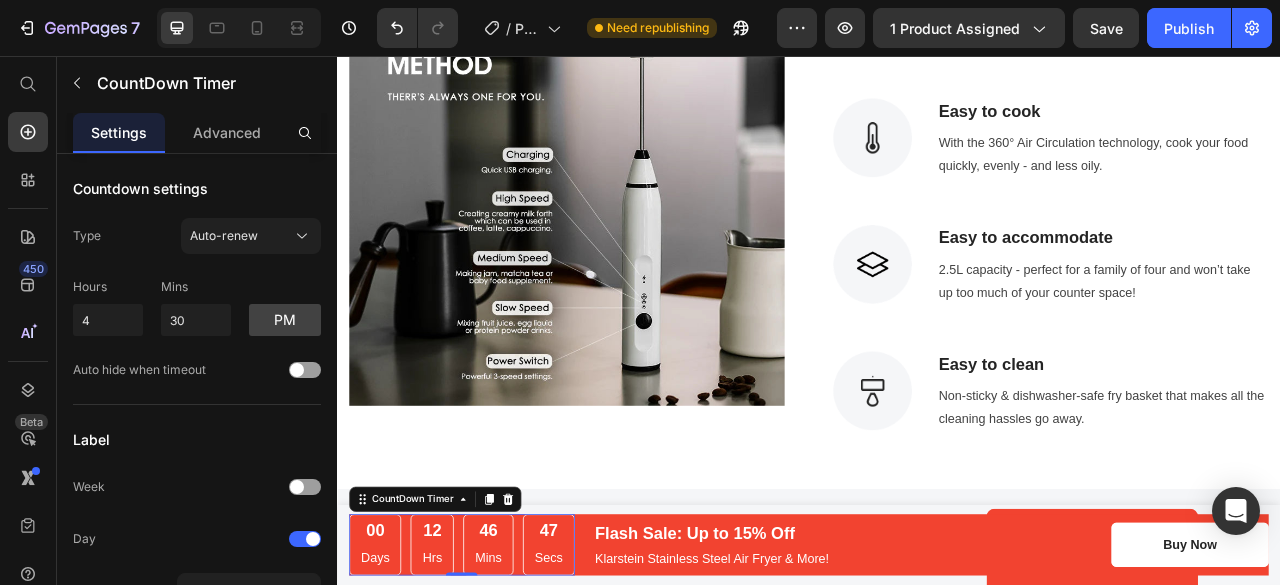 click on "00" at bounding box center [385, 659] 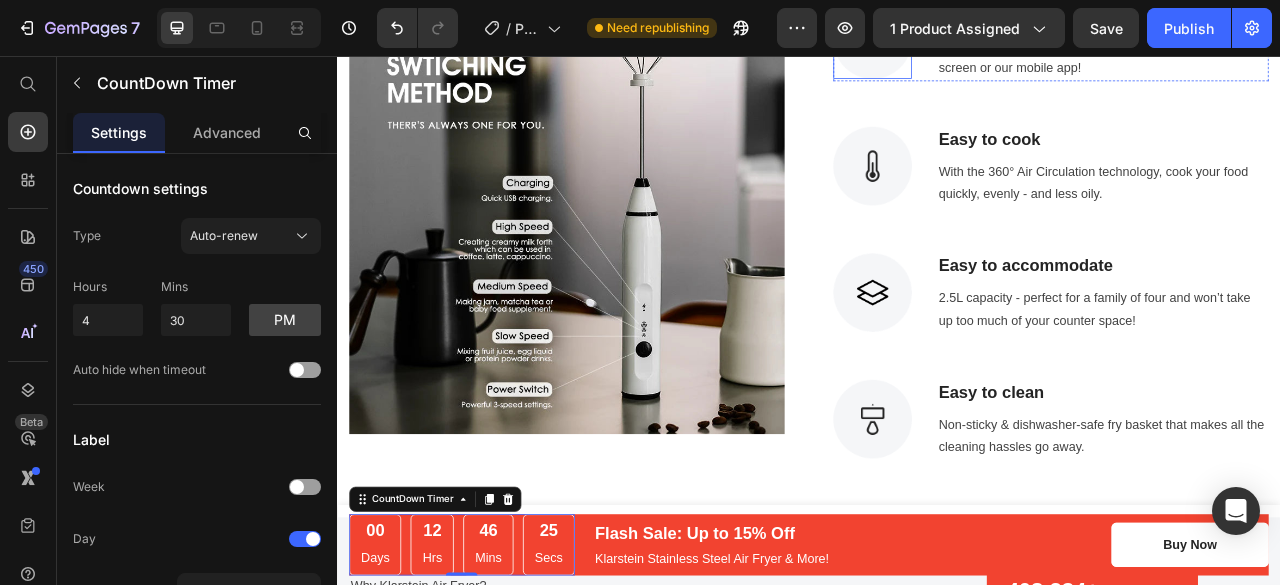 scroll, scrollTop: 1965, scrollLeft: 0, axis: vertical 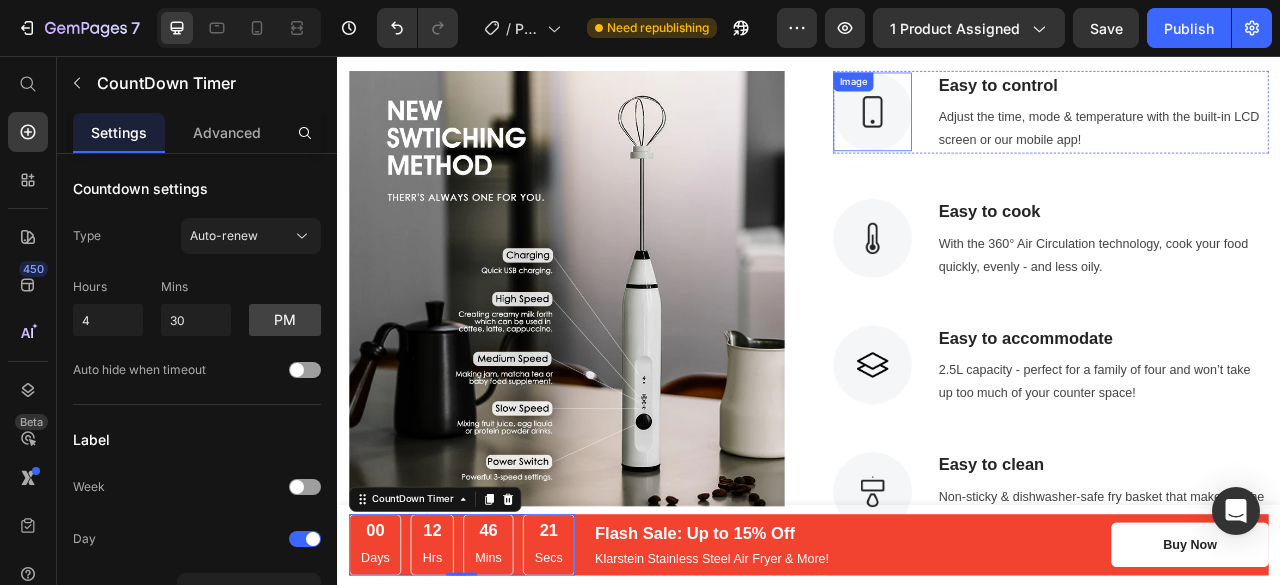 click at bounding box center (1018, 127) 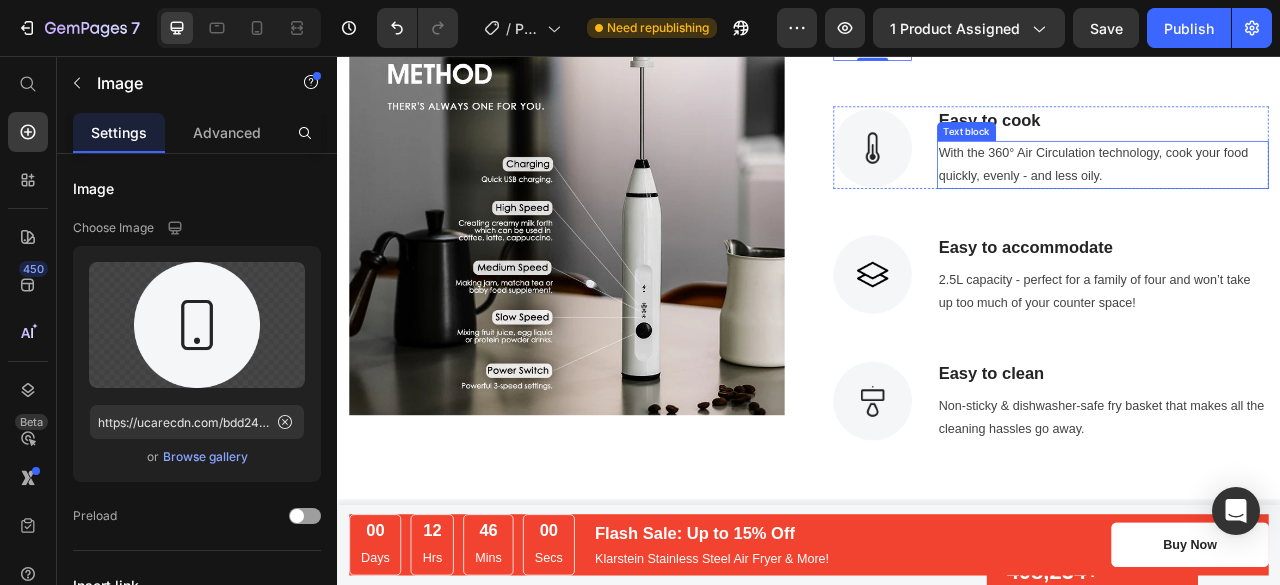 scroll, scrollTop: 1610, scrollLeft: 0, axis: vertical 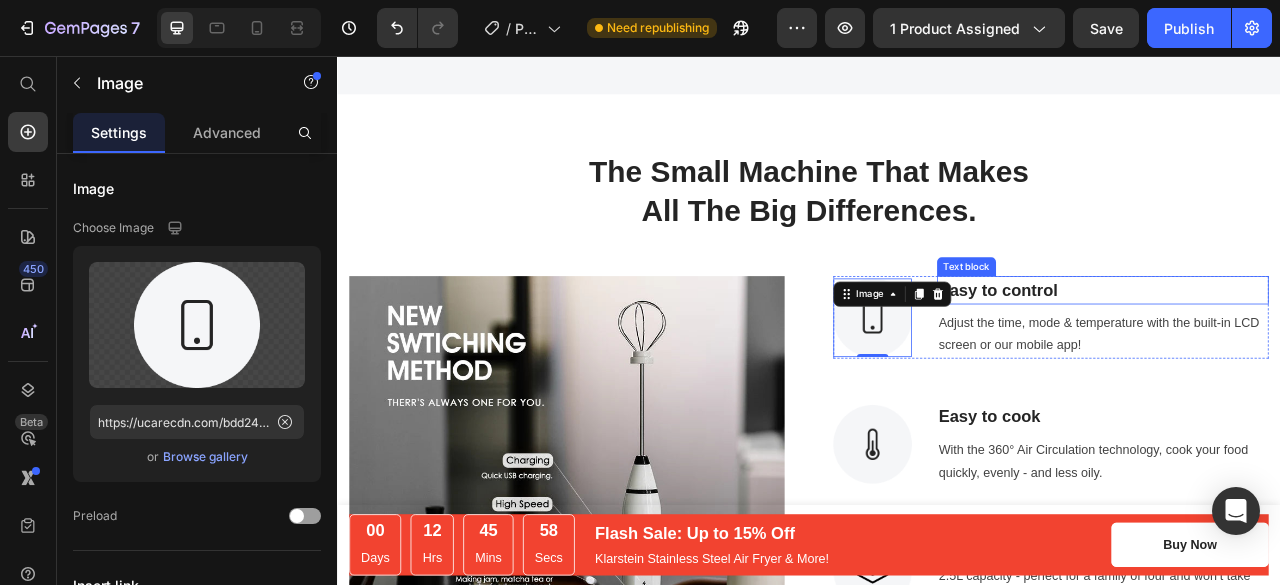 click on "Easy to control" at bounding box center [1311, 354] 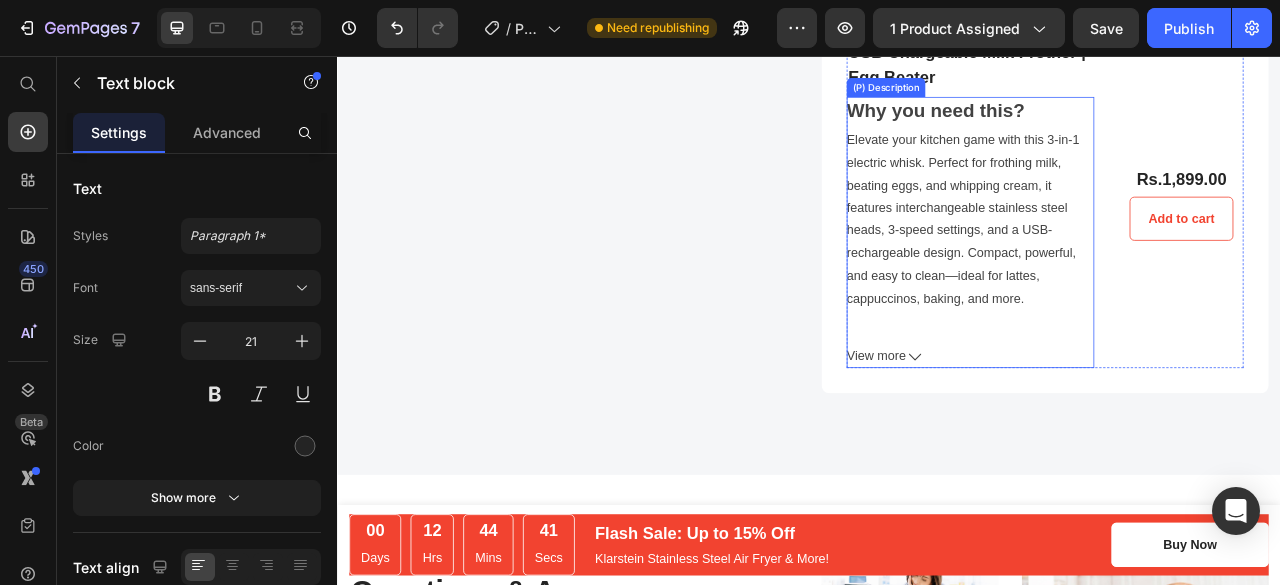scroll, scrollTop: 4654, scrollLeft: 0, axis: vertical 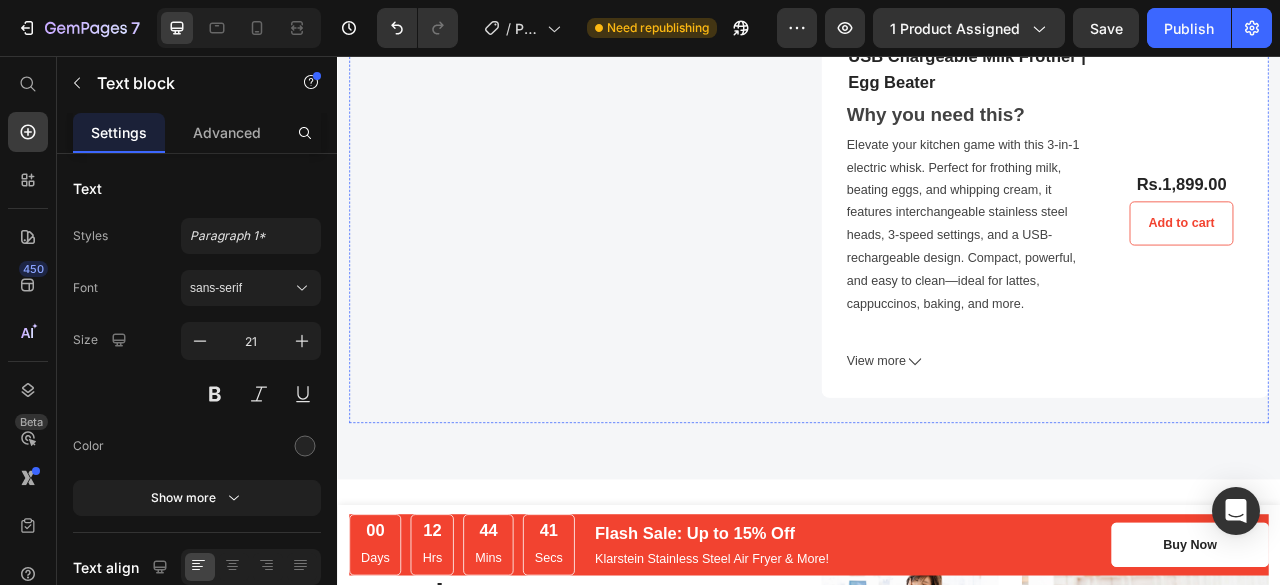 click at bounding box center (636, 7) 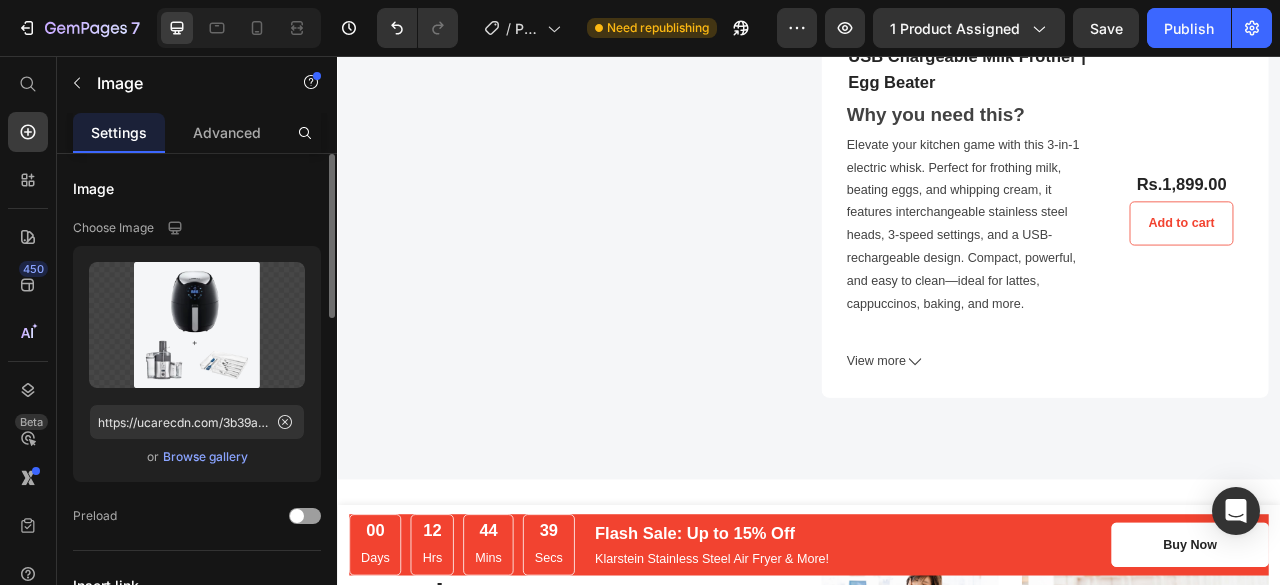 click on "Browse gallery" at bounding box center [205, 457] 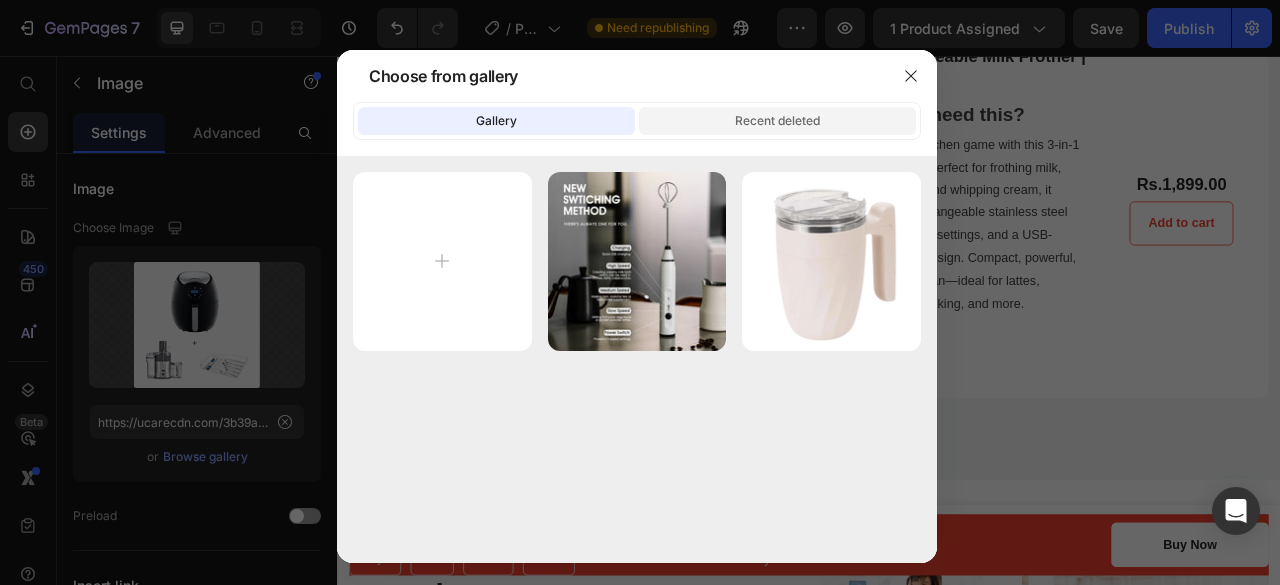 click on "Recent deleted" 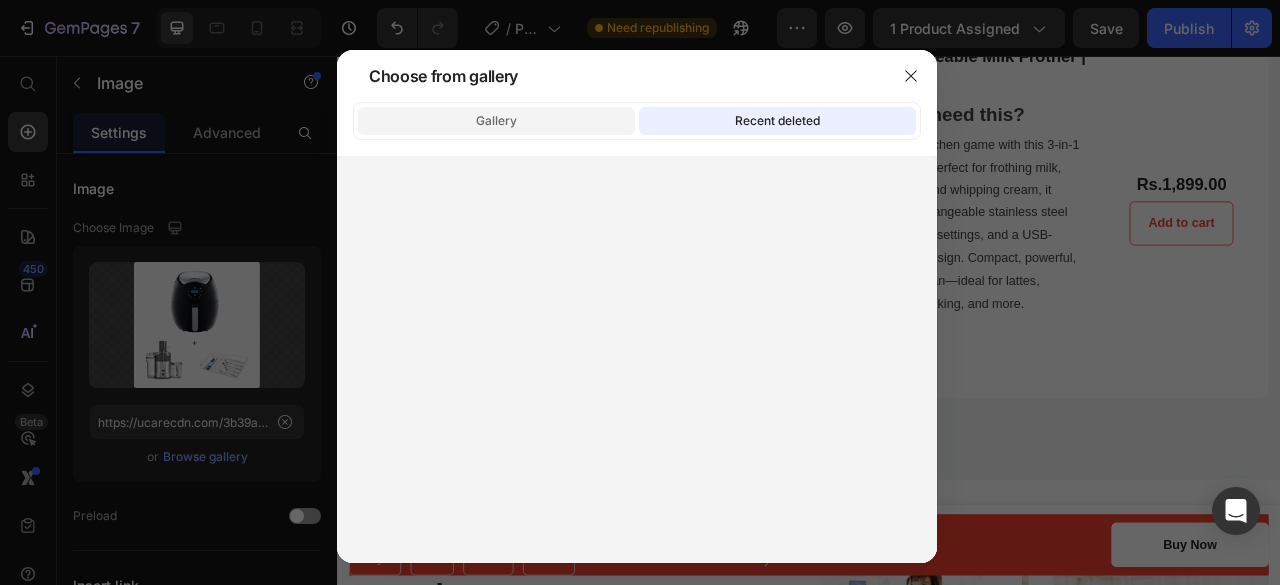 click on "Gallery" 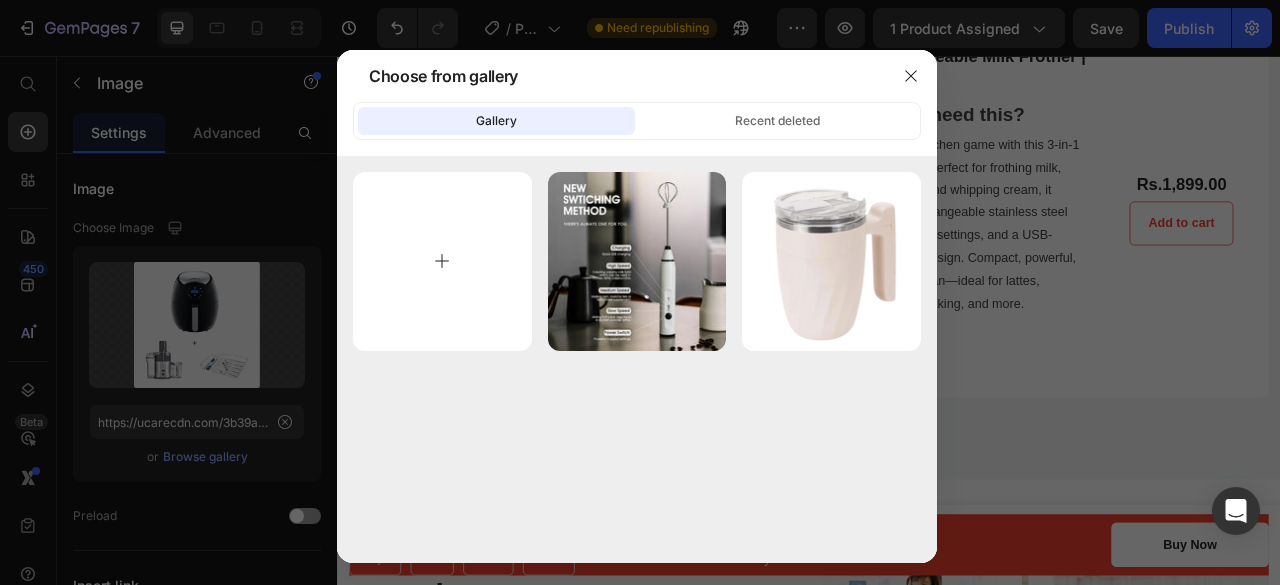 click at bounding box center (442, 261) 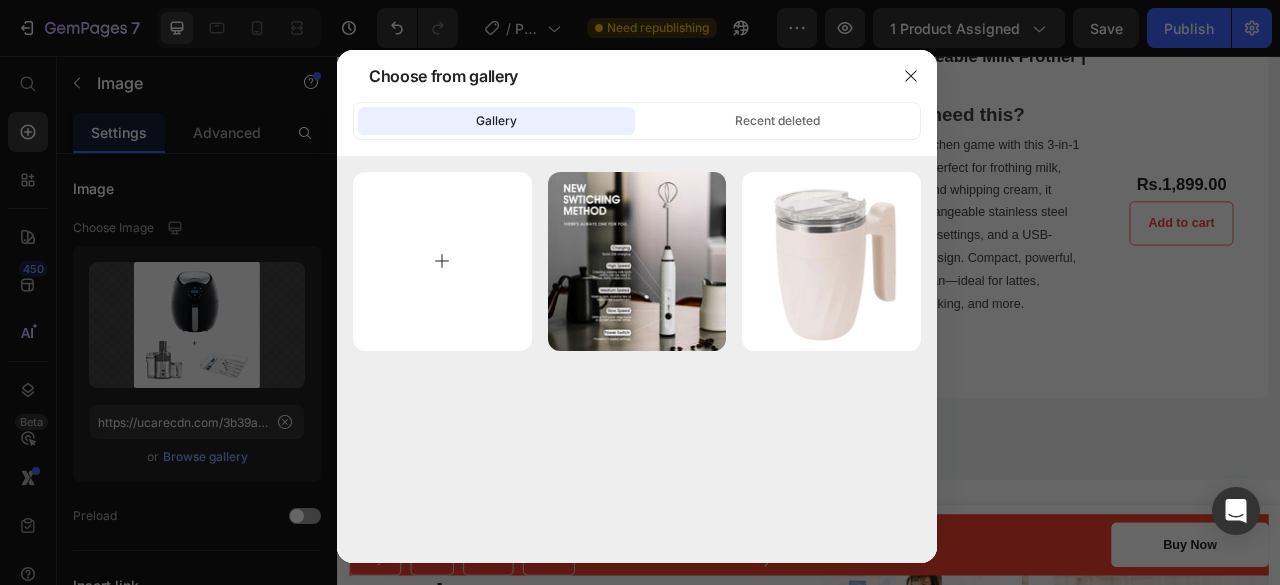 click at bounding box center [442, 261] 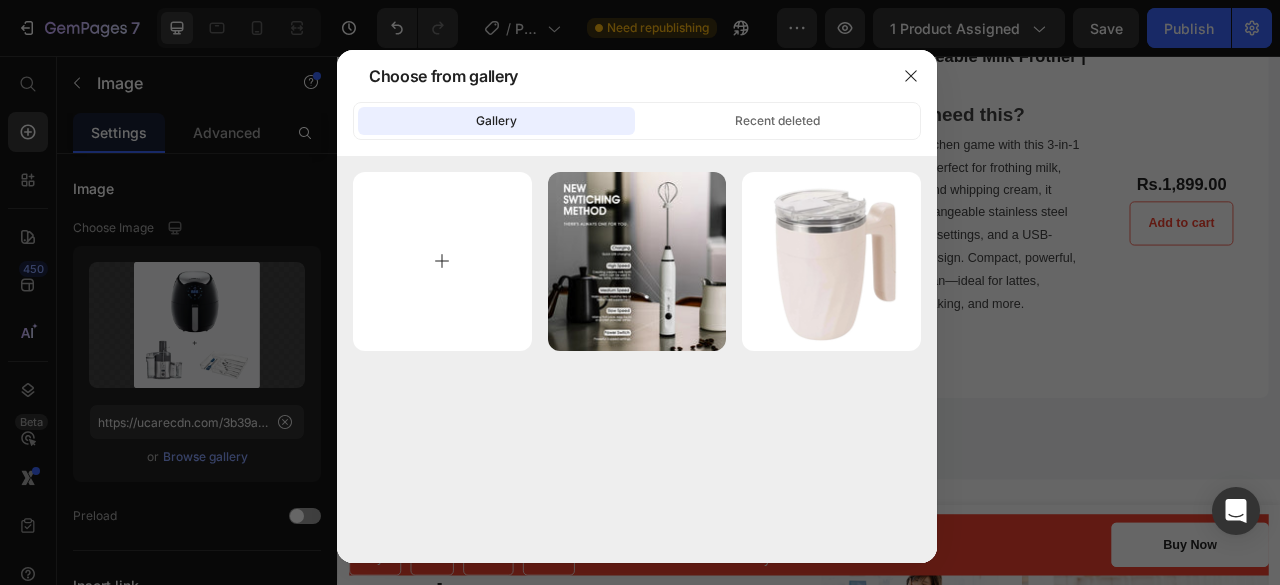 type on "C:\fakepath\product 5.jpg" 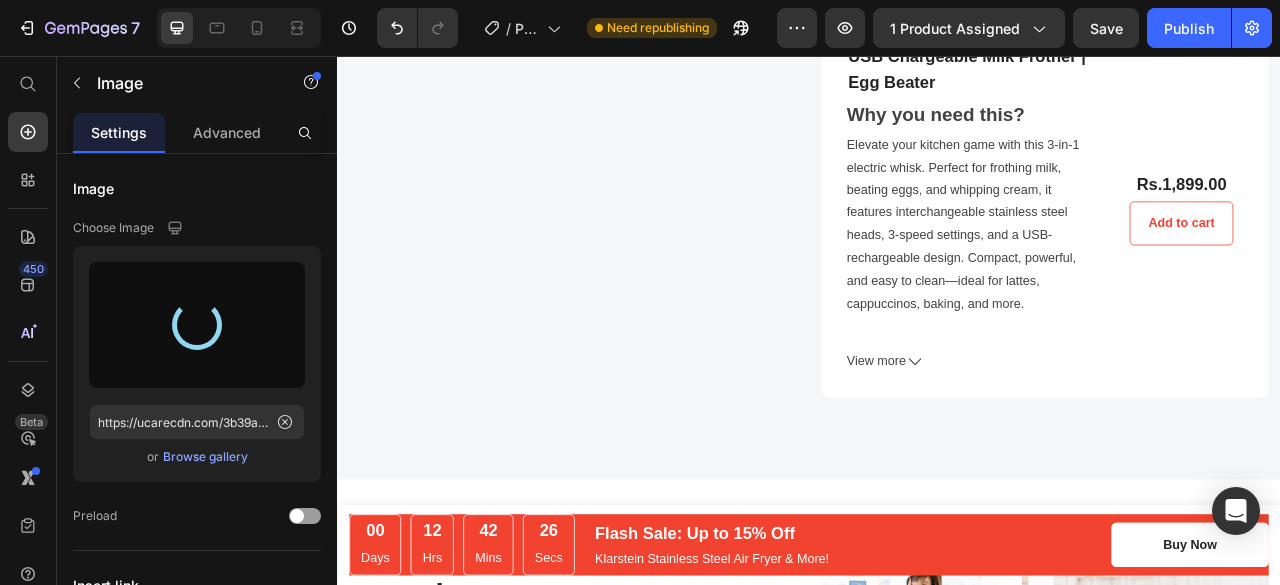 type on "https://cdn.shopify.com/s/files/1/0706/1857/9129/files/gempages_575009767479575664-2886dc88-f503-416f-b2ff-1b0b18817978.jpg" 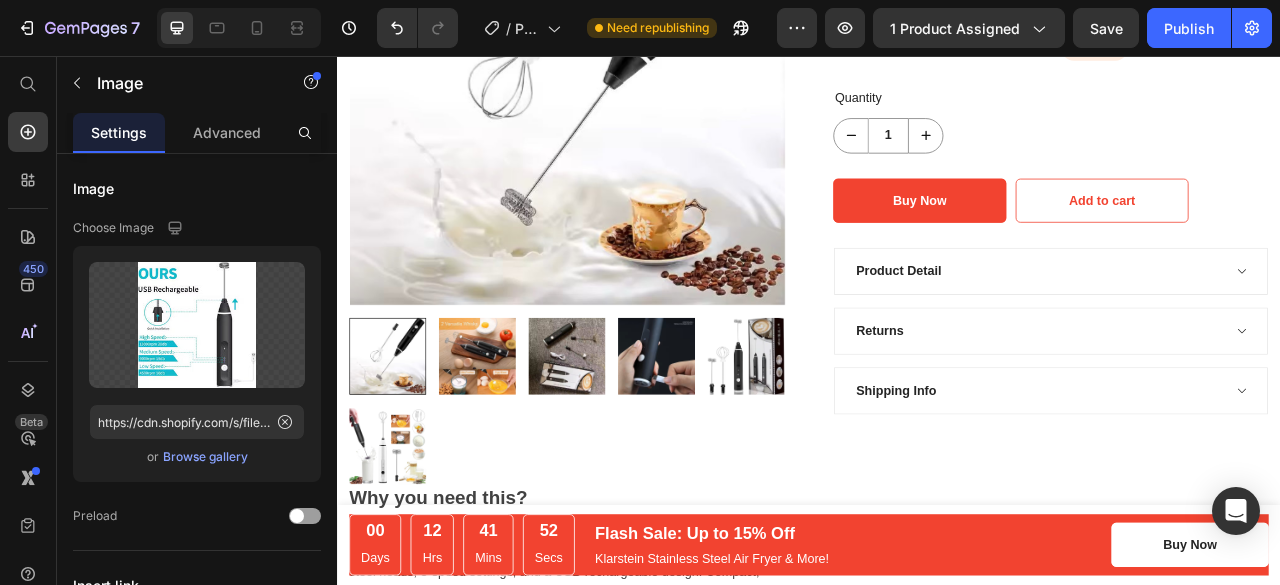 scroll, scrollTop: 0, scrollLeft: 0, axis: both 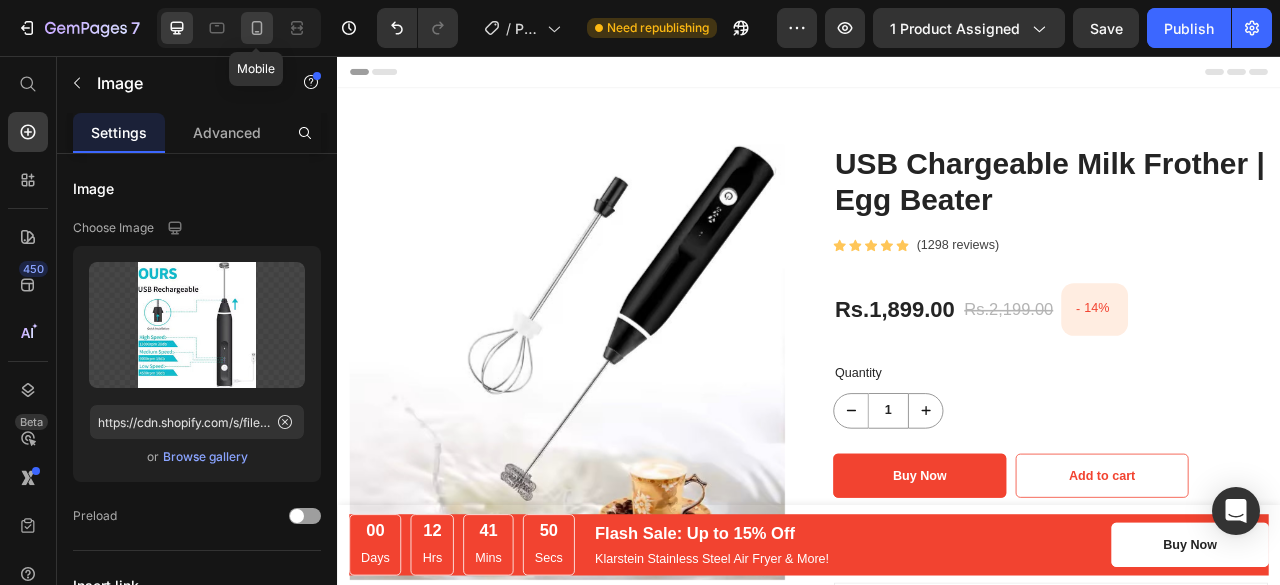 click 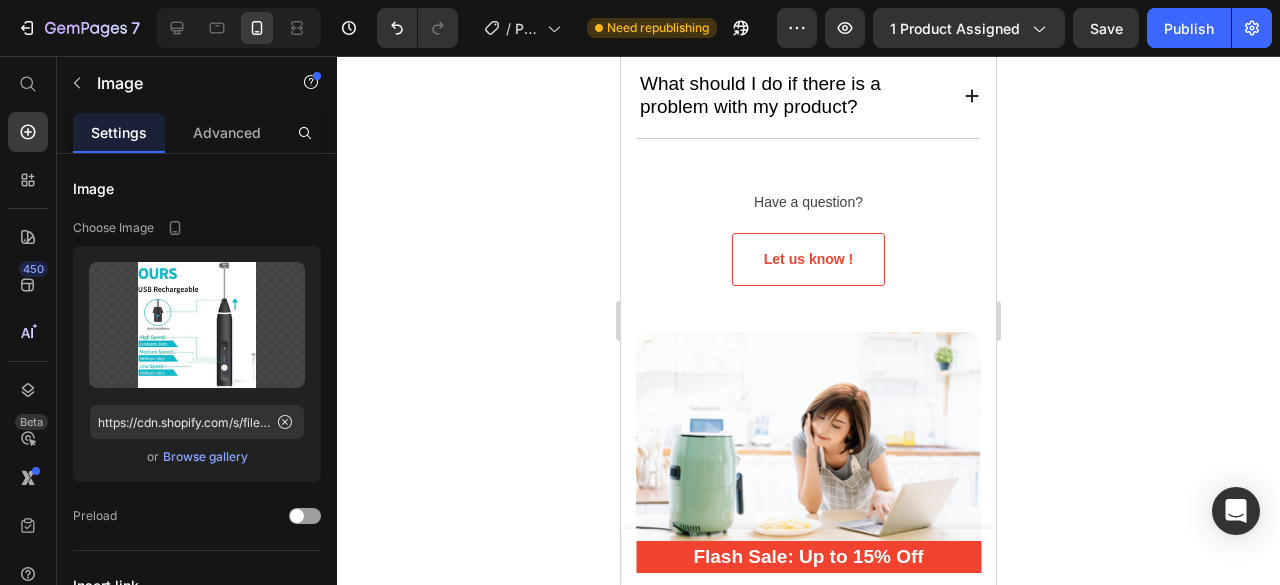 scroll, scrollTop: 9031, scrollLeft: 0, axis: vertical 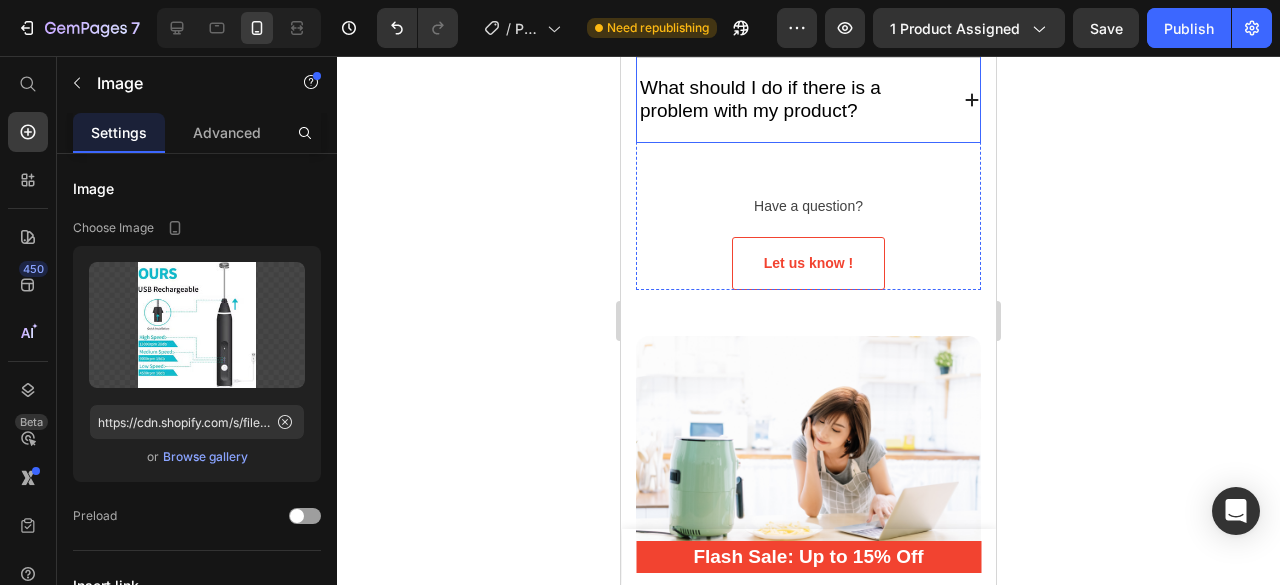 click 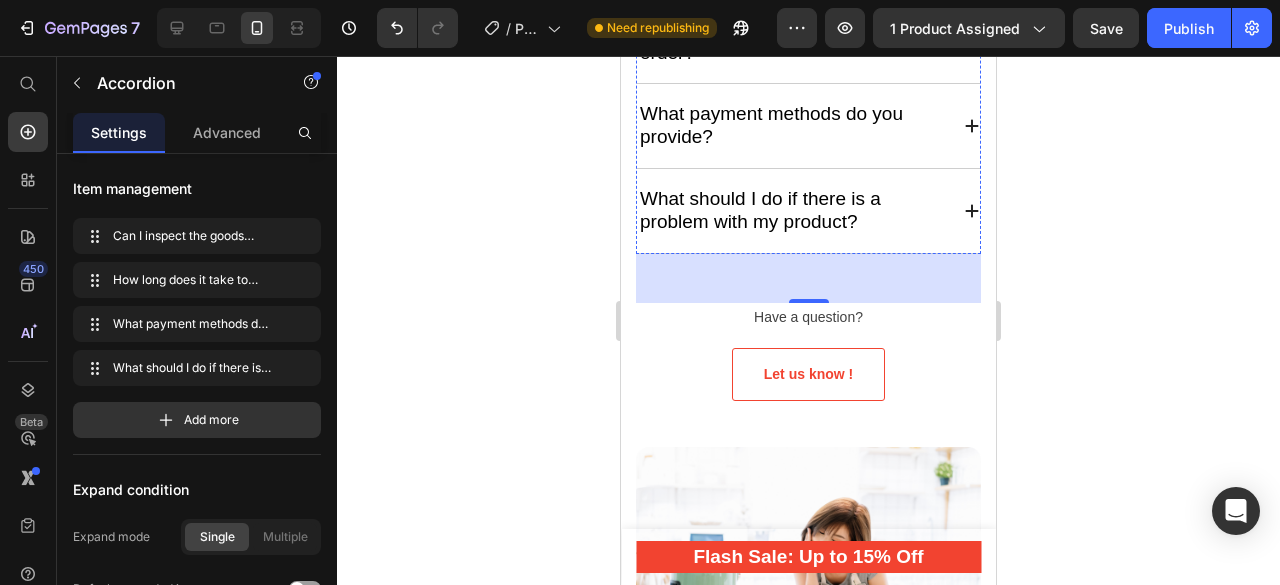 click on "Normal delivery takes 3 to 5 days, depending on the location. We do provide express processing with next-day delivery for an additional fee." at bounding box center [808, -56] 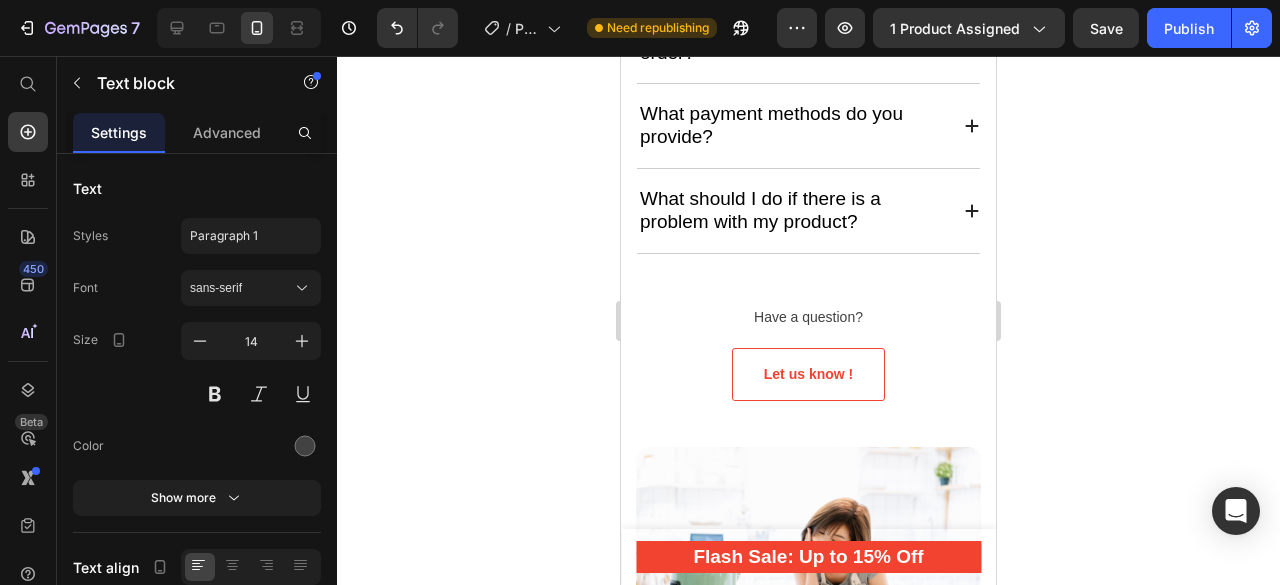 click on "Normal delivery takes 3 to 5 days, depending on the location. We do provide express processing with next-day delivery for an additional fee." at bounding box center (808, -56) 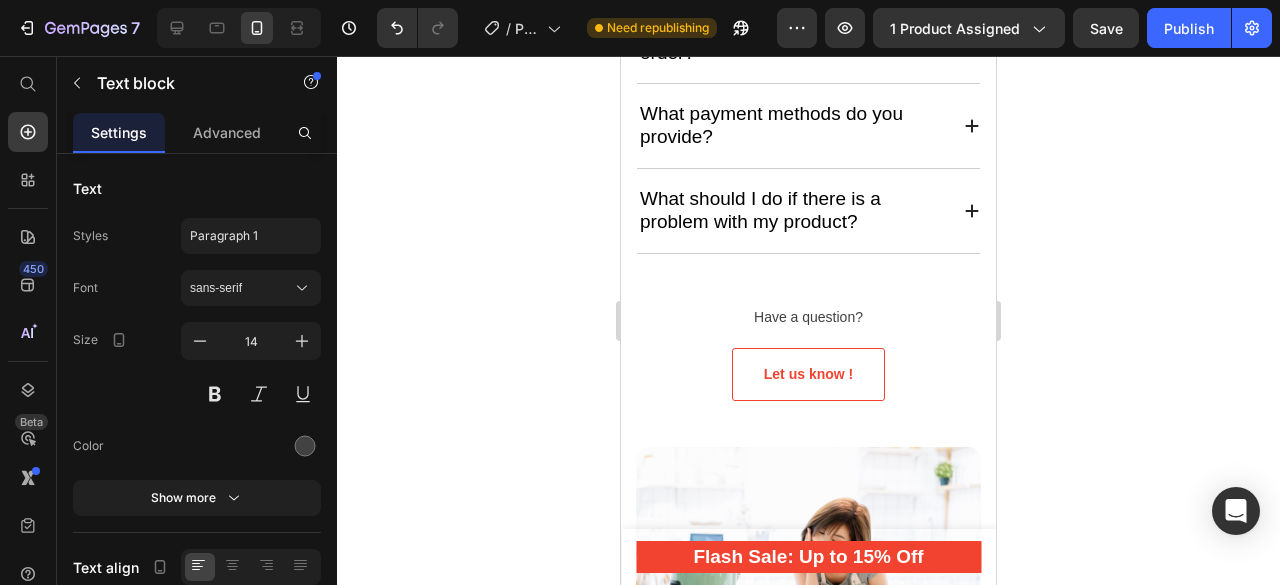 click on "Normal delivery takes 3 to 5 days, depending on the location. We do provide express processing with next-day delivery for an additional fee." at bounding box center (808, -56) 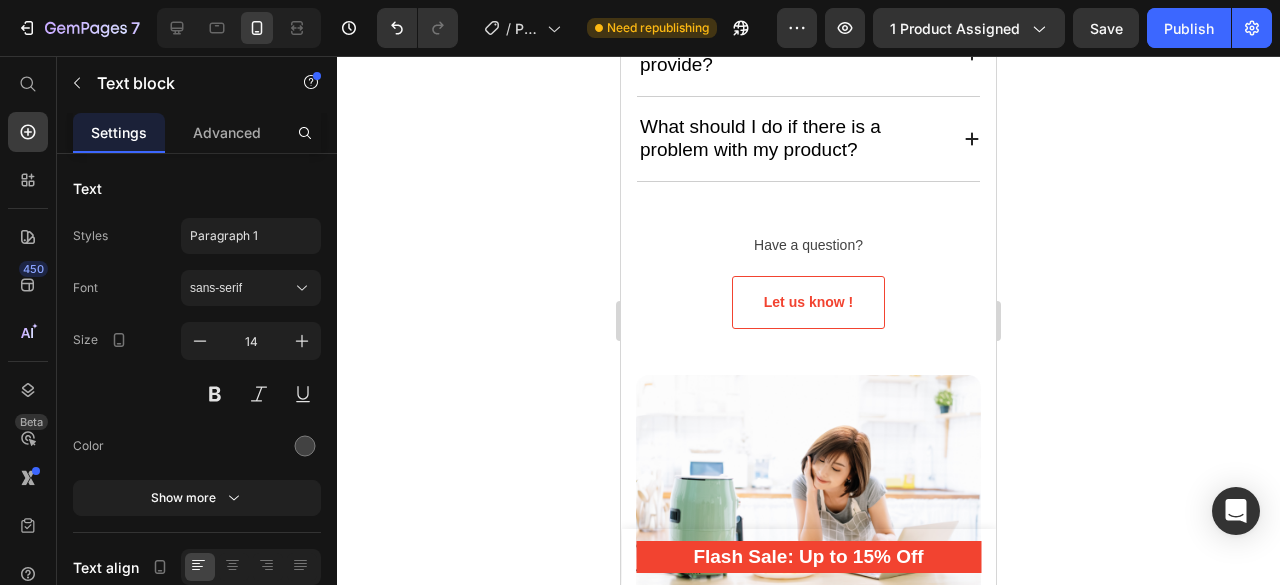 scroll, scrollTop: 9167, scrollLeft: 0, axis: vertical 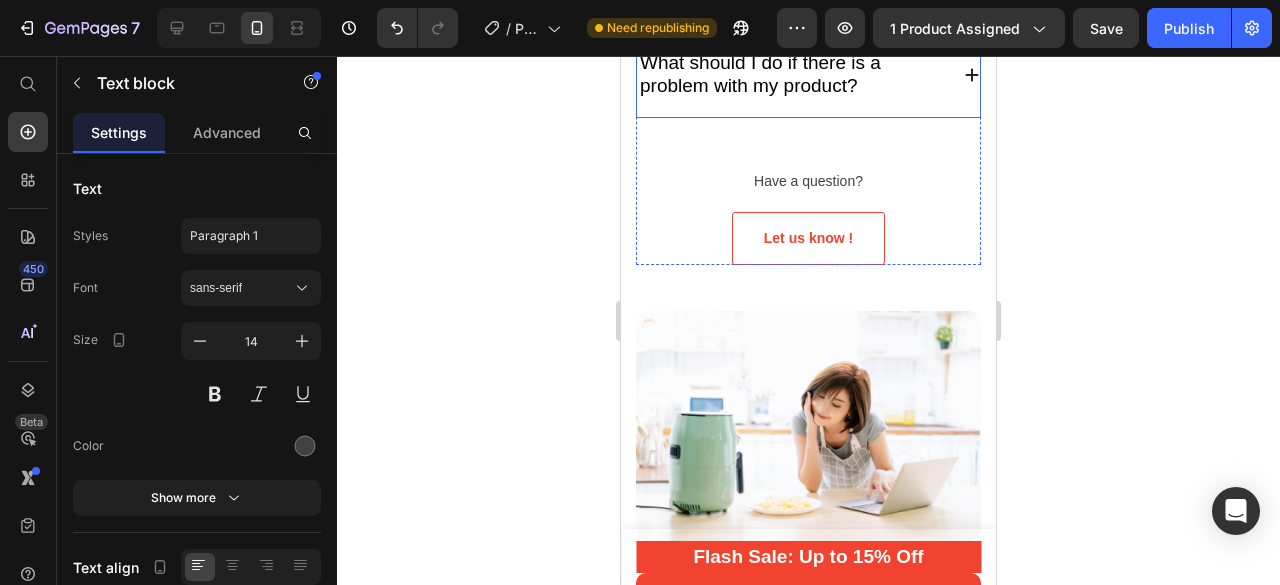 click on "How long does it take to deliver an order?" at bounding box center (792, -94) 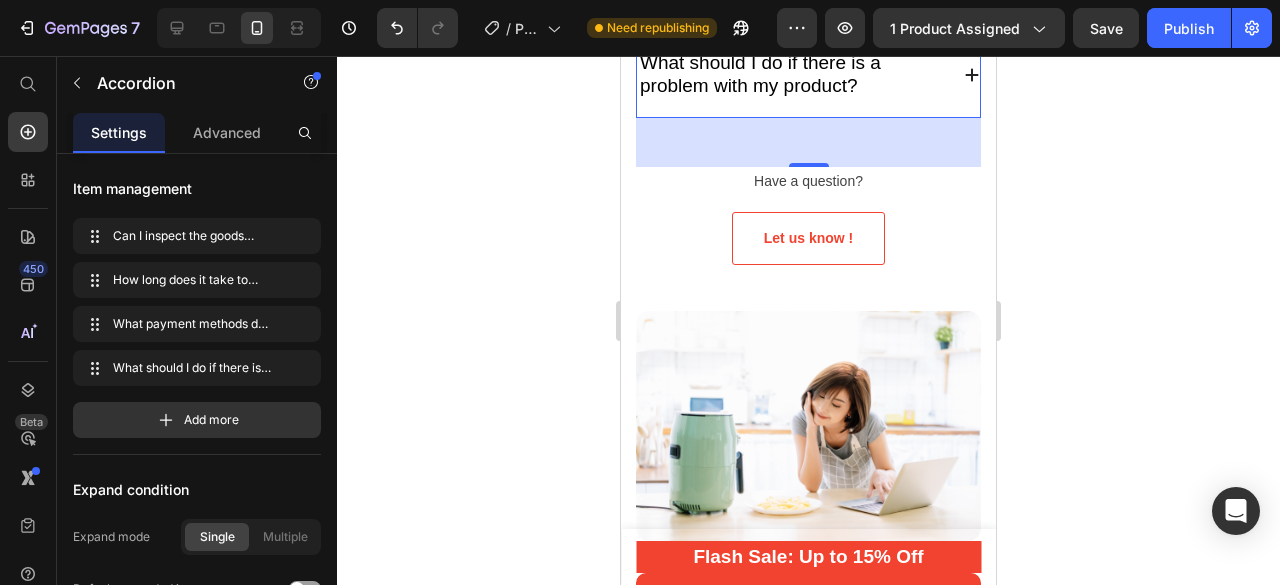 click 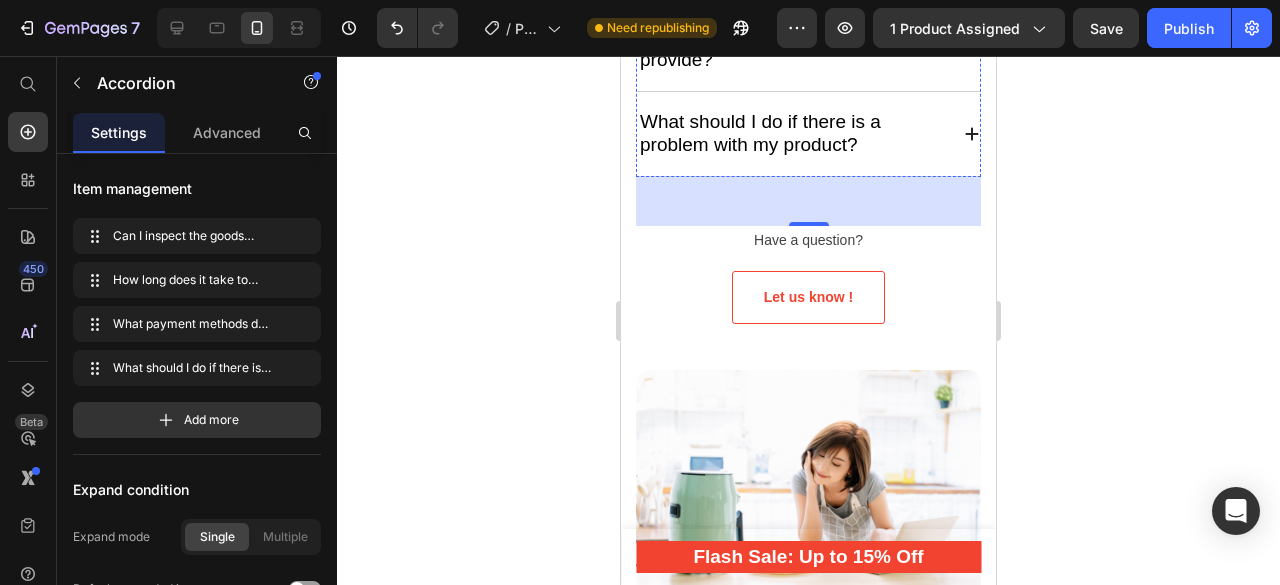 scroll, scrollTop: 9104, scrollLeft: 0, axis: vertical 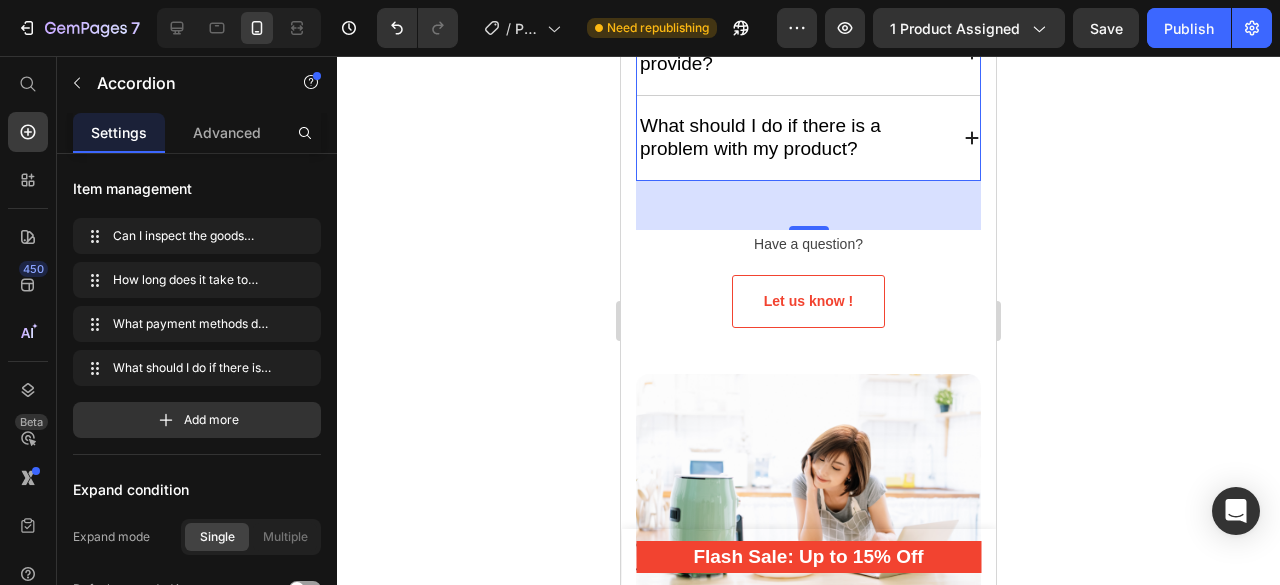 click 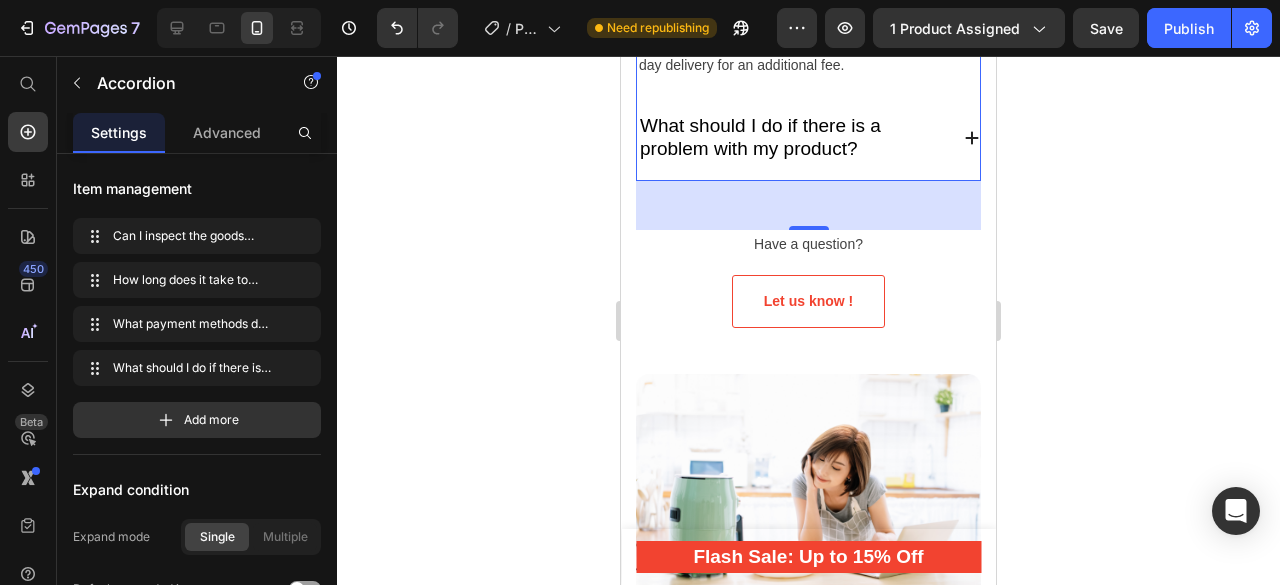 click 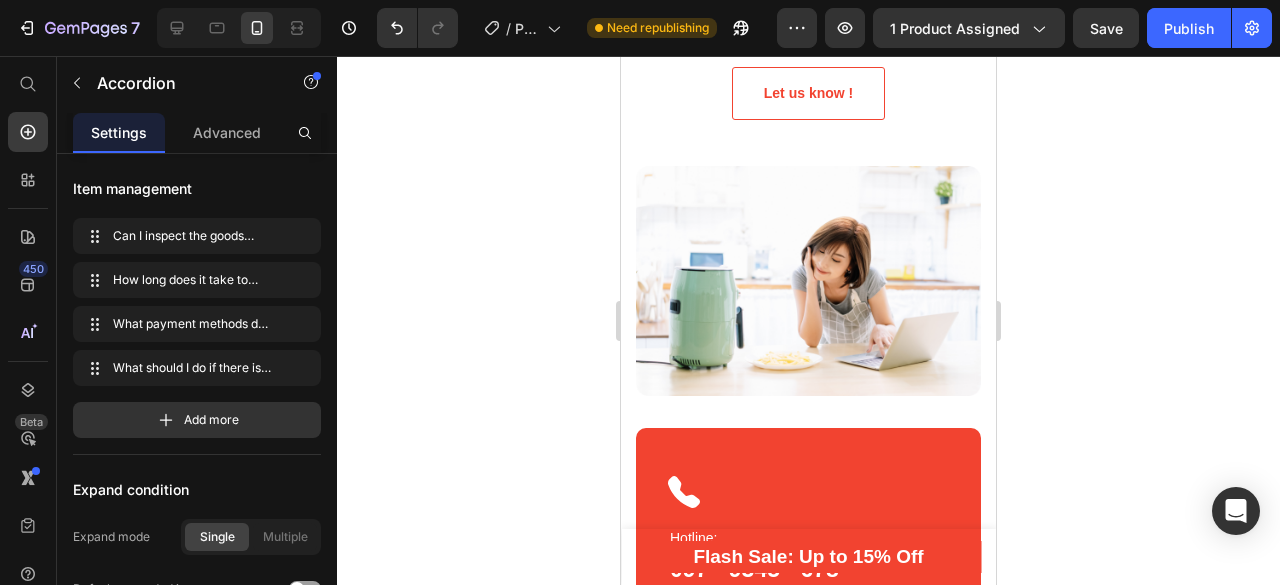 scroll, scrollTop: 9202, scrollLeft: 0, axis: vertical 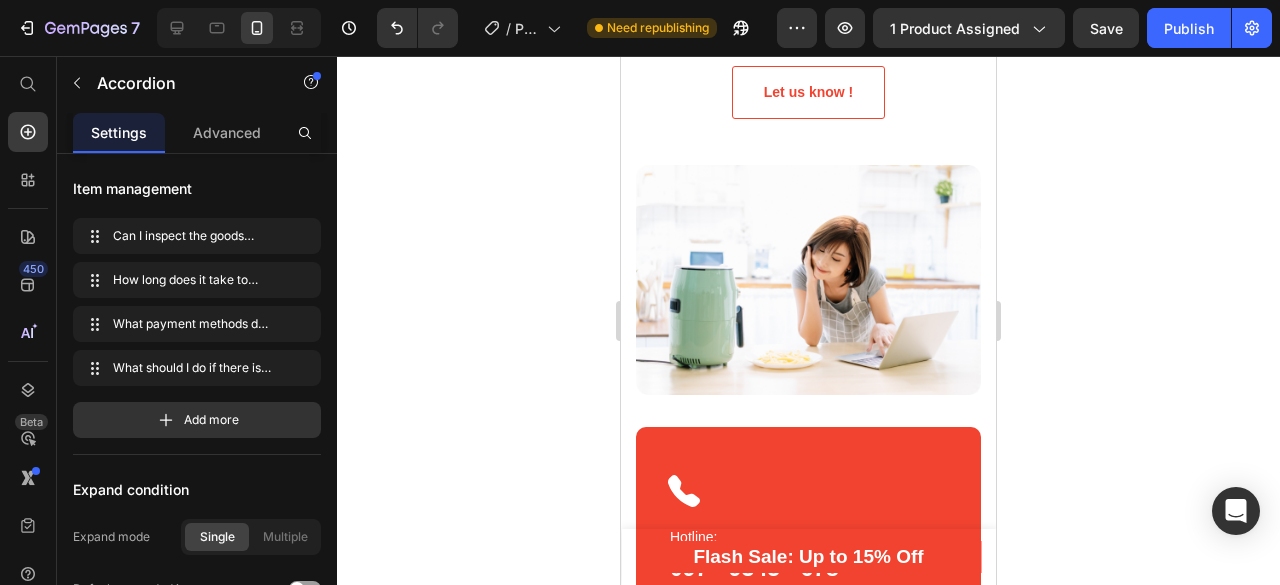 click 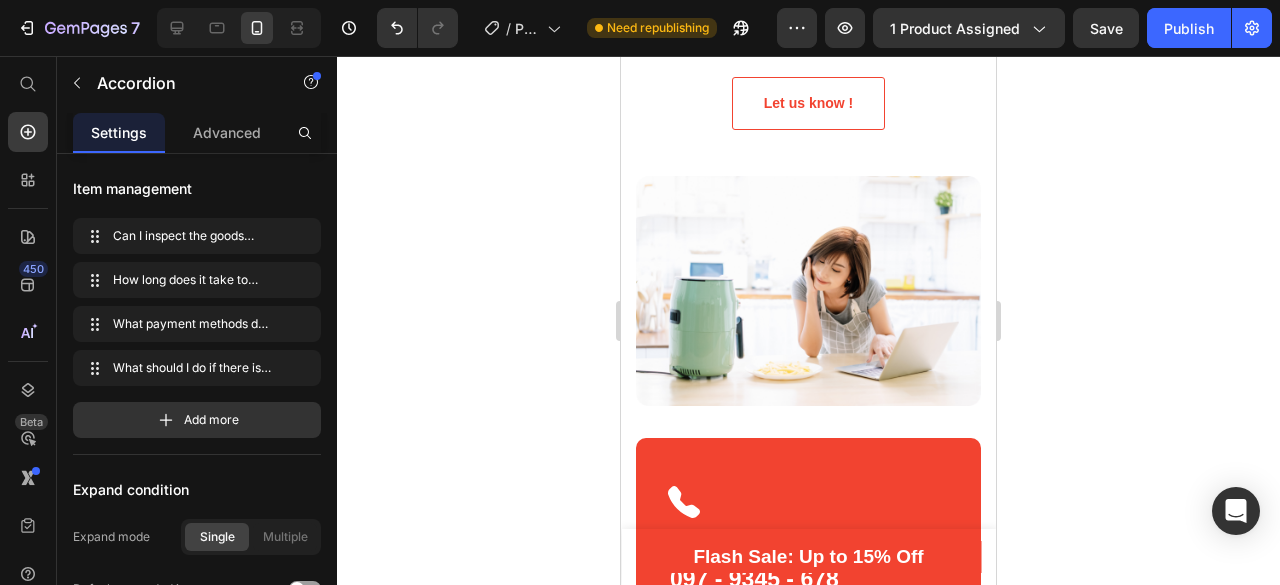 scroll, scrollTop: 9312, scrollLeft: 0, axis: vertical 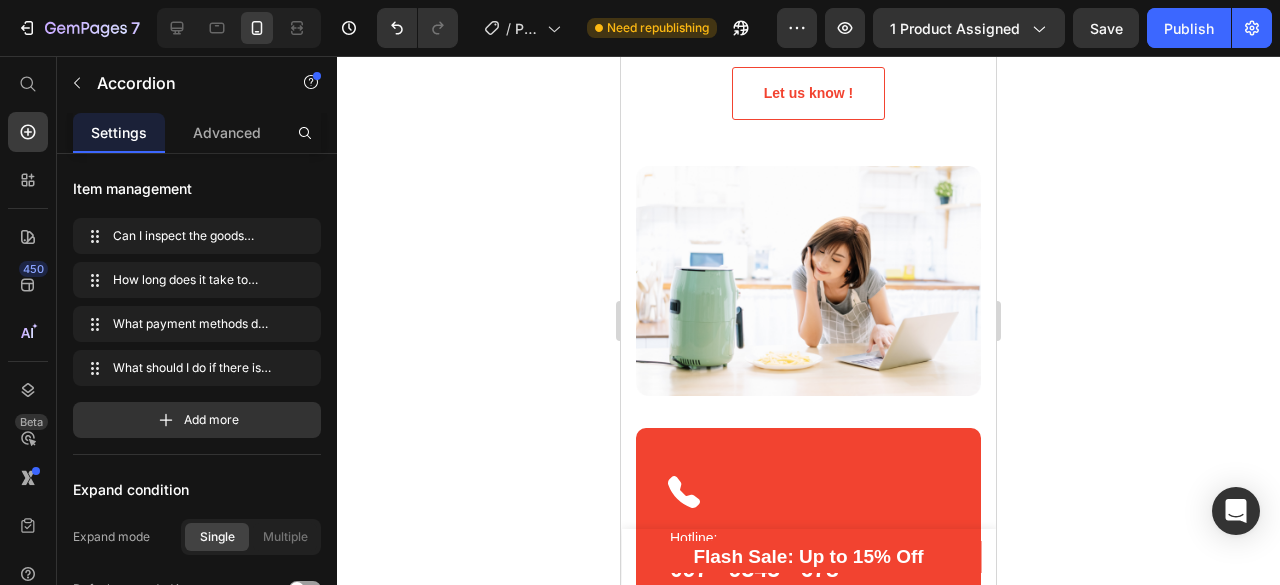 click 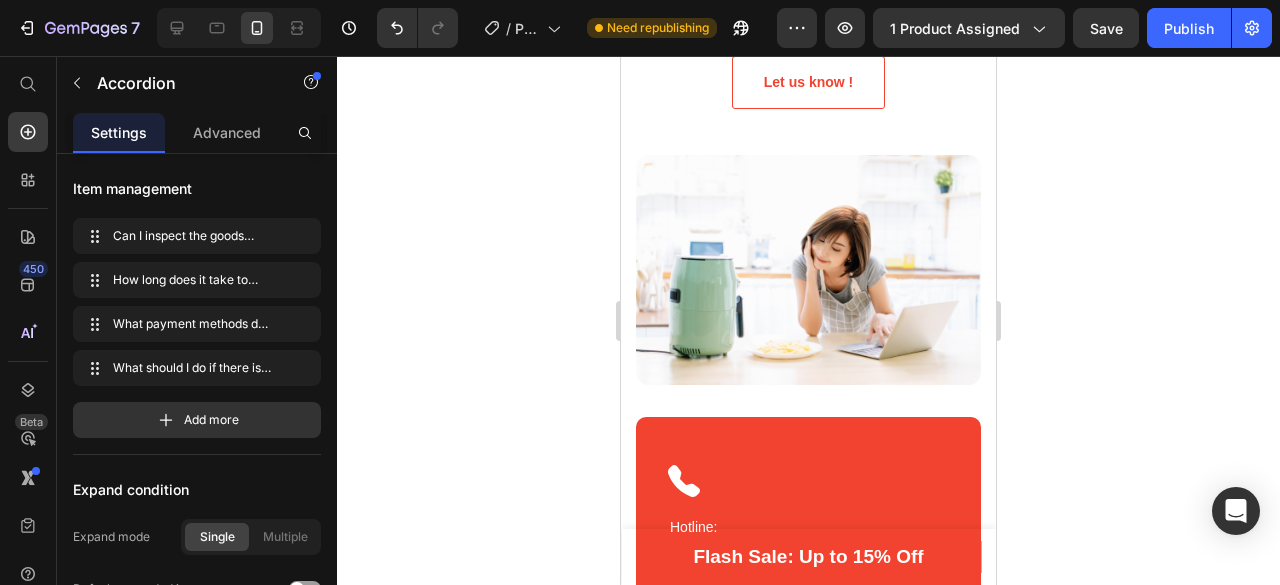 scroll, scrollTop: 9202, scrollLeft: 0, axis: vertical 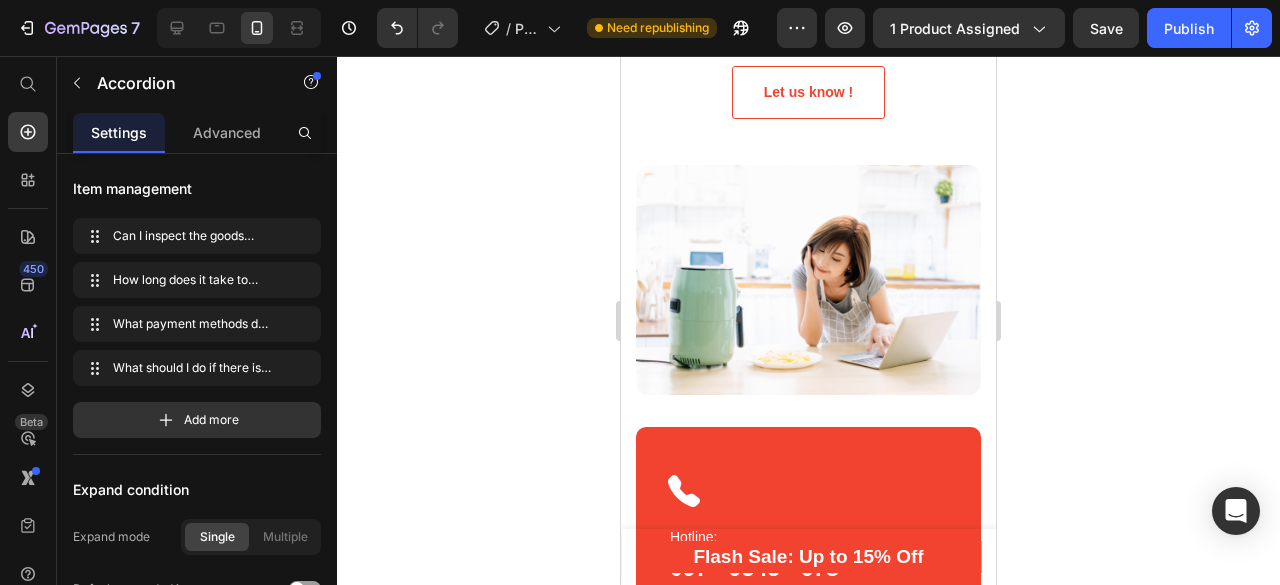 click 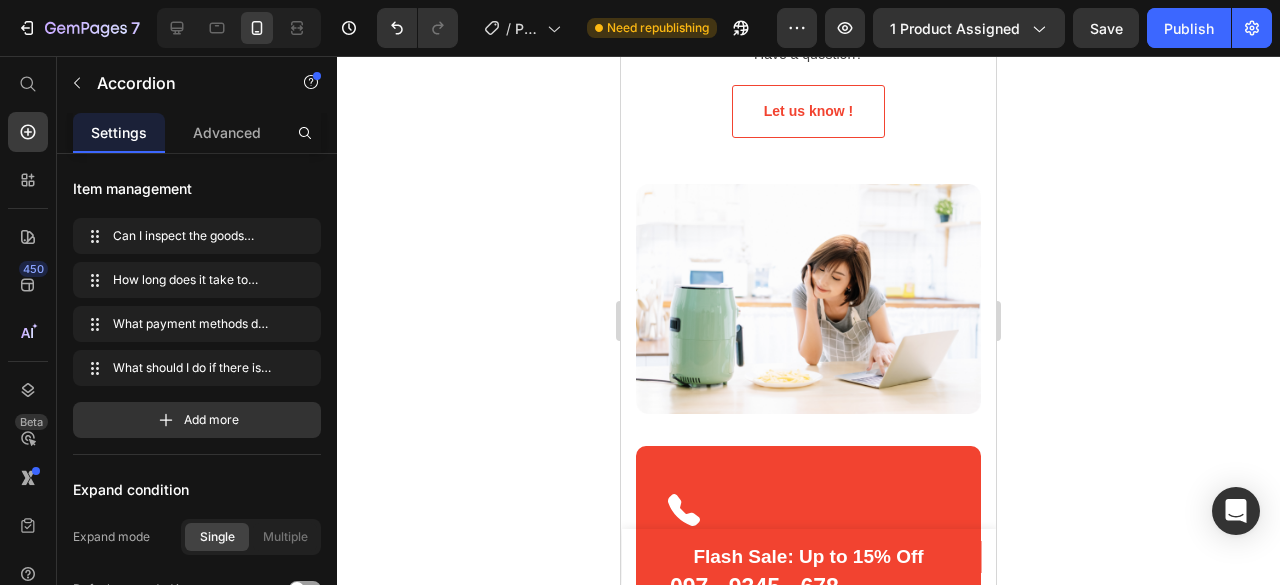 scroll, scrollTop: 9312, scrollLeft: 0, axis: vertical 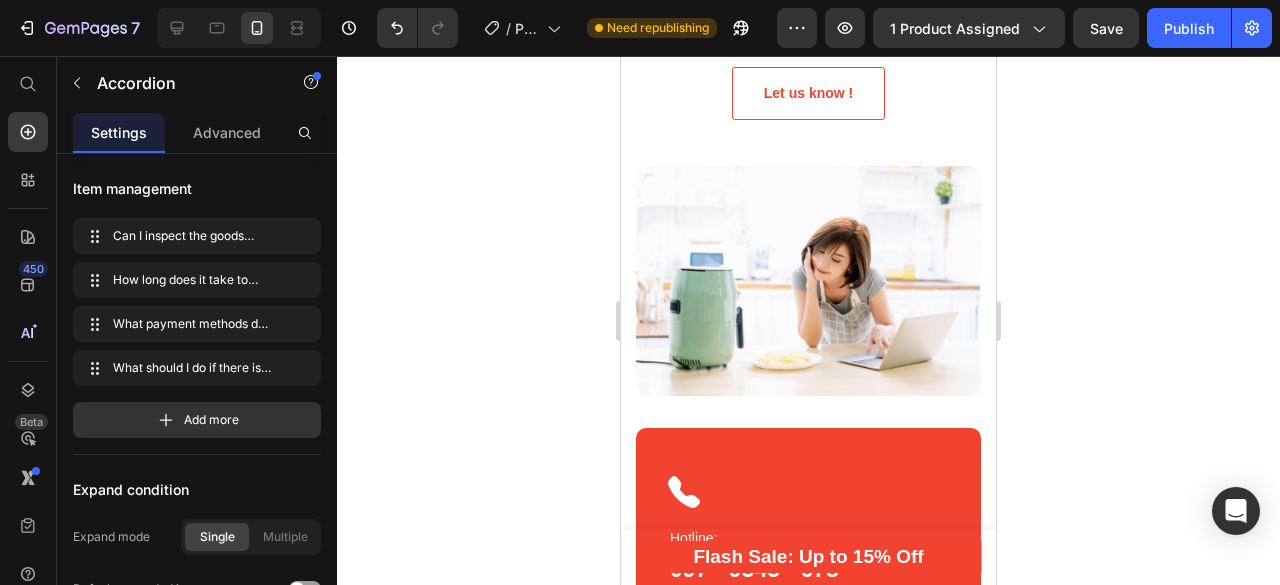click 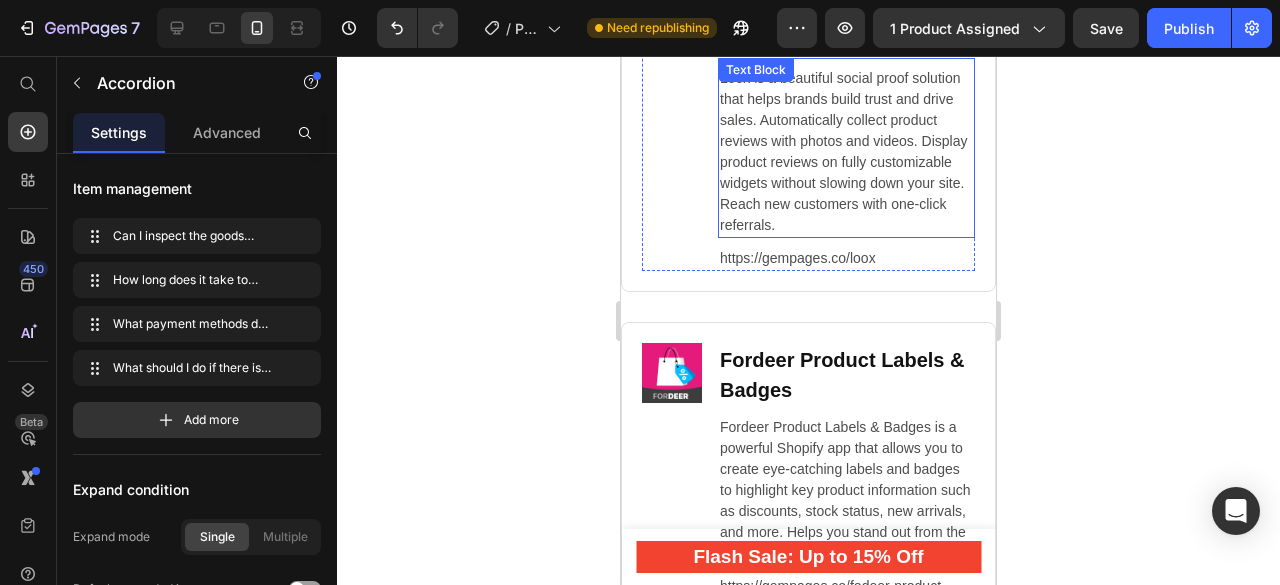 scroll, scrollTop: 12361, scrollLeft: 0, axis: vertical 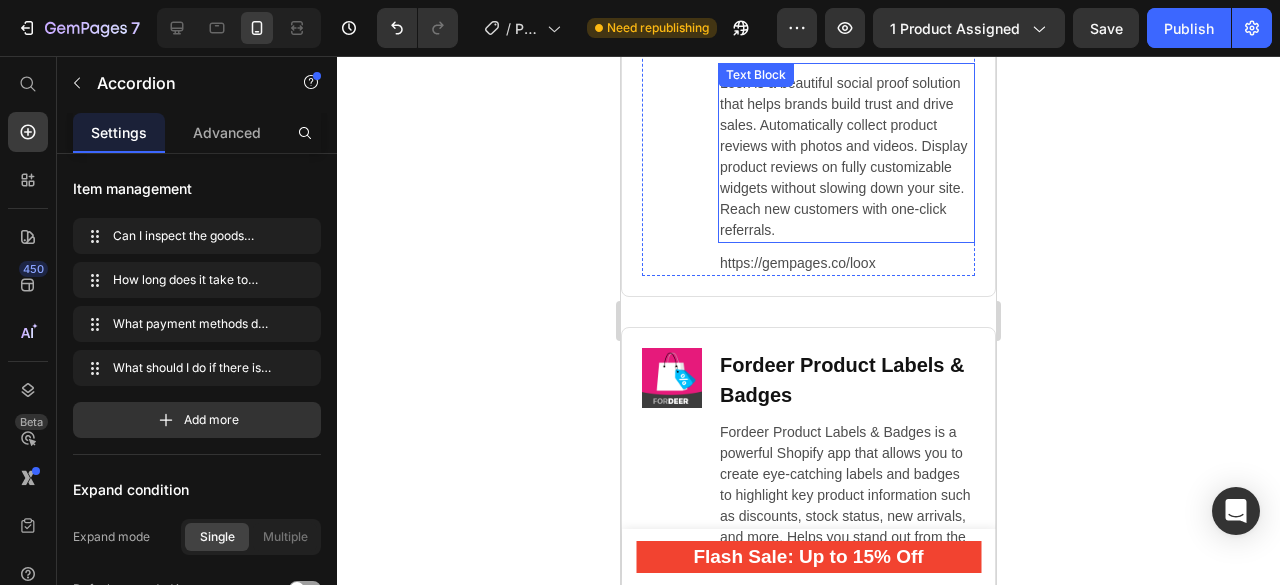 click on "Loox is a beautiful social proof solution that helps brands build trust and drive sales. Automatically collect product reviews with photos and videos. Display product reviews on fully customizable widgets without slowing down your site. Reach new customers with one-click referrals." at bounding box center (846, 157) 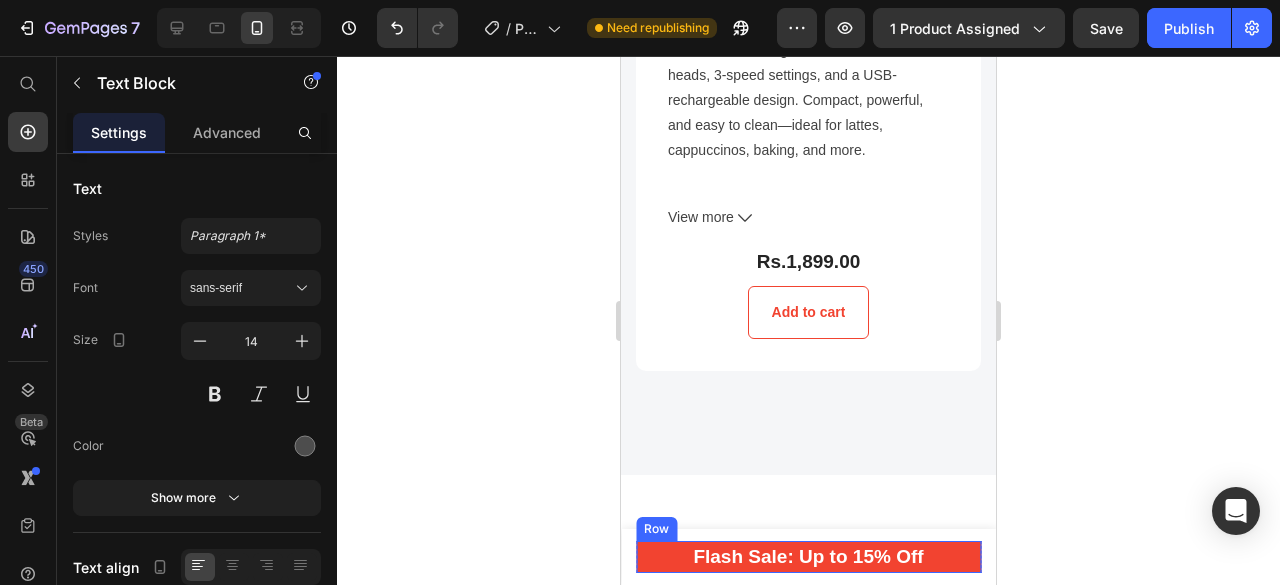scroll, scrollTop: 6888, scrollLeft: 0, axis: vertical 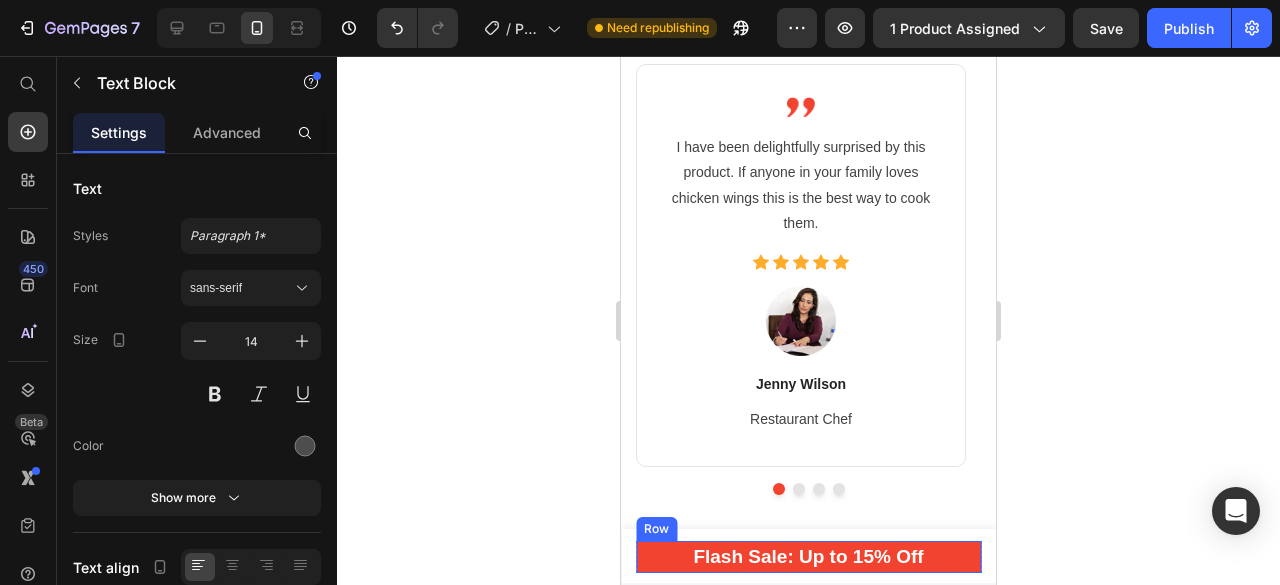 click on "00 Days 12 Hrs 39 Mins 28 Secs CountDown Timer Flash Sale: Up to 15% Off Text block Klarstein Stainless Steel Air Fryer & More! Text block Row" at bounding box center (808, 557) 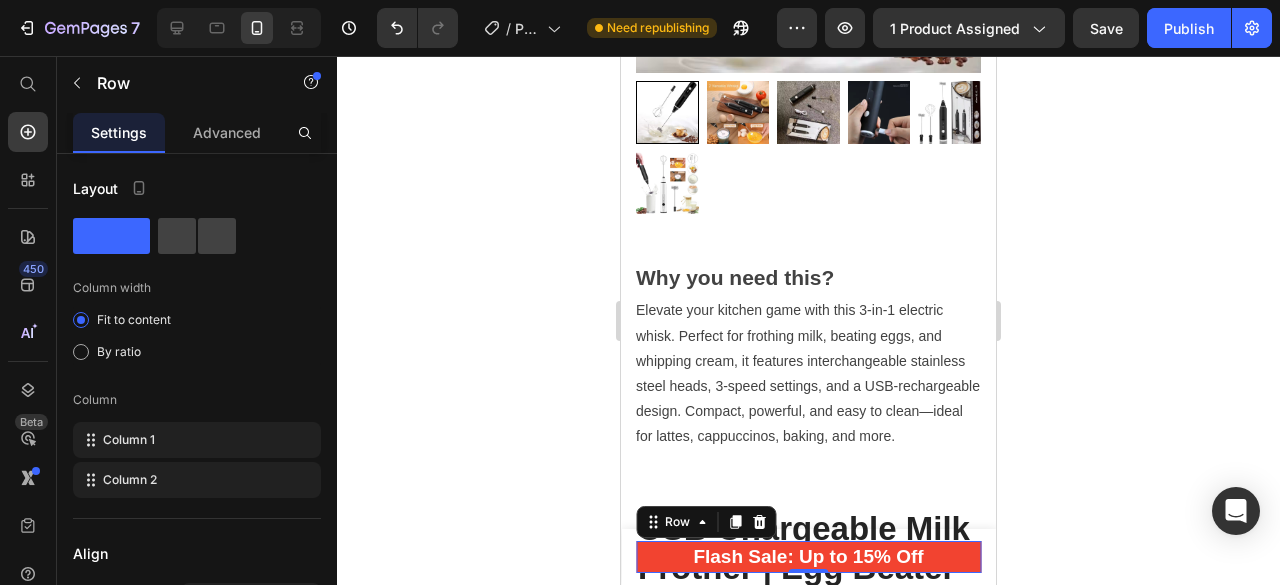 scroll, scrollTop: 461, scrollLeft: 0, axis: vertical 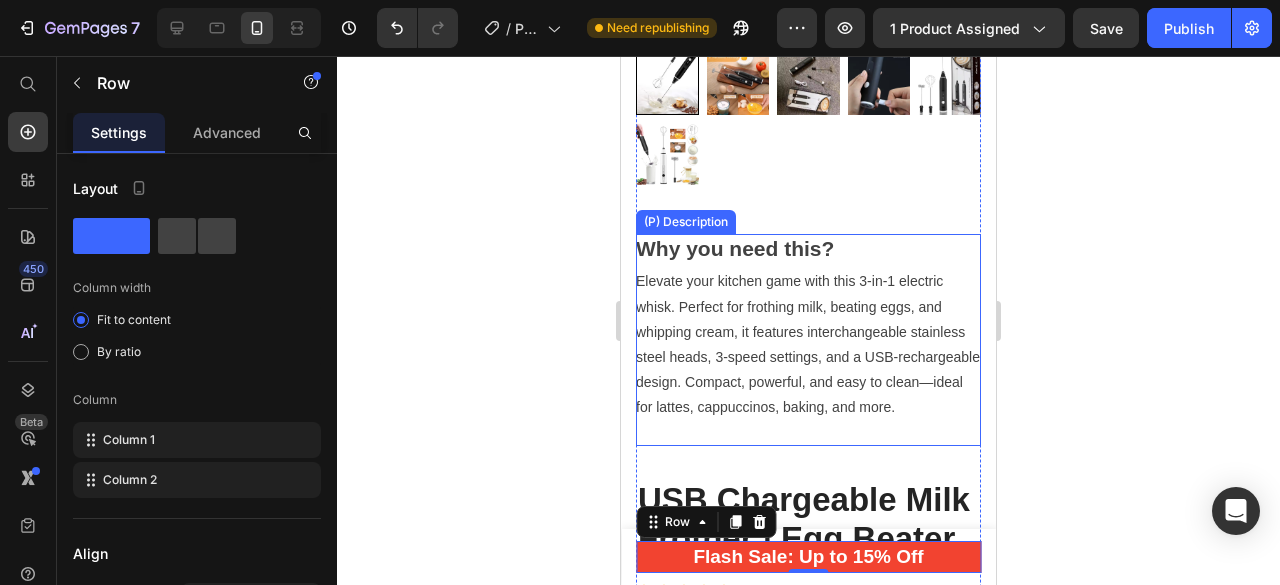 click on "Why you need this?
Elevate your kitchen game with this 3-in-1 electric whisk. Perfect for frothing milk, beating eggs, and whipping cream, it features interchangeable stainless steel heads, 3-speed settings, and a USB-rechargeable design. Compact, powerful, and easy to clean—ideal for lattes, cappuccinos, baking, and more." at bounding box center (808, 340) 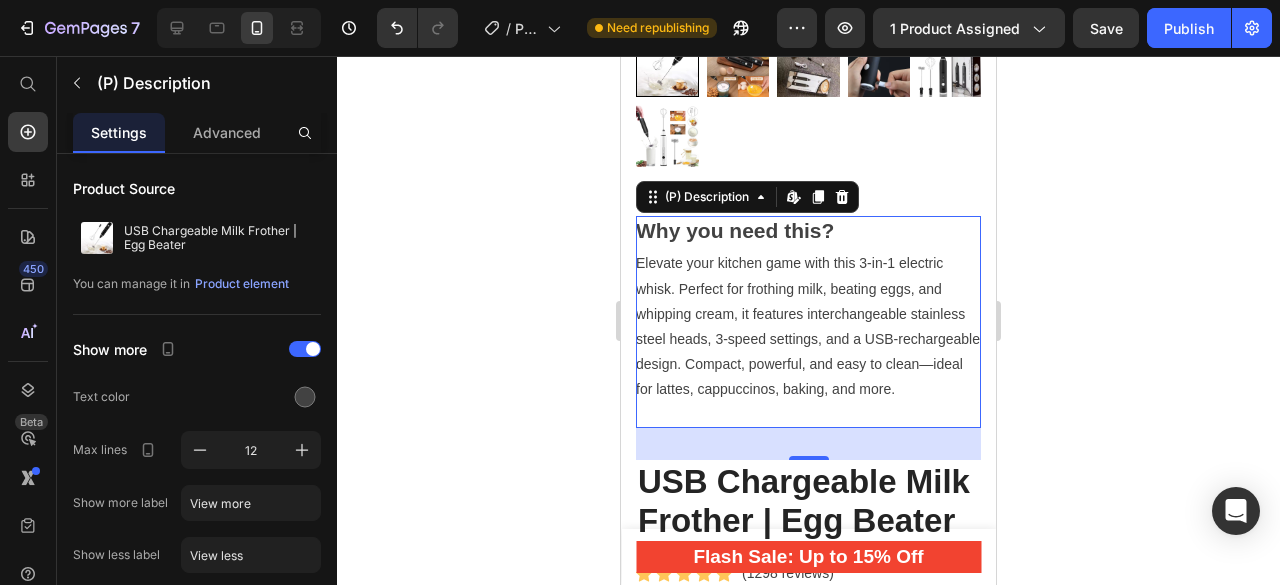 scroll, scrollTop: 453, scrollLeft: 0, axis: vertical 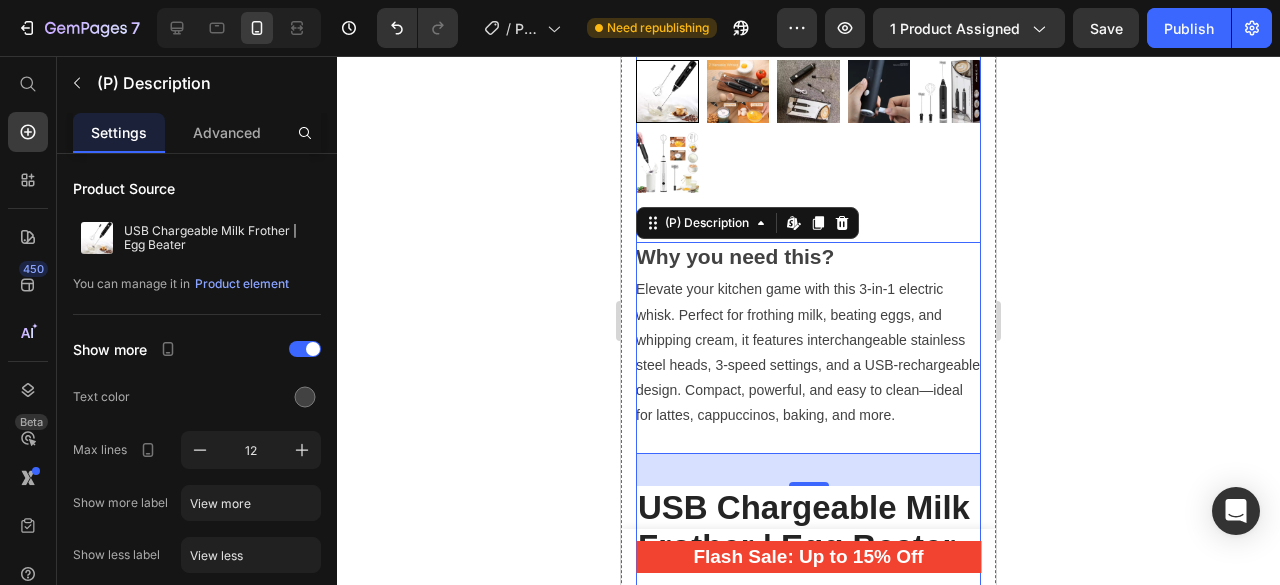 click on "Product Images Why you need this?
Elevate your kitchen game with this 3-in-1 electric whisk. Perfect for frothing milk, beating eggs, and whipping cream, it features interchangeable stainless steel heads, 3-speed settings, and a USB-rechargeable design. Compact, powerful, and easy to clean—ideal for lattes, cappuccinos, baking, and more.
(P) Description   Edit content in Shopify 32" at bounding box center (808, 96) 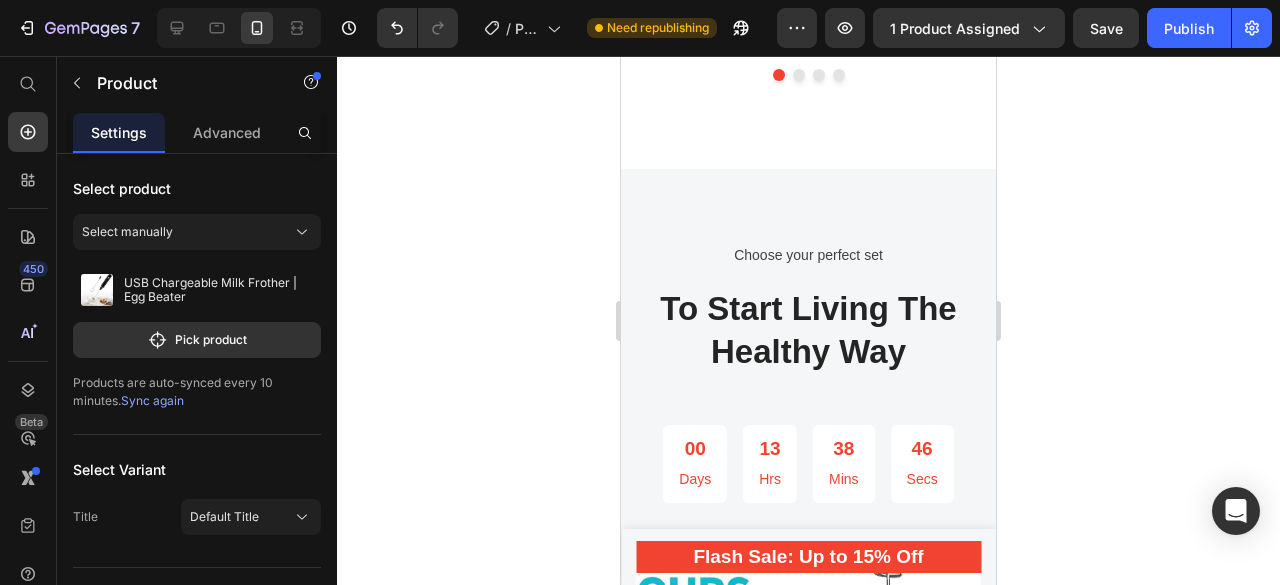 scroll, scrollTop: 7382, scrollLeft: 0, axis: vertical 